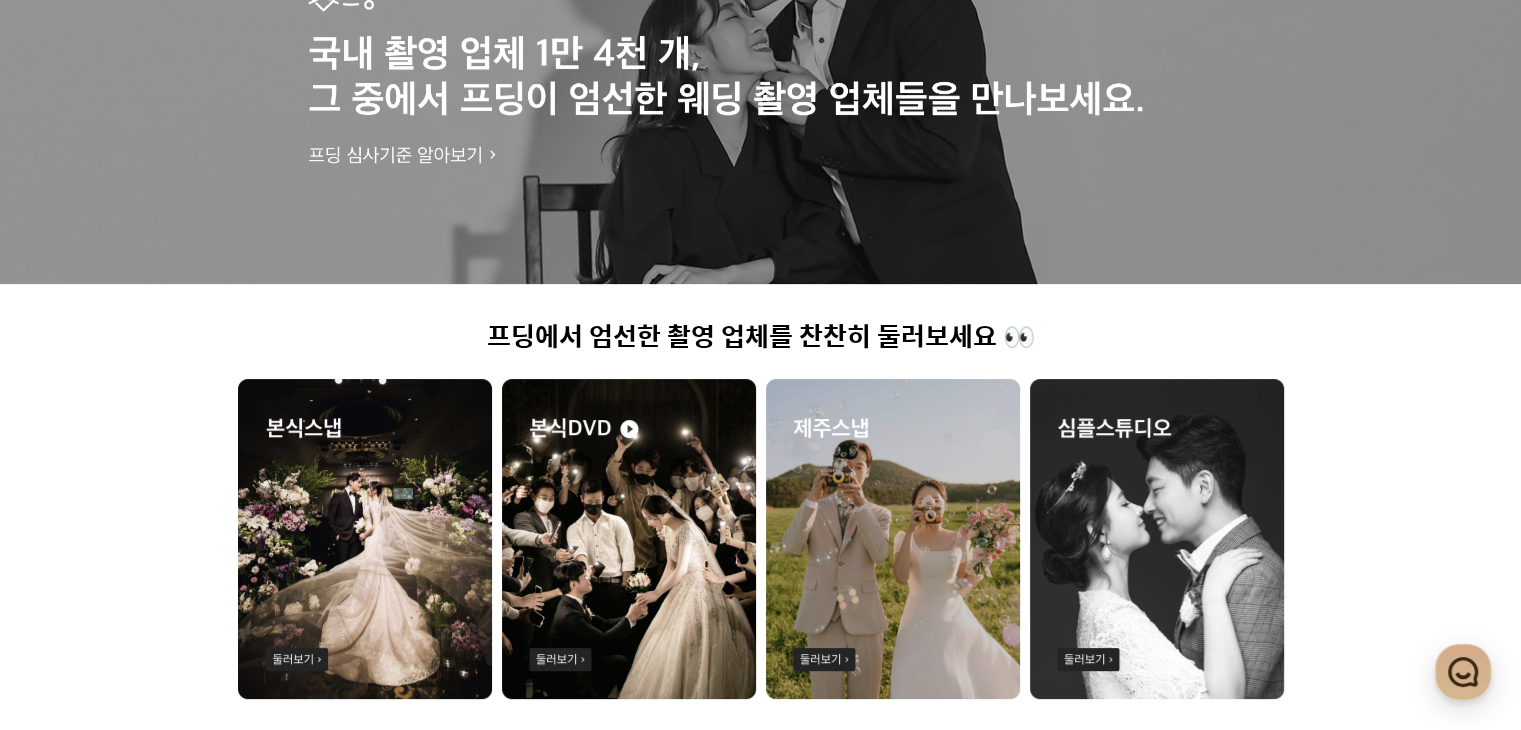 scroll, scrollTop: 500, scrollLeft: 0, axis: vertical 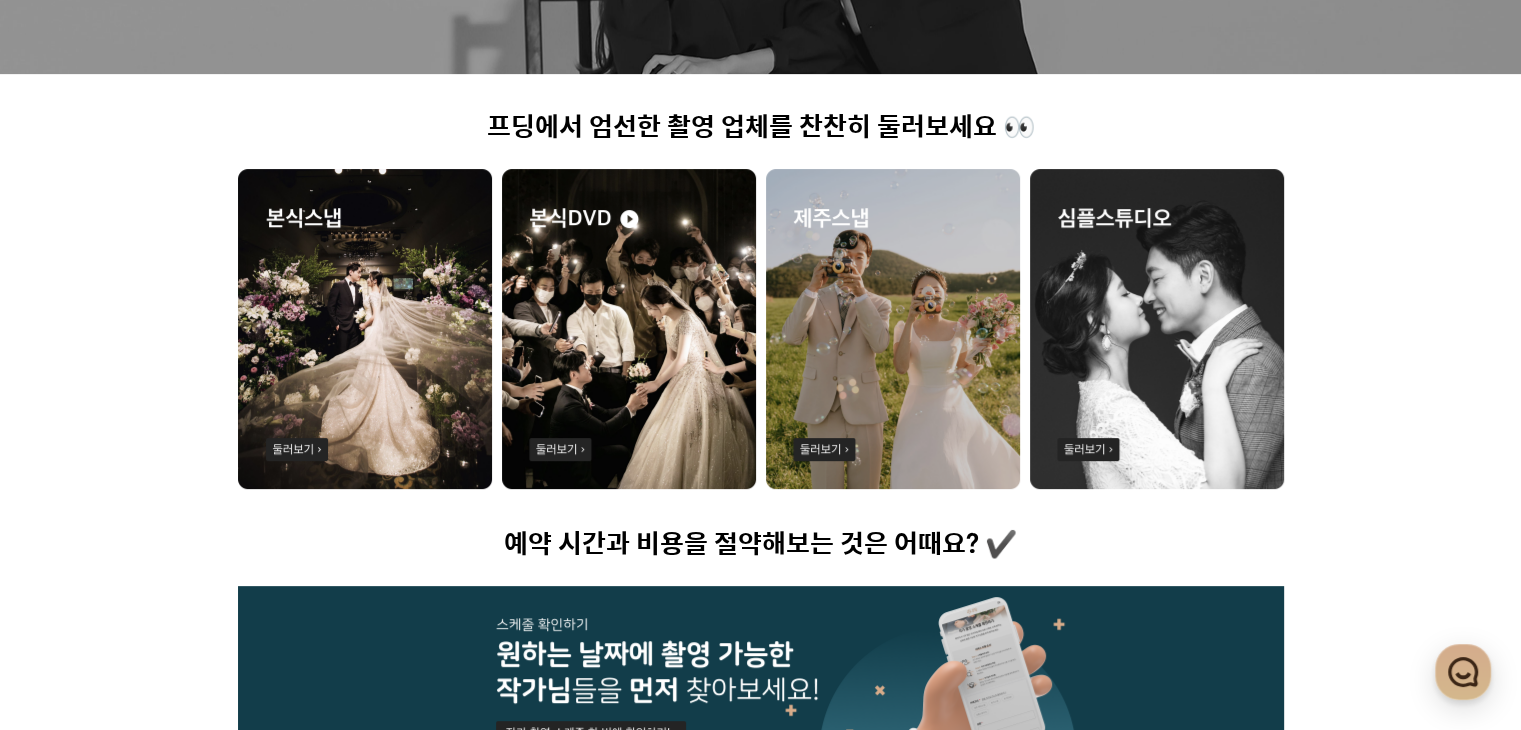click at bounding box center (893, 329) 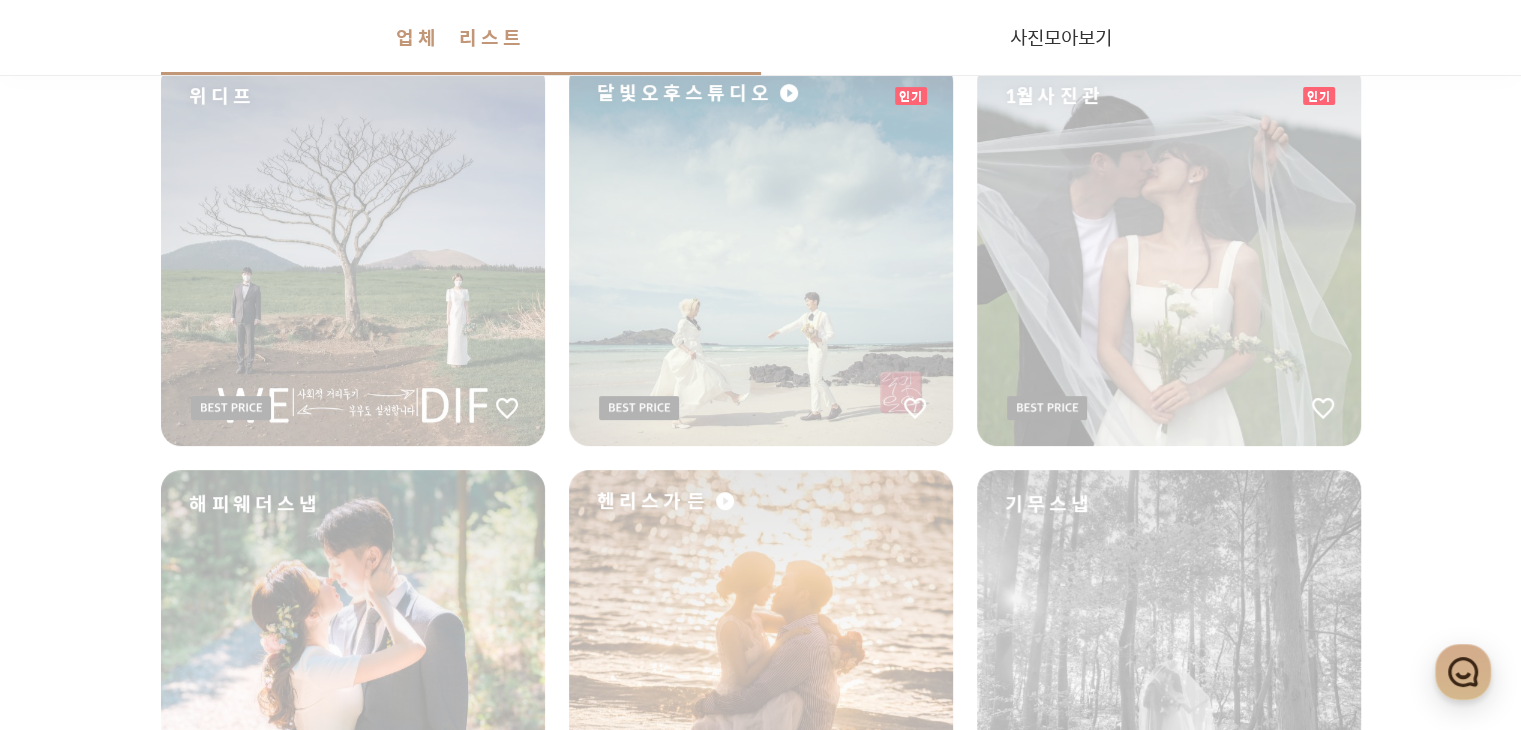 scroll, scrollTop: 600, scrollLeft: 0, axis: vertical 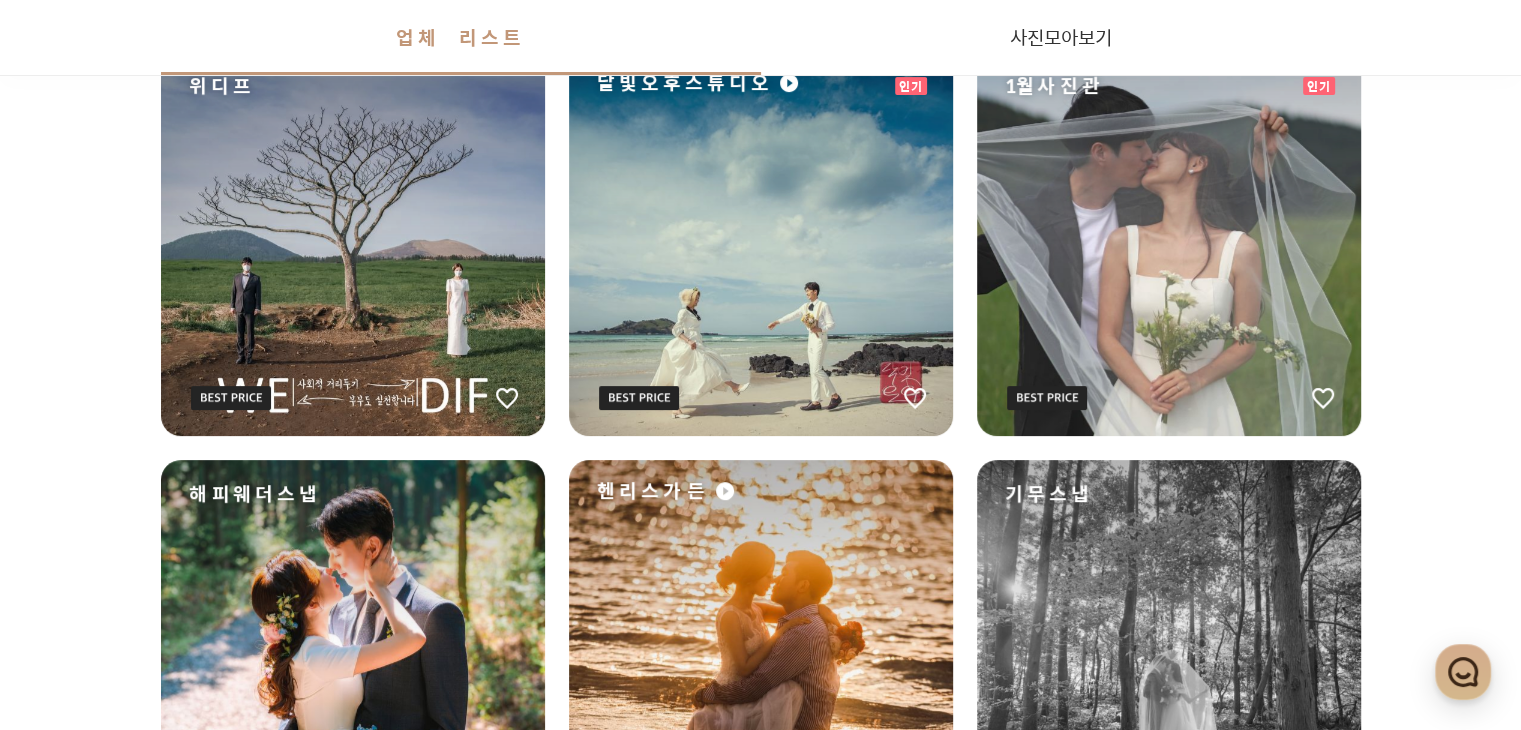 click on "달빛오후스튜디오" at bounding box center (761, 244) 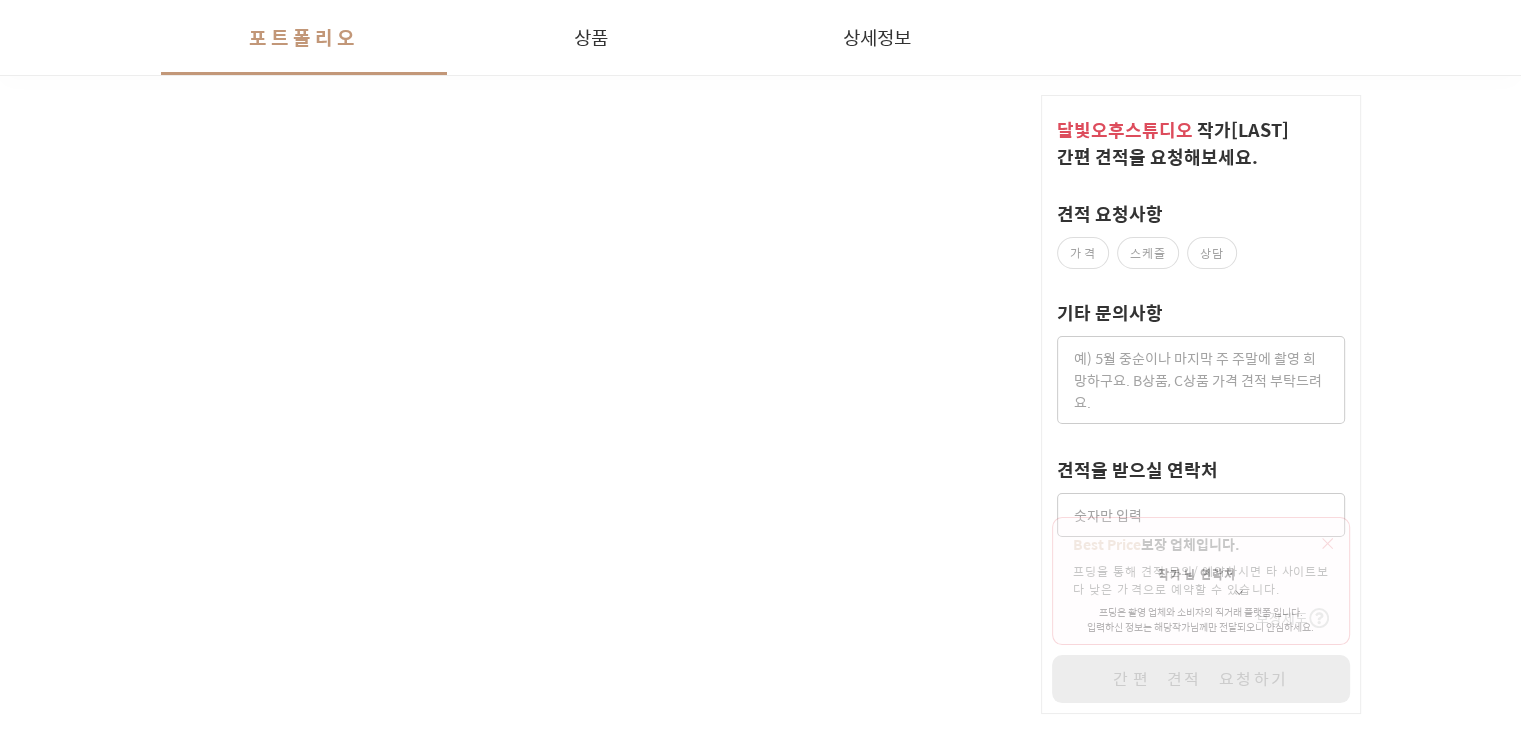 scroll, scrollTop: 3200, scrollLeft: 0, axis: vertical 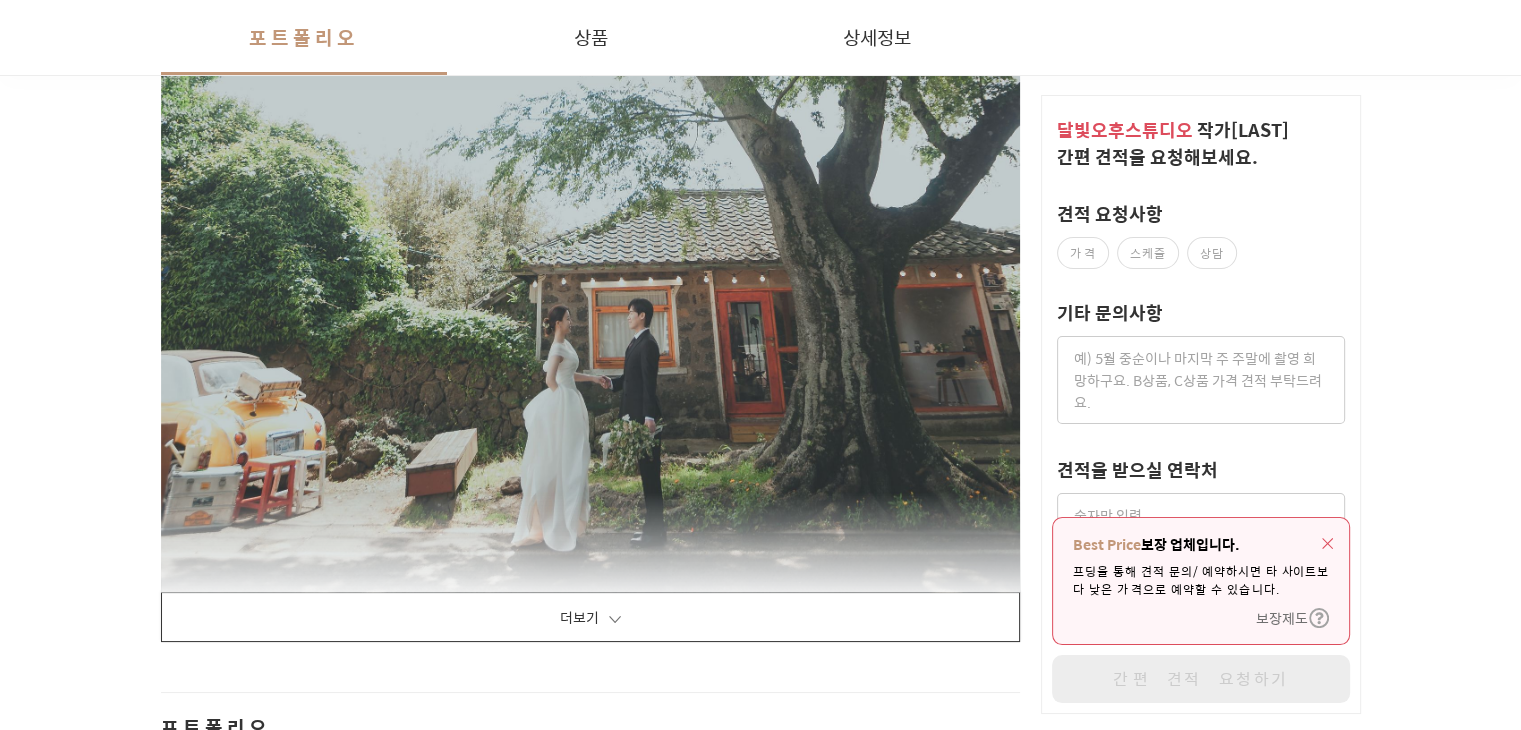 click at bounding box center (615, 619) 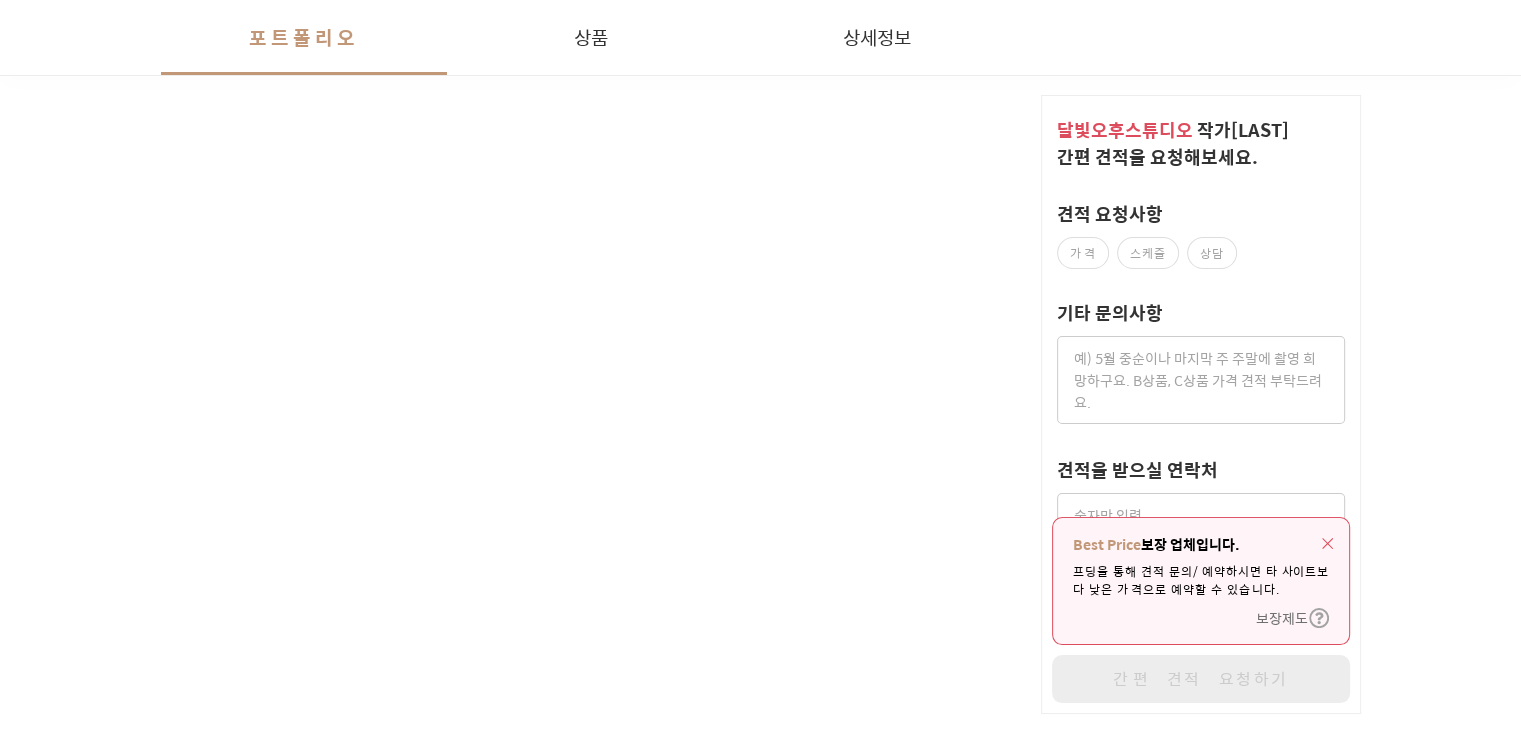 scroll, scrollTop: 6100, scrollLeft: 0, axis: vertical 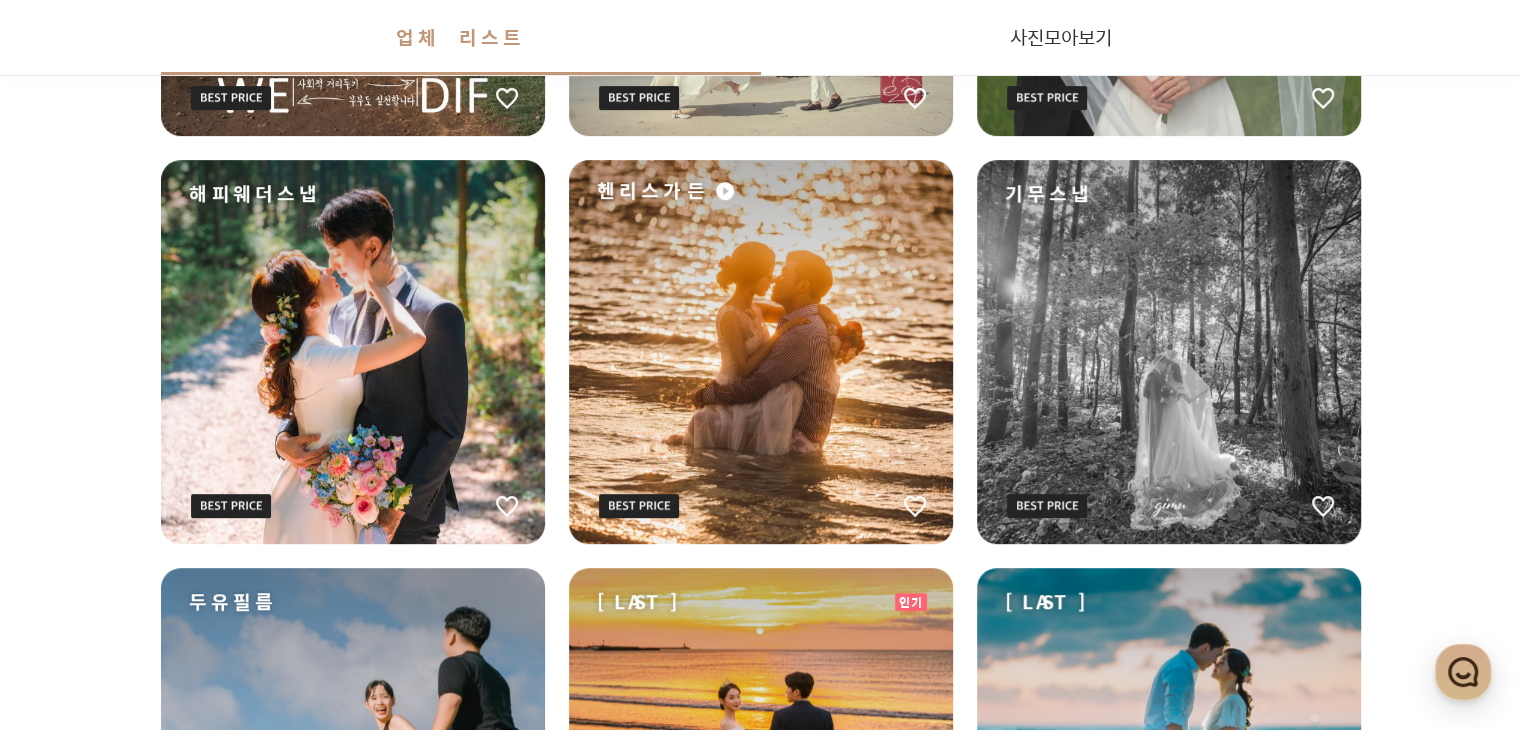 click on "헨리스가든" at bounding box center (761, 352) 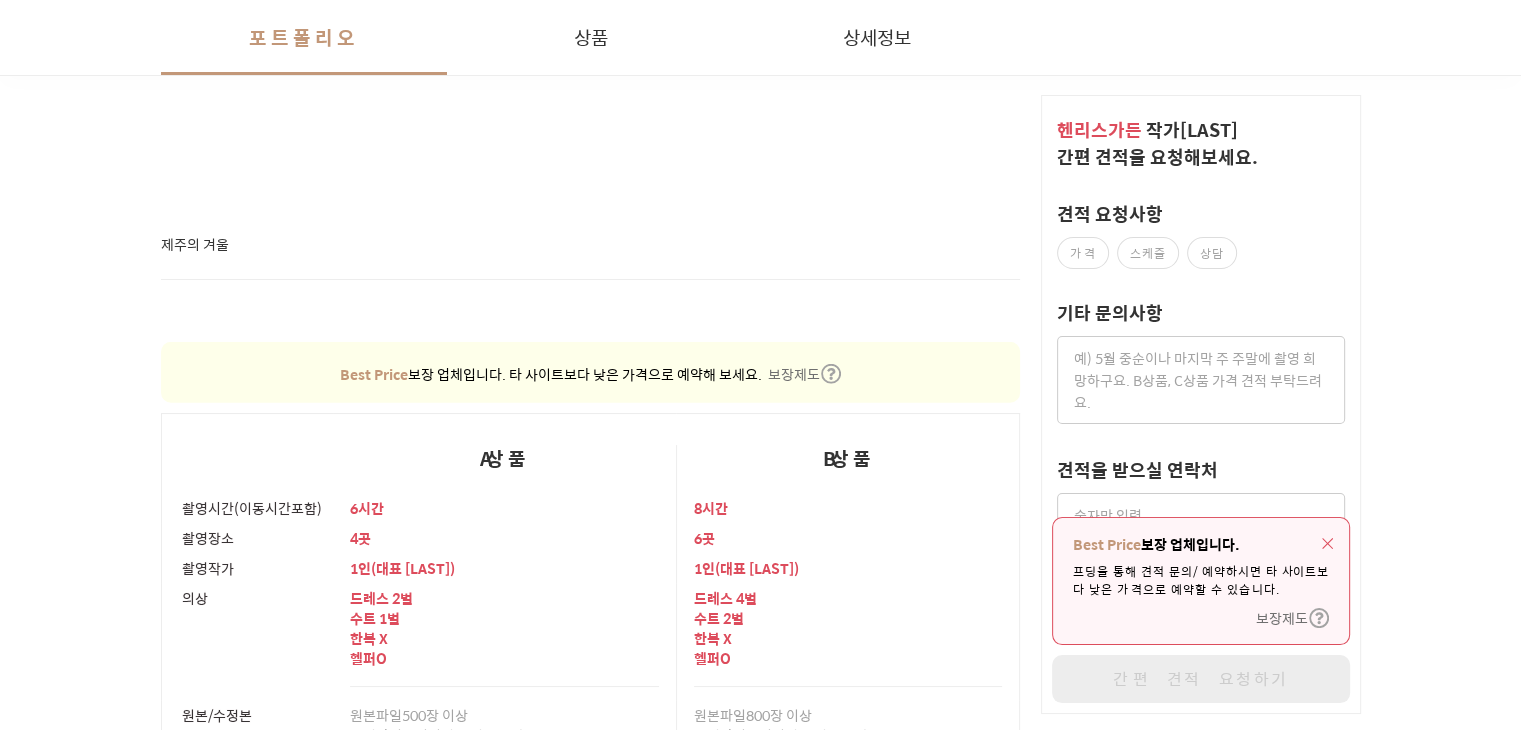 scroll, scrollTop: 5200, scrollLeft: 0, axis: vertical 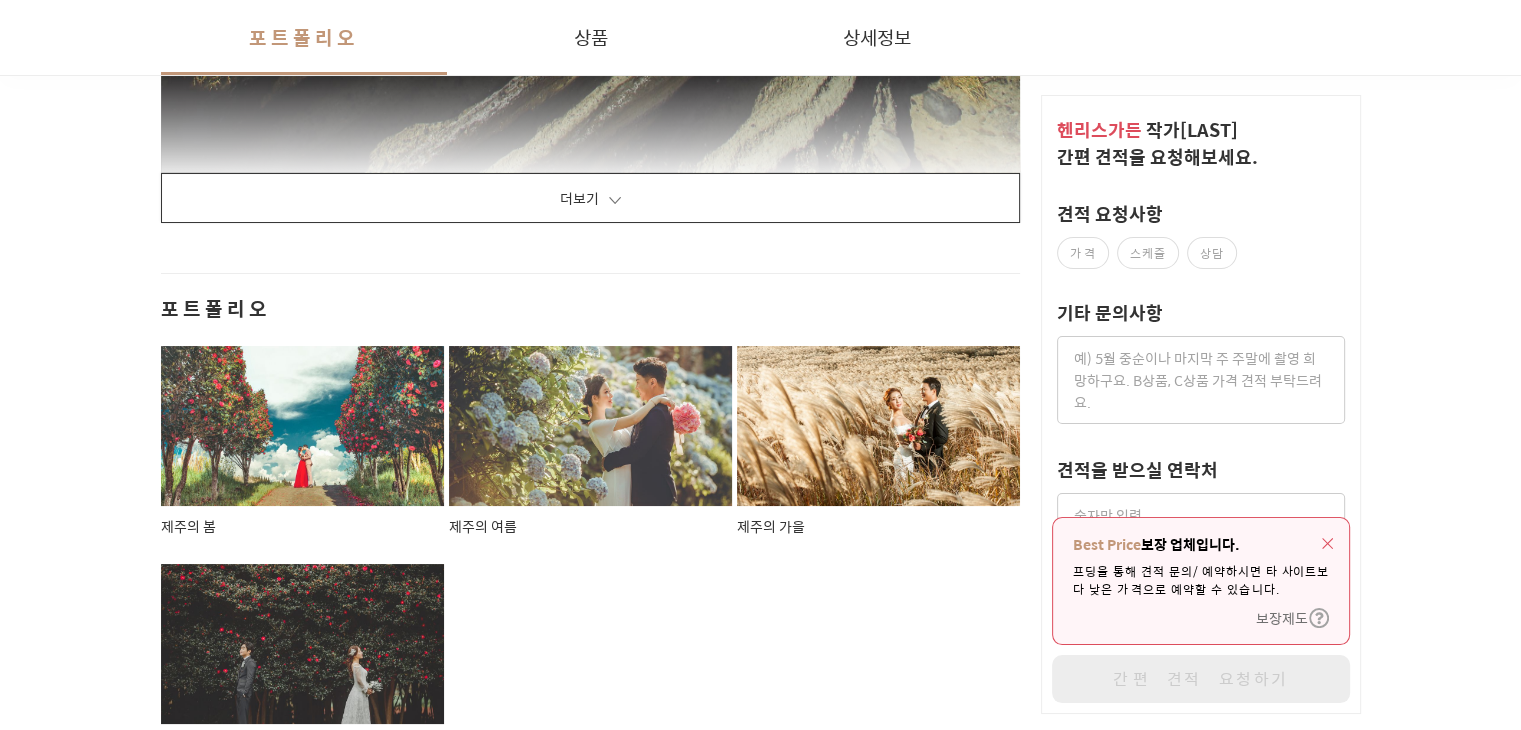 click on "더보기" at bounding box center [591, 198] 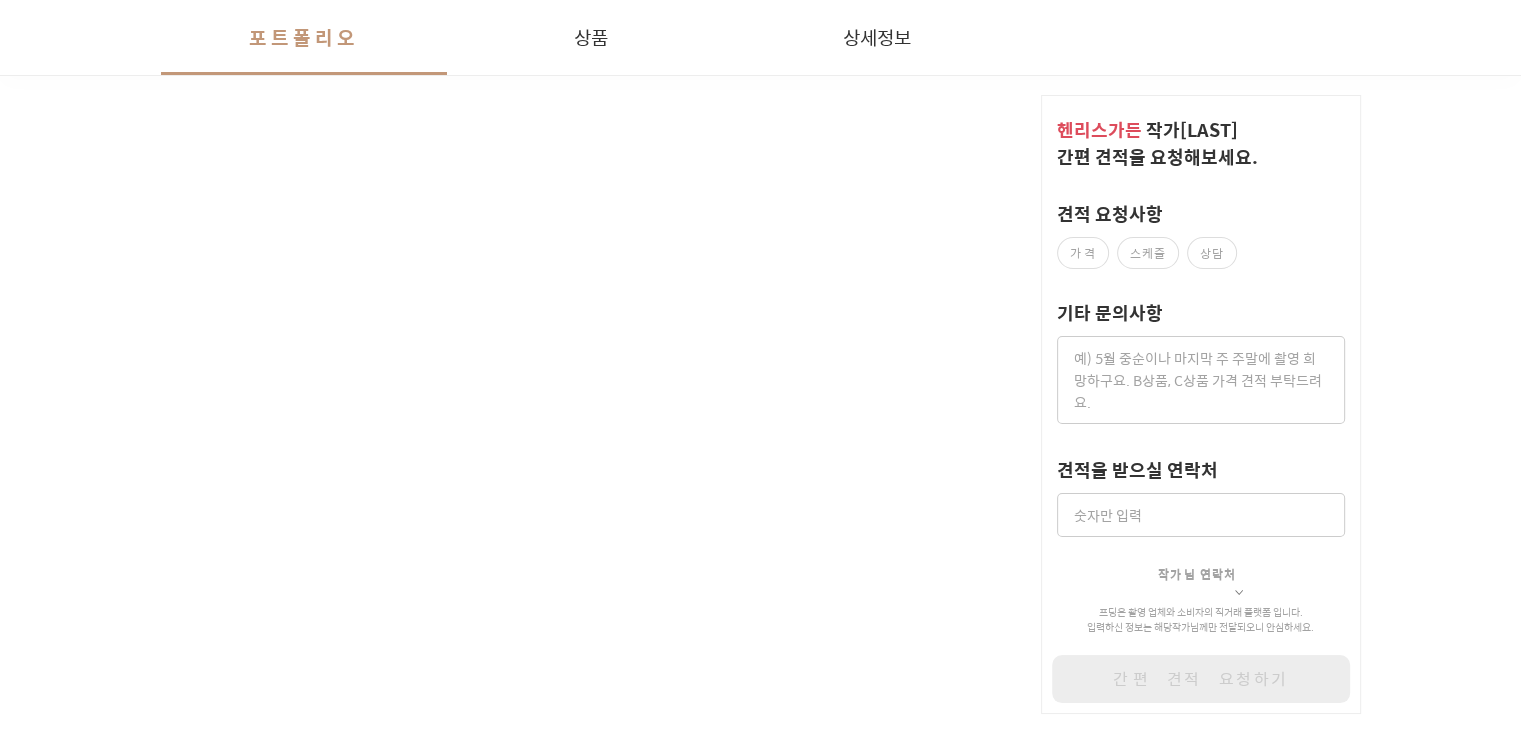 scroll, scrollTop: 17100, scrollLeft: 0, axis: vertical 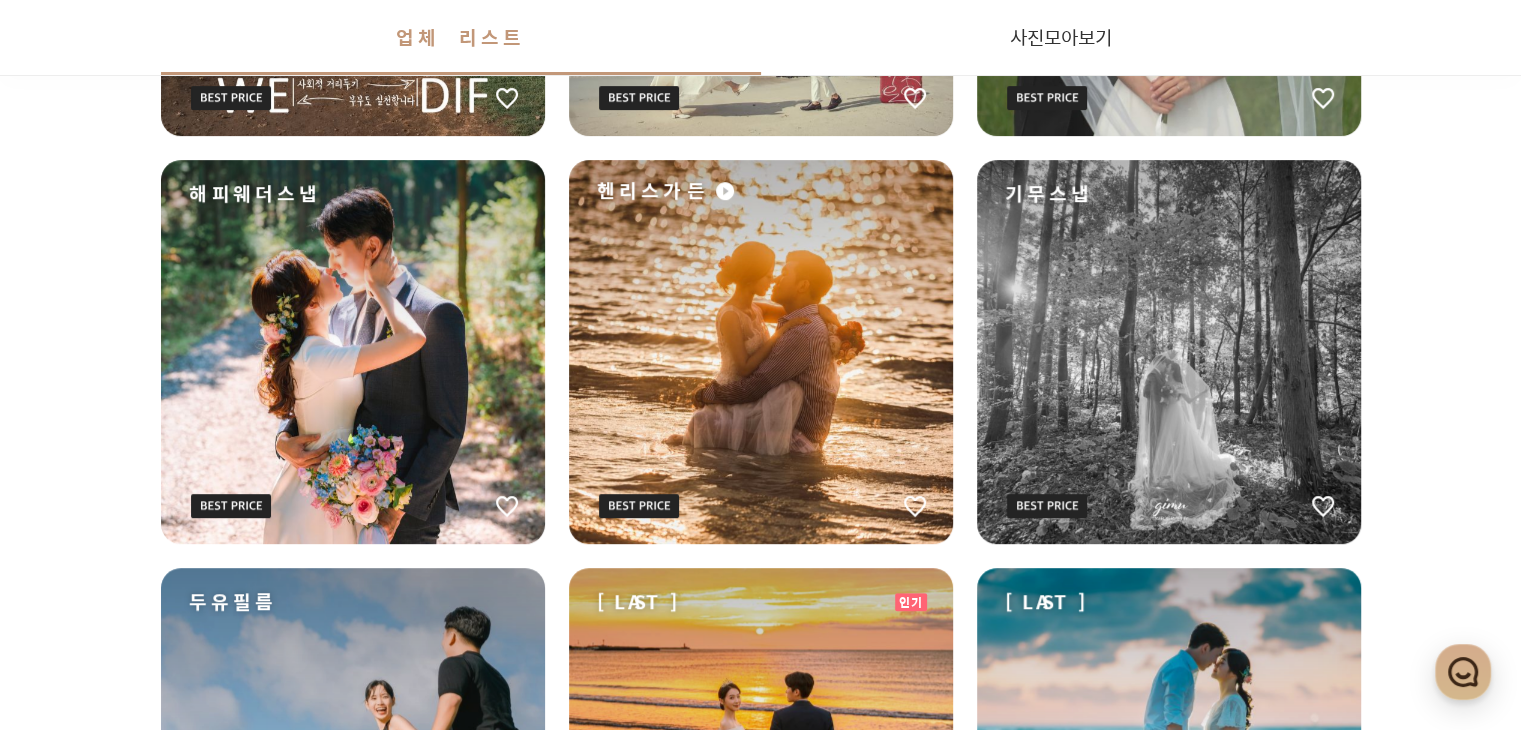click on "기무스냅" at bounding box center [1169, 352] 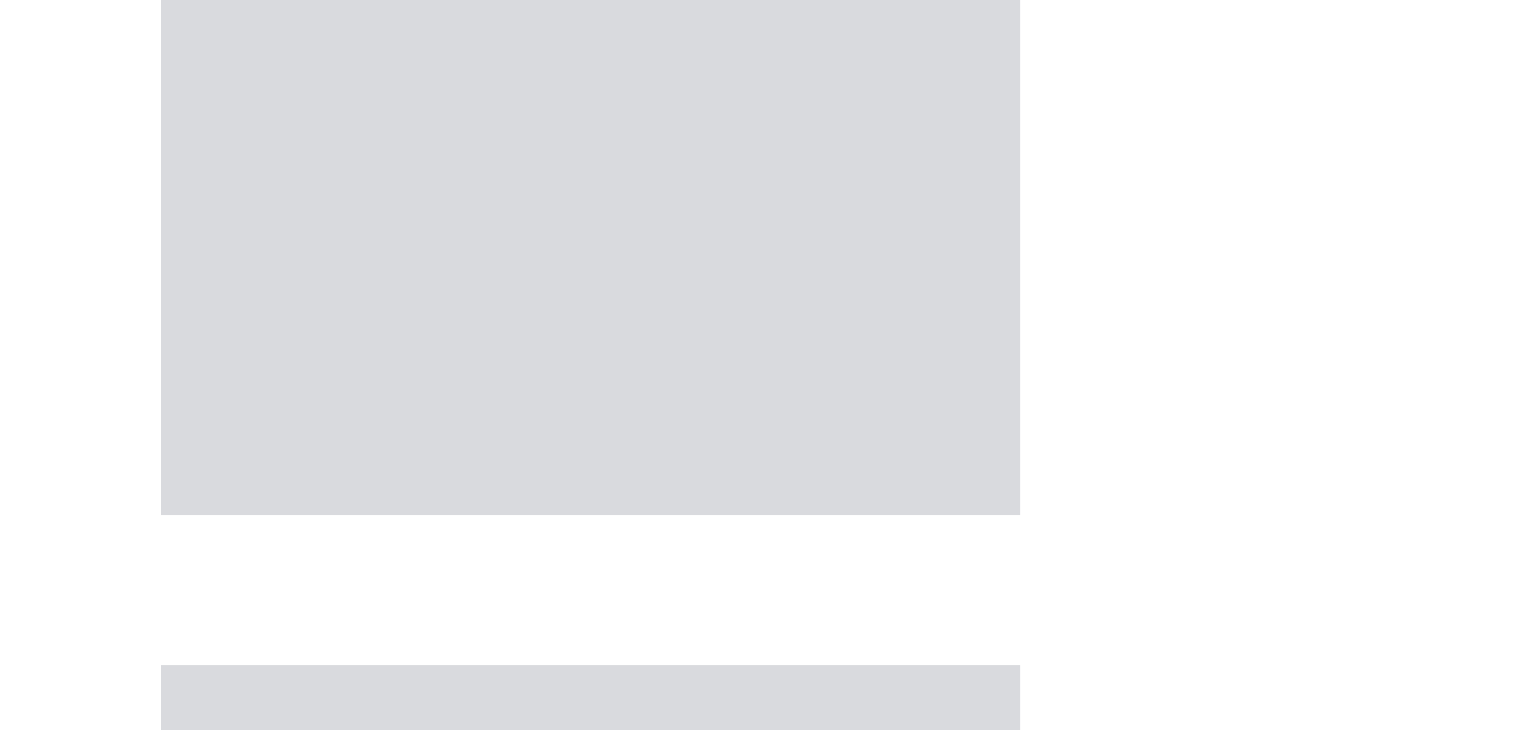 scroll, scrollTop: 0, scrollLeft: 0, axis: both 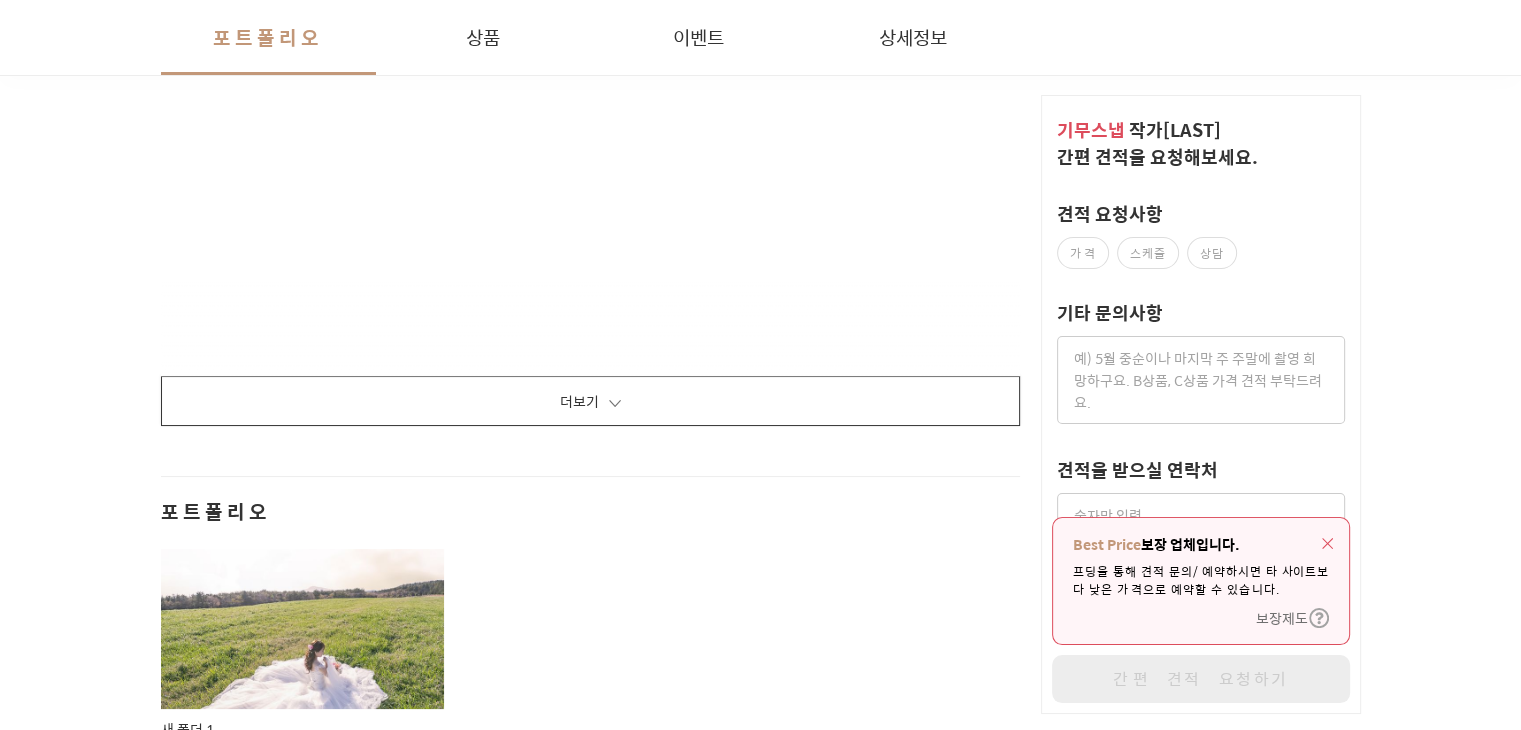 click on "더보기" at bounding box center [591, 401] 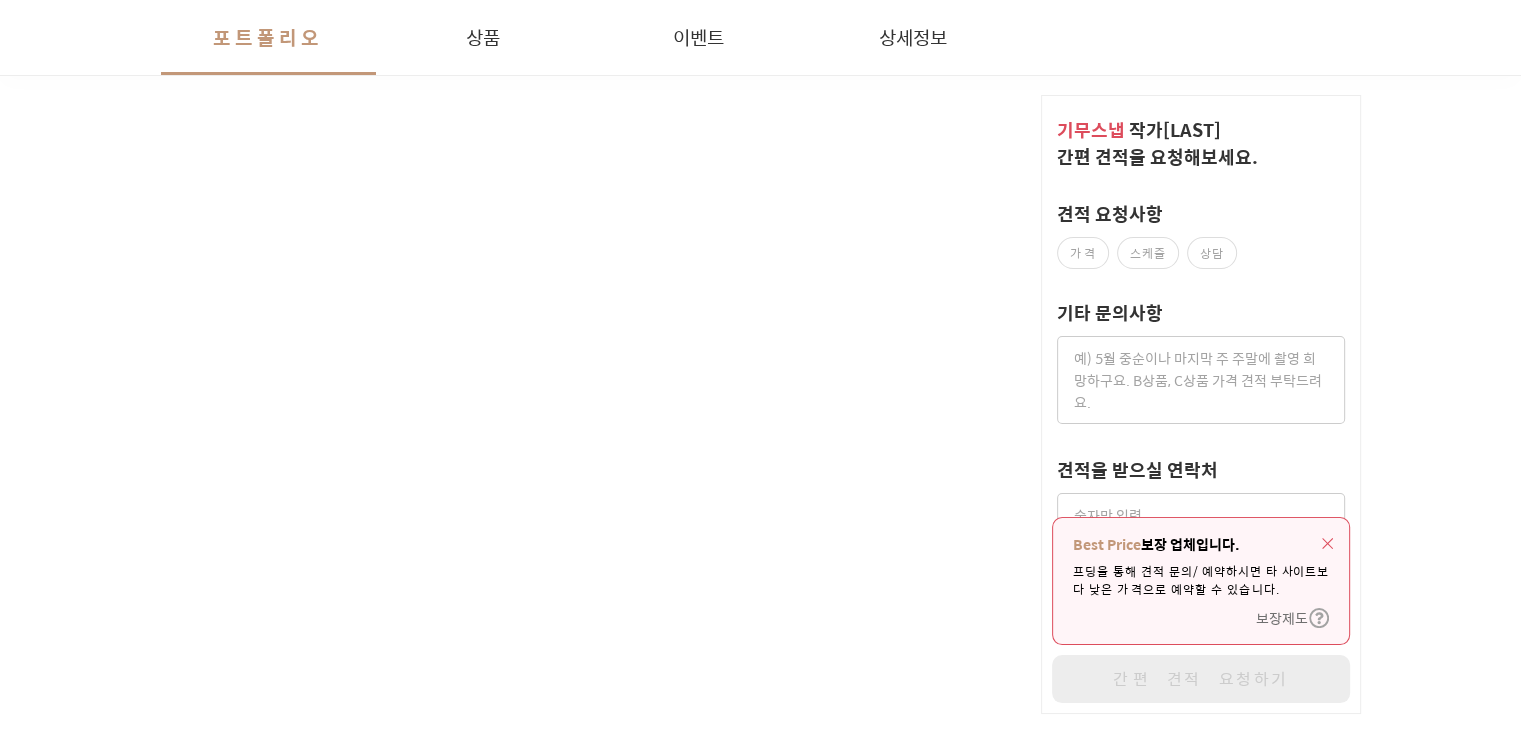 scroll, scrollTop: 4800, scrollLeft: 0, axis: vertical 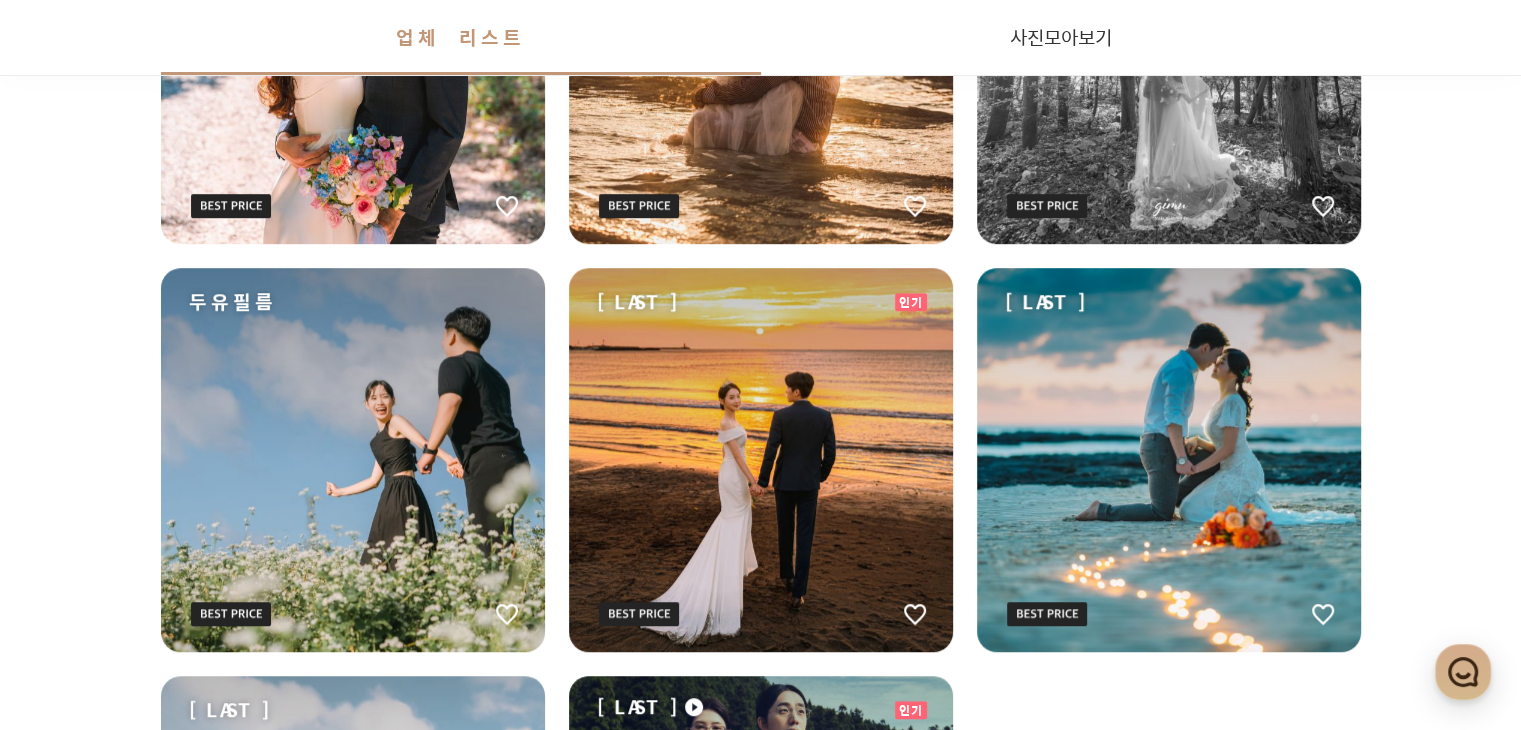 click on "두유필름" at bounding box center [353, 460] 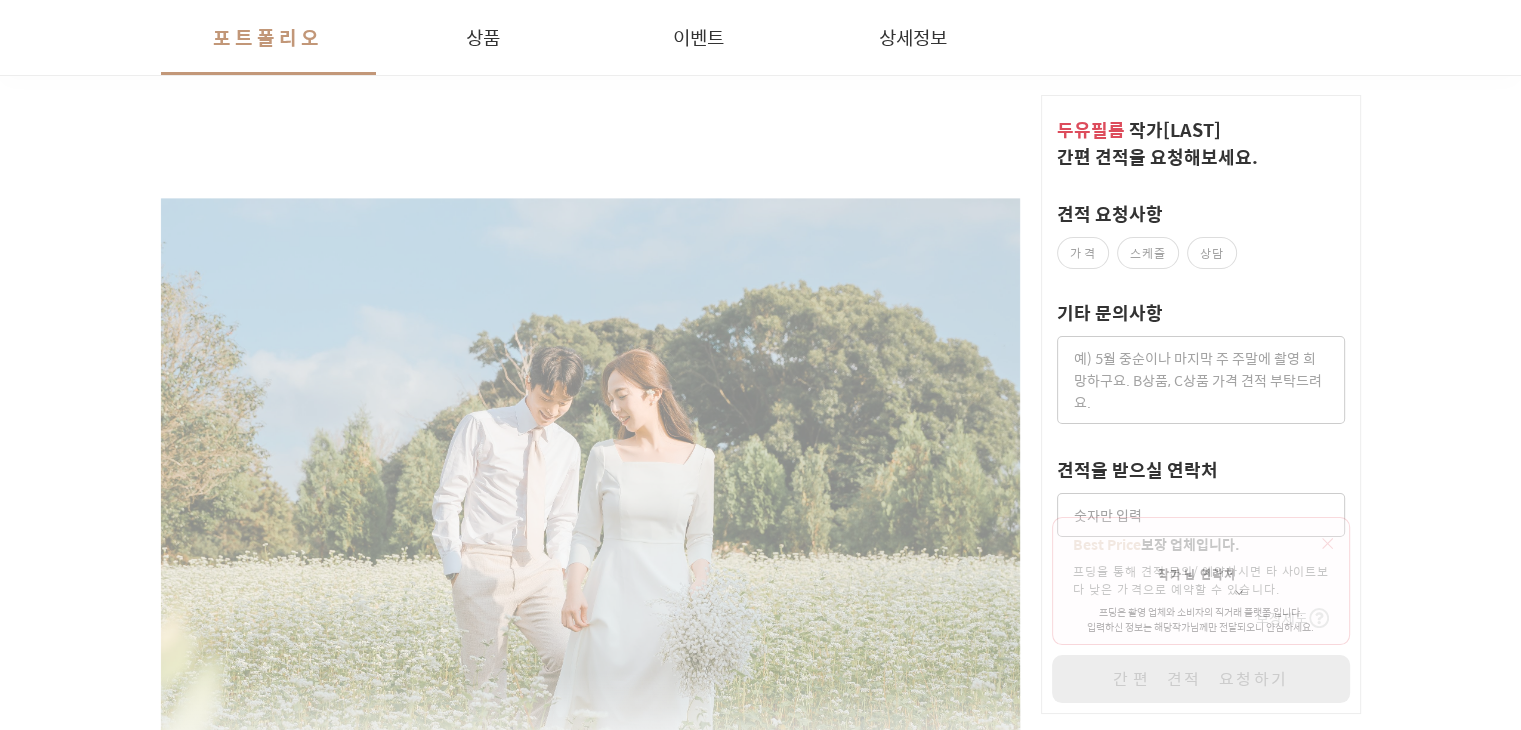 scroll, scrollTop: 2900, scrollLeft: 0, axis: vertical 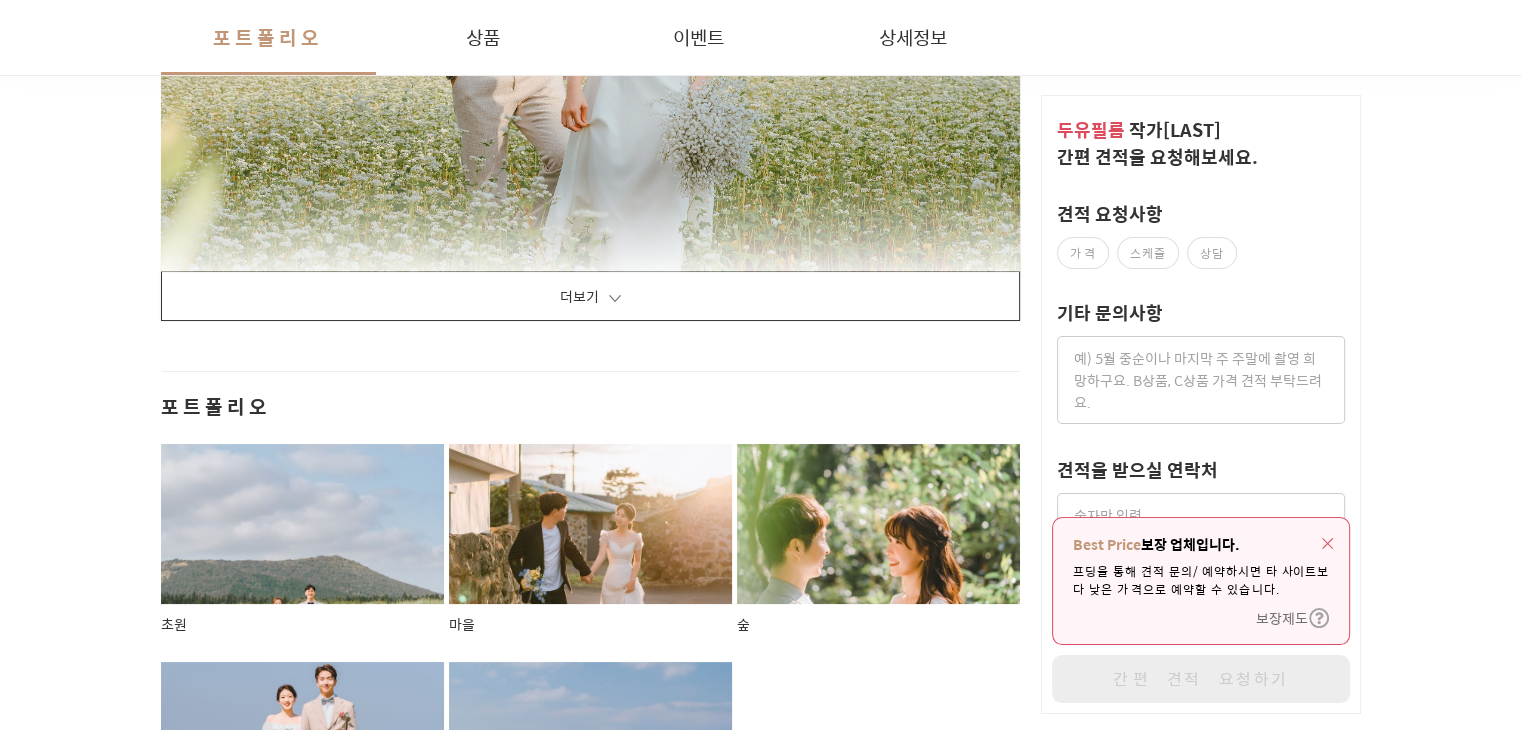 click on "더보기" at bounding box center [591, 296] 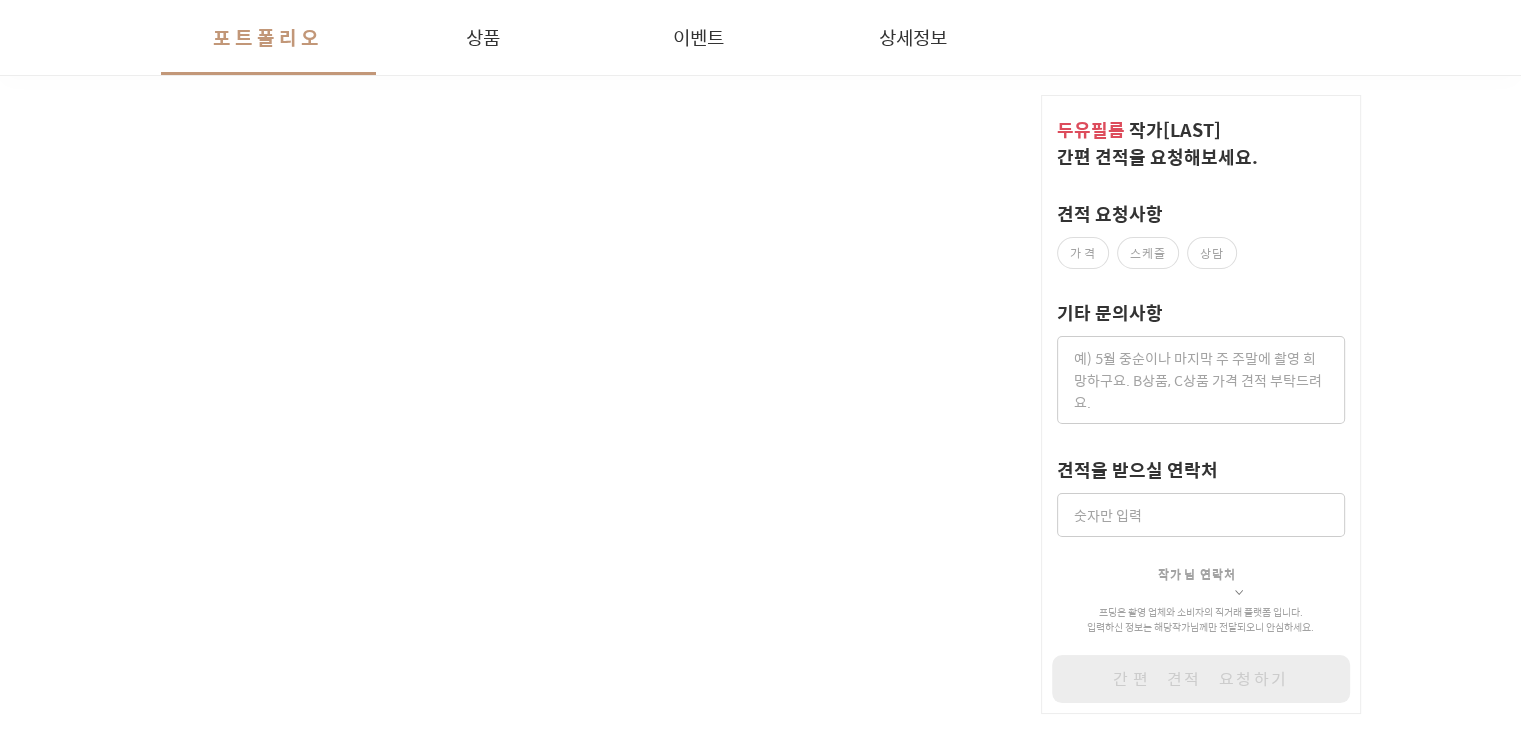 scroll, scrollTop: 19800, scrollLeft: 0, axis: vertical 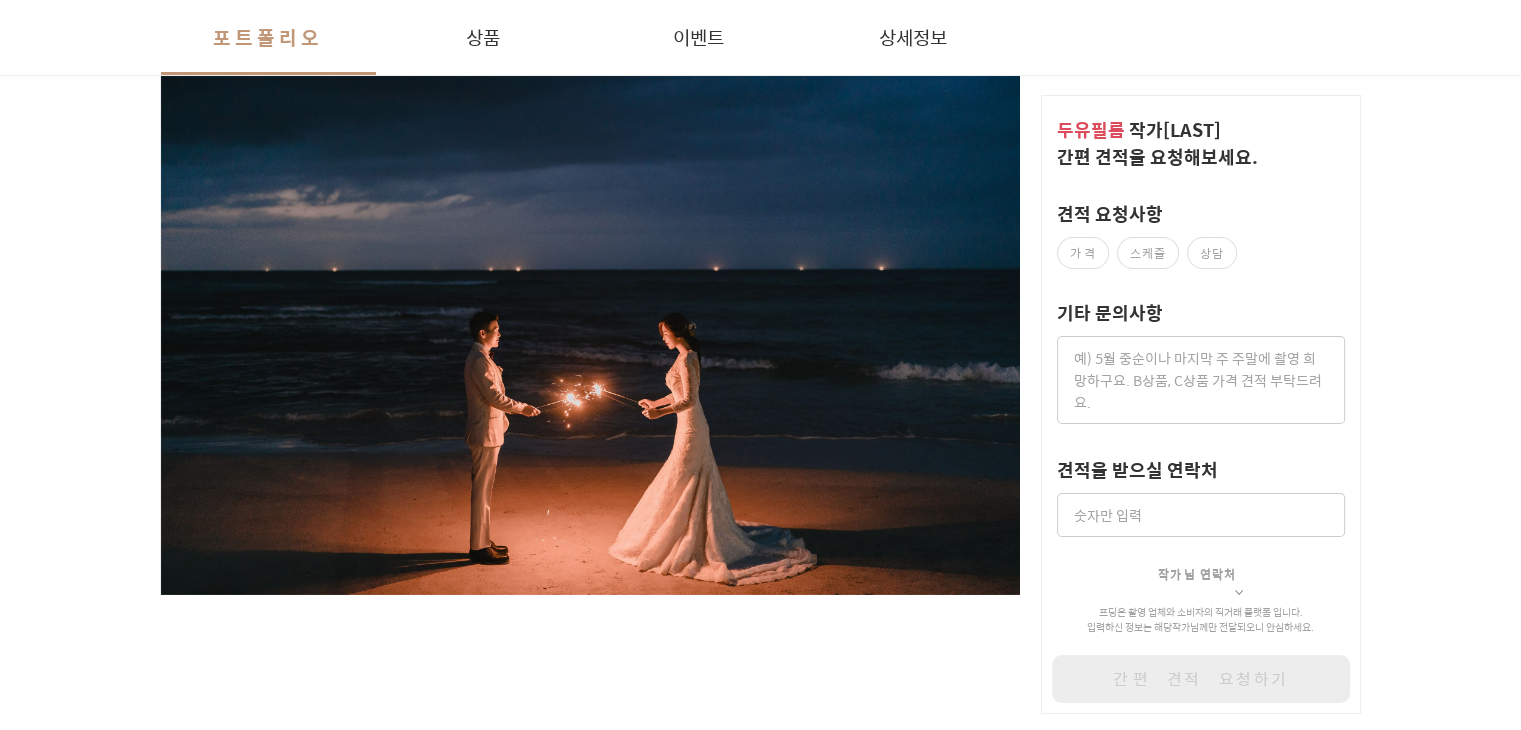 click on "포트폴리오 상품 이벤트 상세정보                                                                                 포트폴리오 초원 마을 숲 꽃밭 바다 Best Price  보장 업체입니다. 타 사이트보다 낮은 가격으로 예약해 보세요.   보장제도 A상품 B상품 C상품 촬영시간(이동시간포함) 5시간 3시간 2시간 촬영장소 5곳 4곳 3곳 촬영작가 1 인 ( 대표   ) 1 인 ( 대표   ) 1 인 ( 대표   ) 의상 드레스   X 수트   X 한복   X 헬퍼  X 드레스   X 수트   X 한복   X 헬퍼  X 드레스   X 수트   X 한복   X 헬퍼  X 원본/수정본 원본파일 2000장 이상 보정파일 색감보정본 50장
세부보정본 20장 원본파일 1500장 이상 보정파일 색감보정본 40장
세부보정본 15장 원본파일 1000장 이상 보정파일 색감보정본 30장
세부보정본 10장 소품 O O O 메이크업 X X X 의상 제한 3벌 2벌 1벌 인화사진 X X X 앨범 X X X 액자 X X X 특수 촬영 드론촬영  X O X X" at bounding box center (760, -2002) 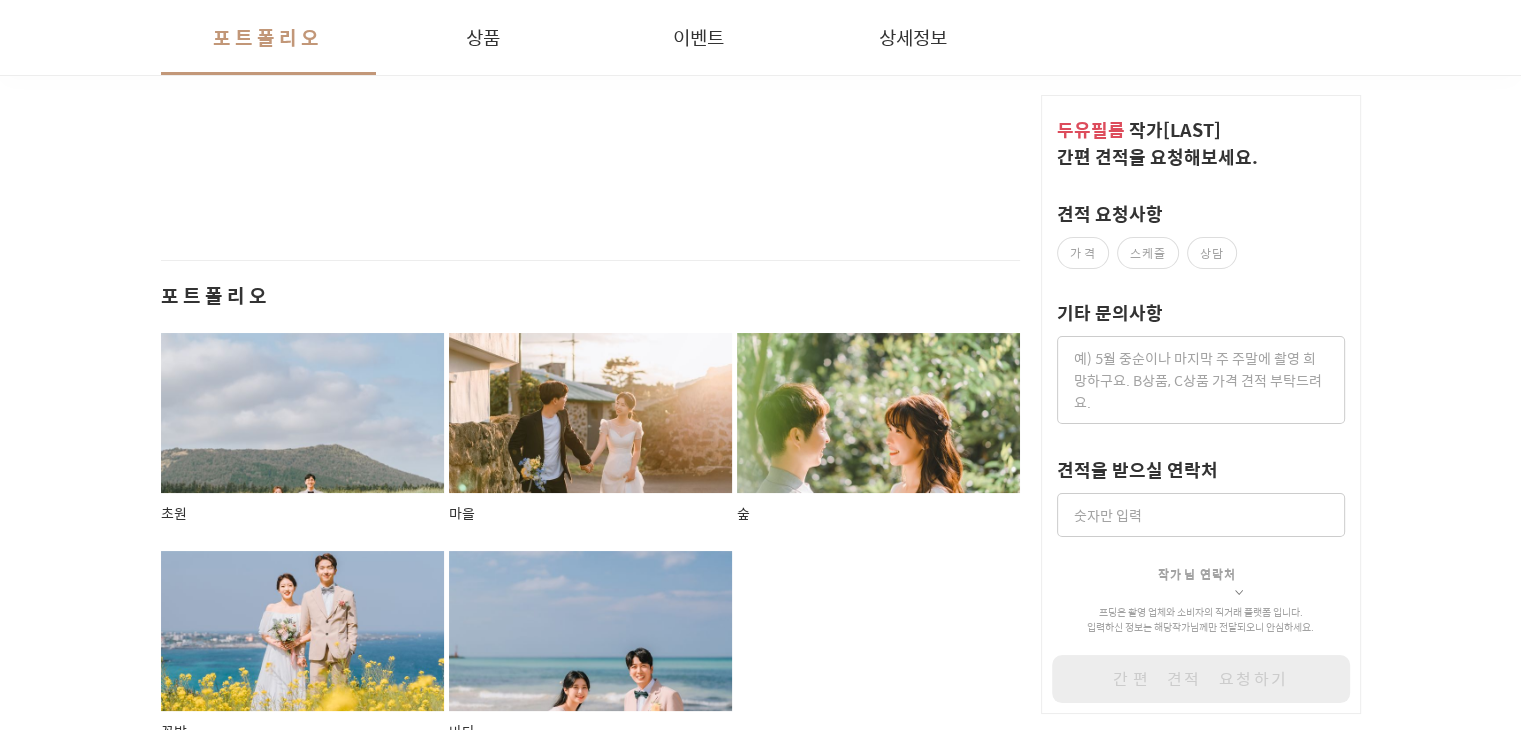 scroll, scrollTop: 34700, scrollLeft: 0, axis: vertical 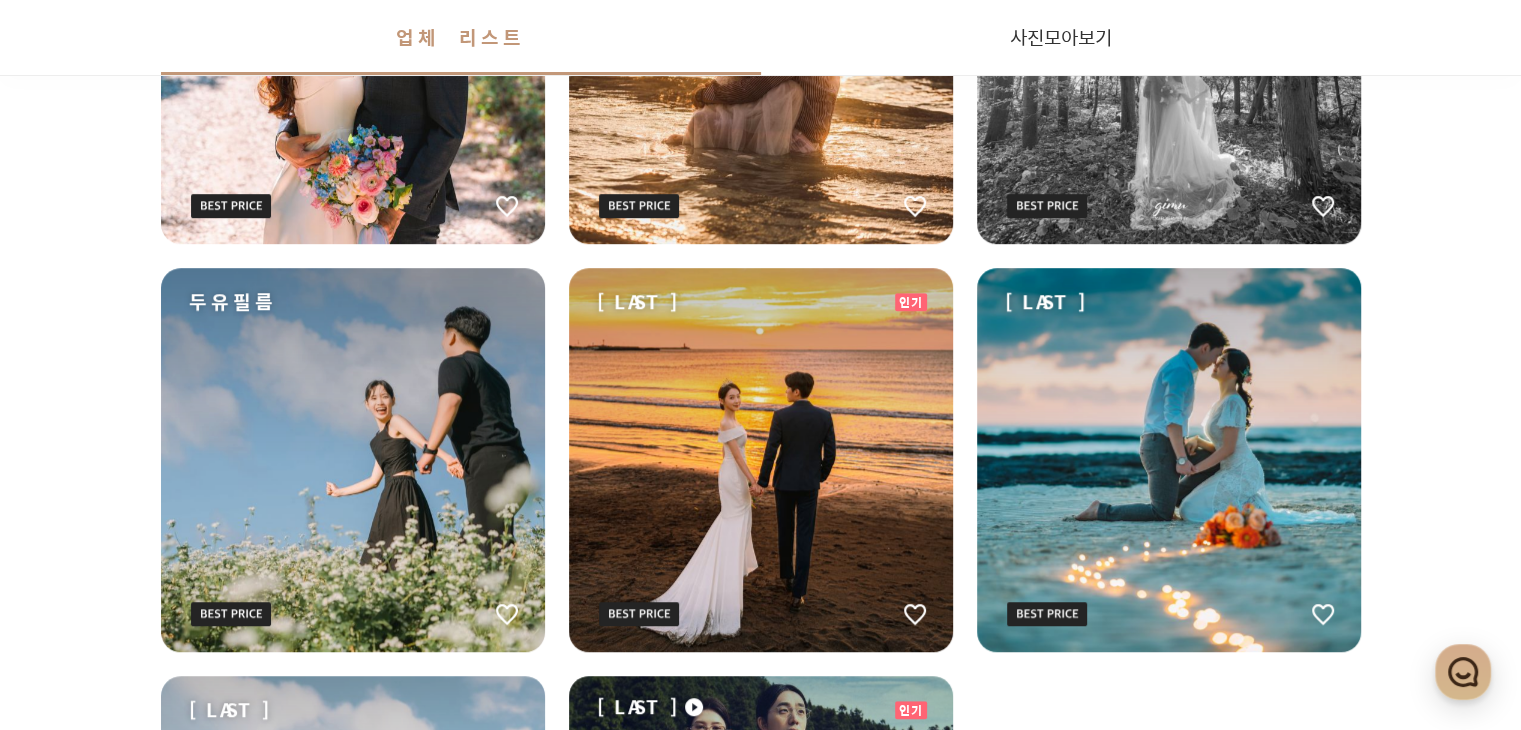 click on "[LAST]" at bounding box center [761, 460] 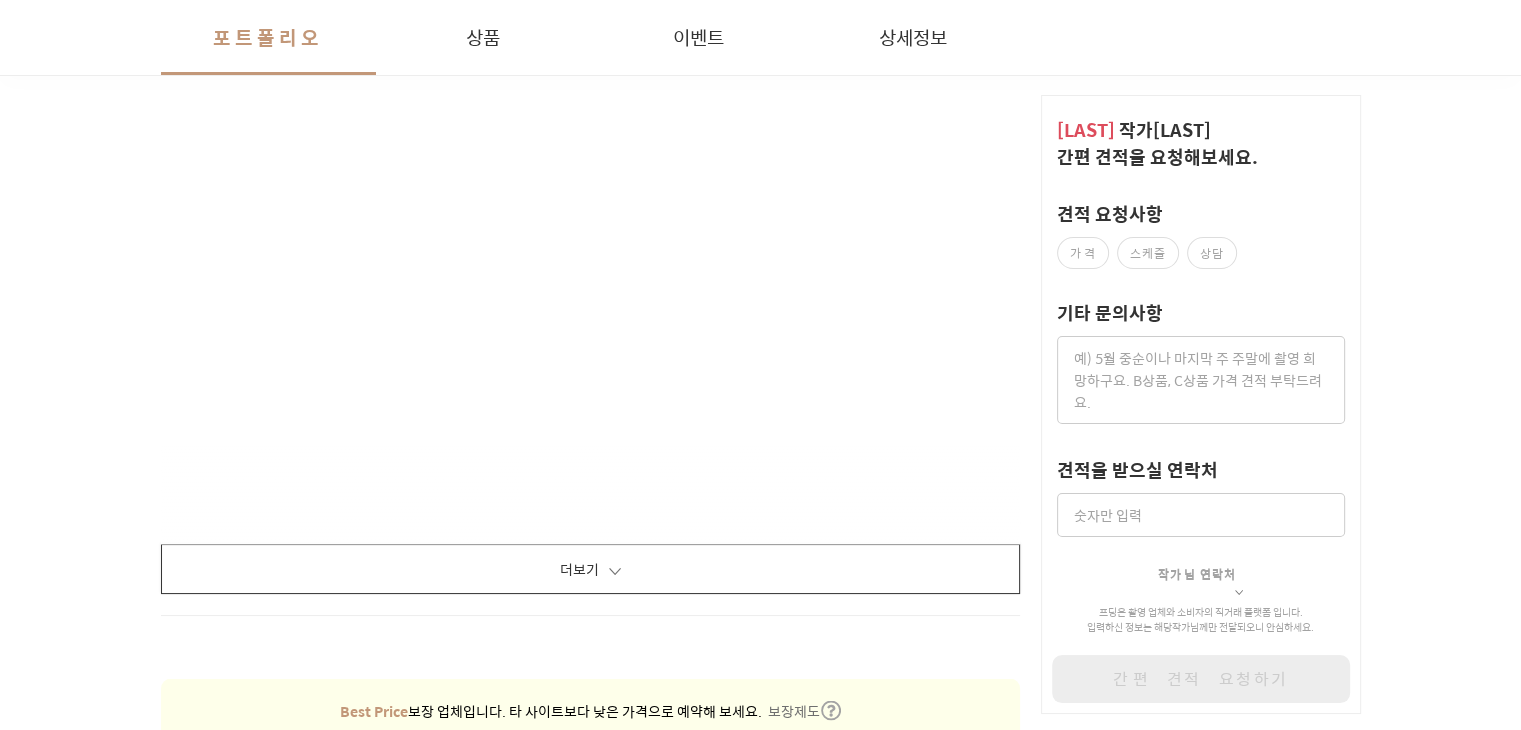 scroll, scrollTop: 3800, scrollLeft: 0, axis: vertical 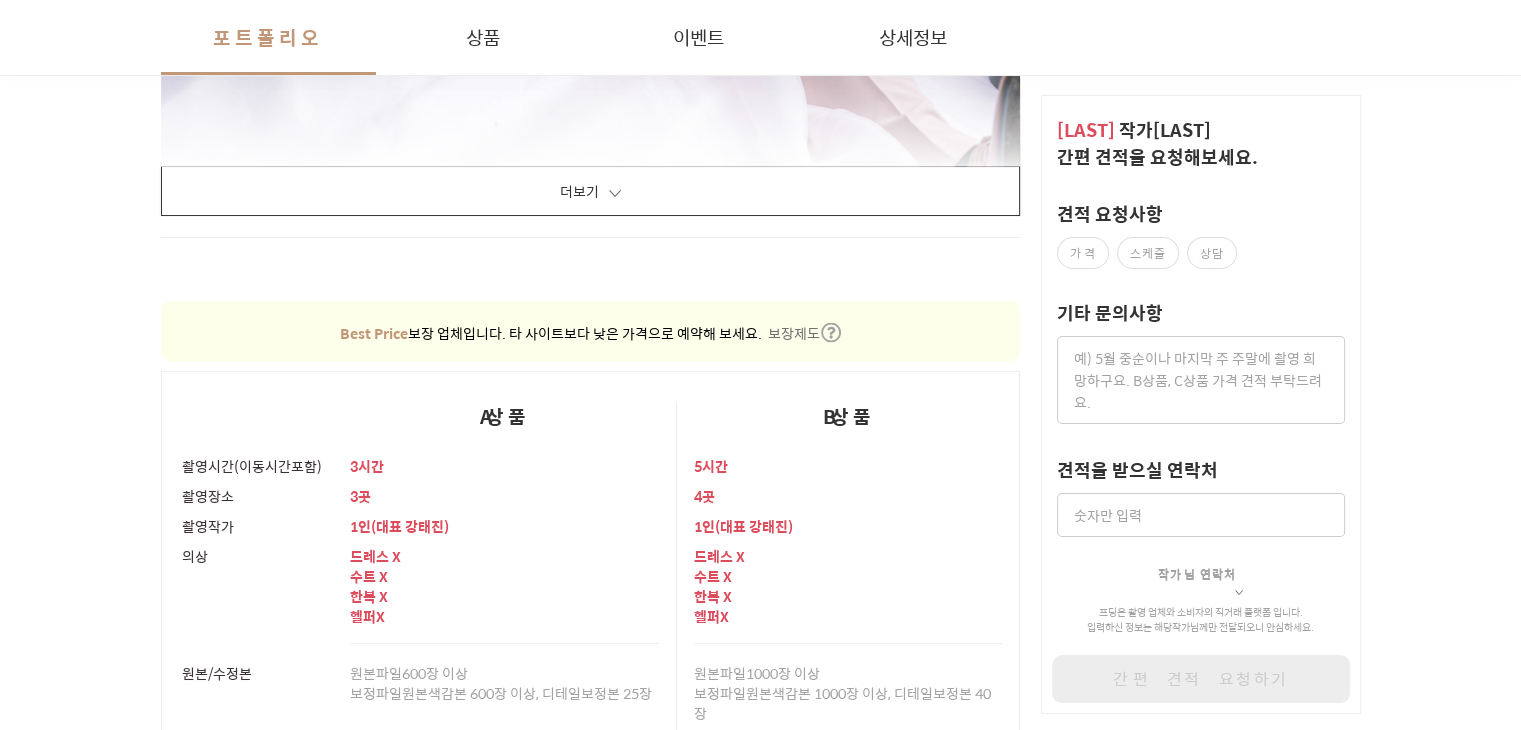 click on "더보기" at bounding box center [591, 191] 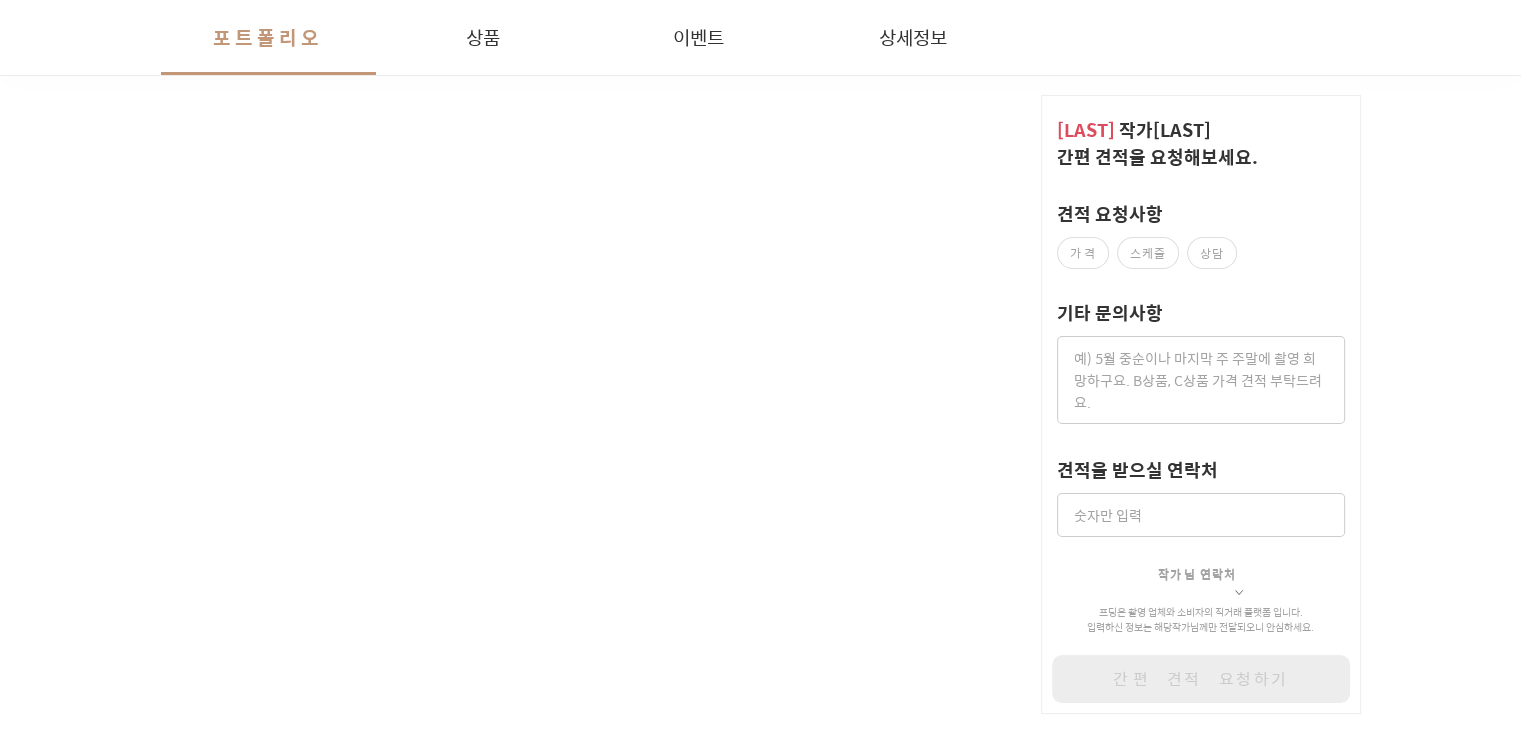 scroll, scrollTop: 33200, scrollLeft: 0, axis: vertical 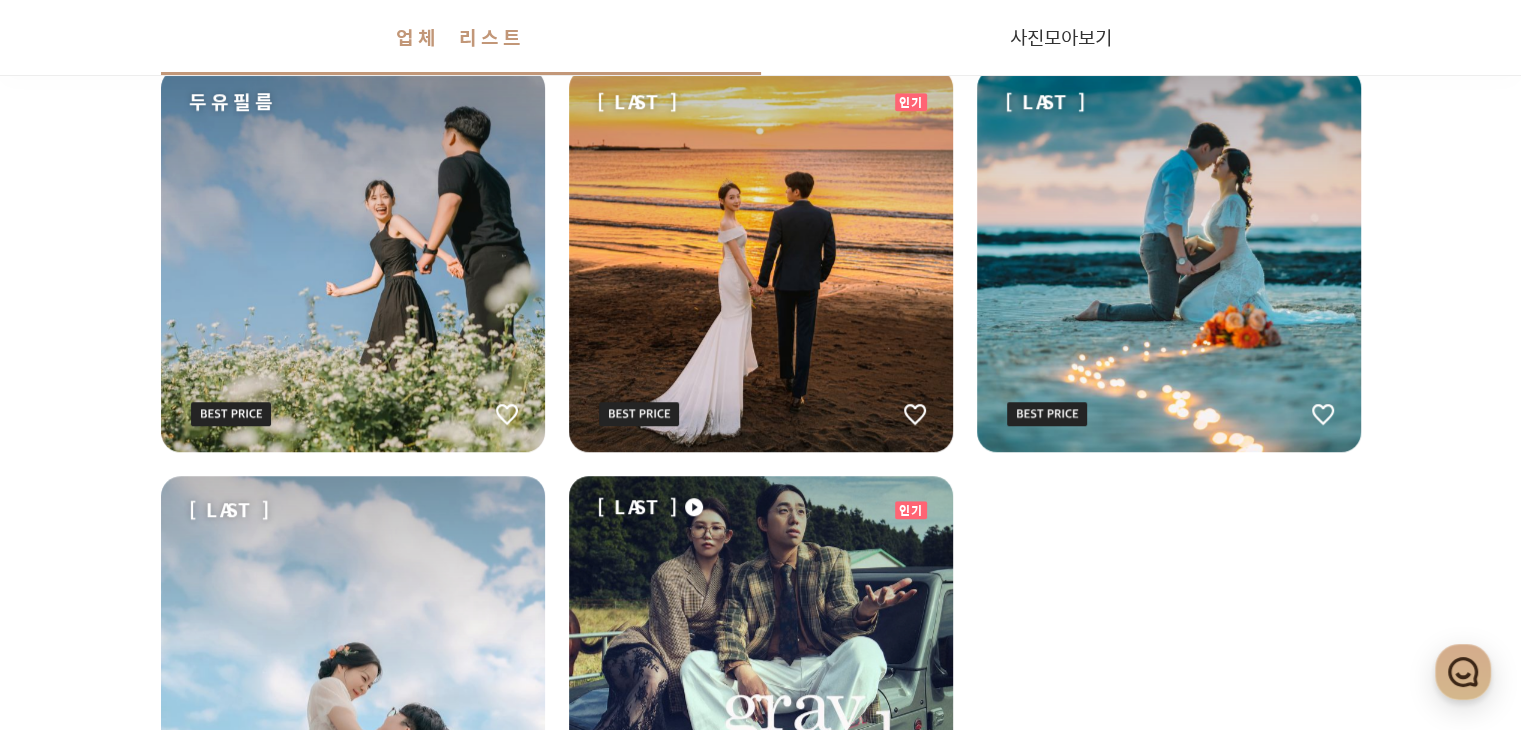 click on "[LAST]" at bounding box center [1169, 260] 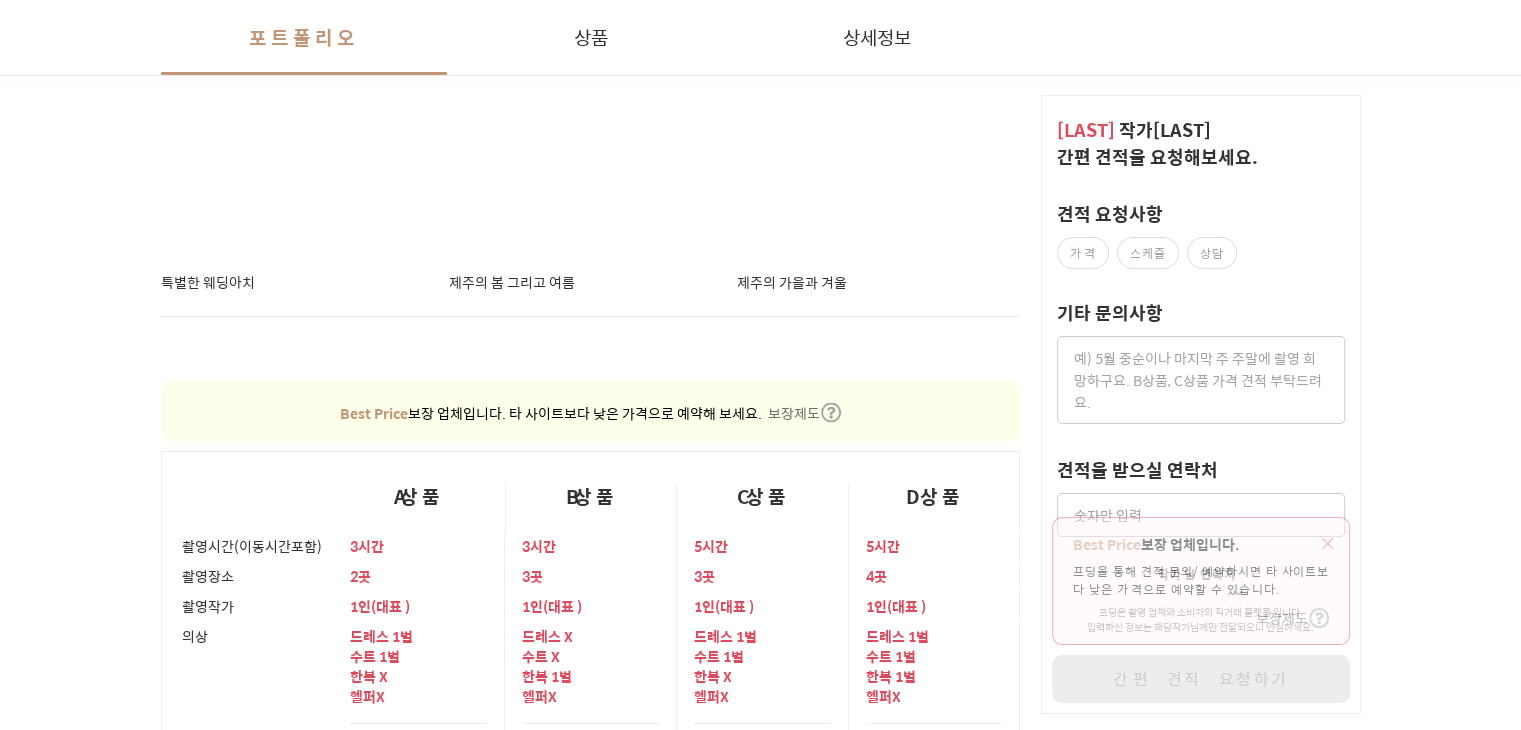scroll, scrollTop: 3000, scrollLeft: 0, axis: vertical 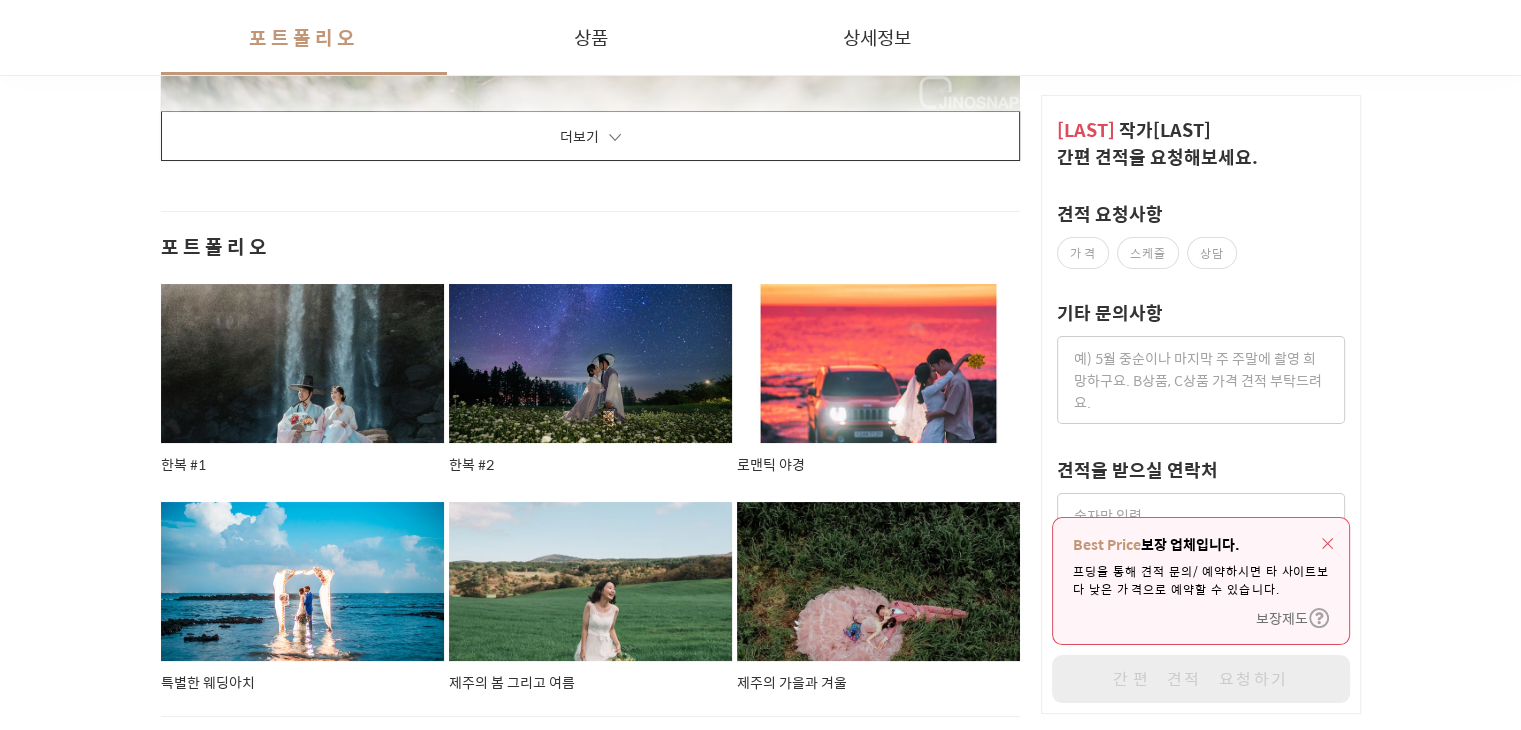 click on "더보기" at bounding box center (591, 136) 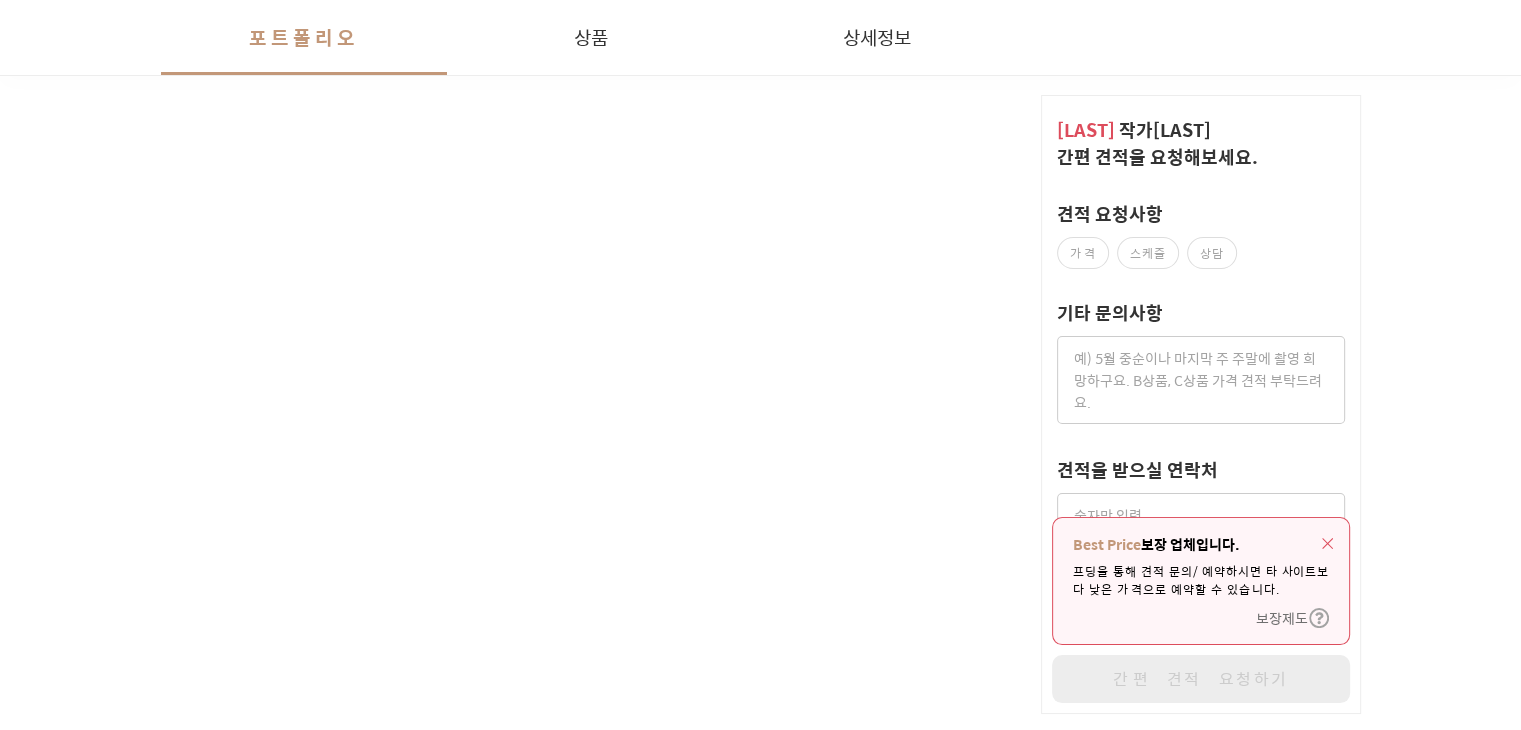 scroll, scrollTop: 6900, scrollLeft: 0, axis: vertical 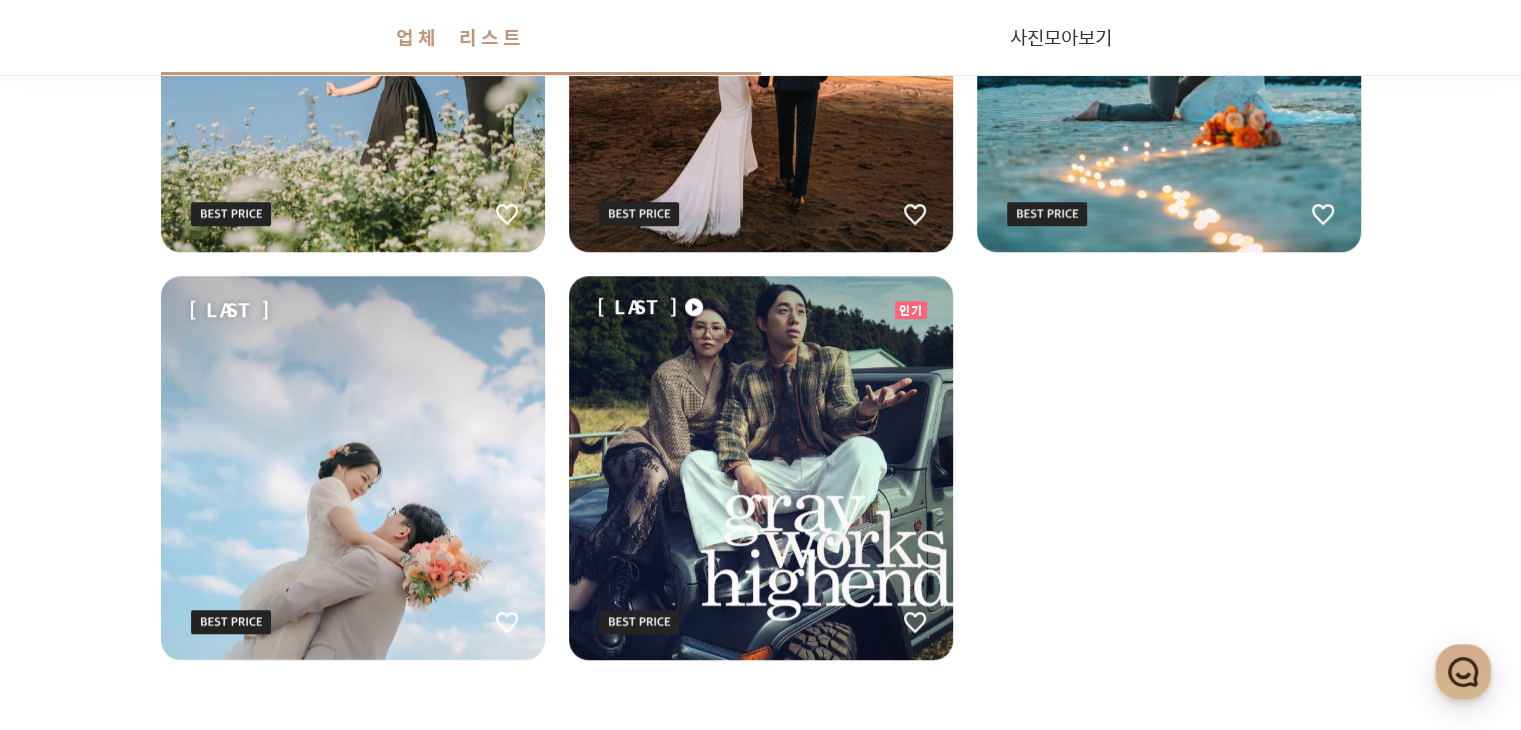 click on "[LAST]" at bounding box center [353, 468] 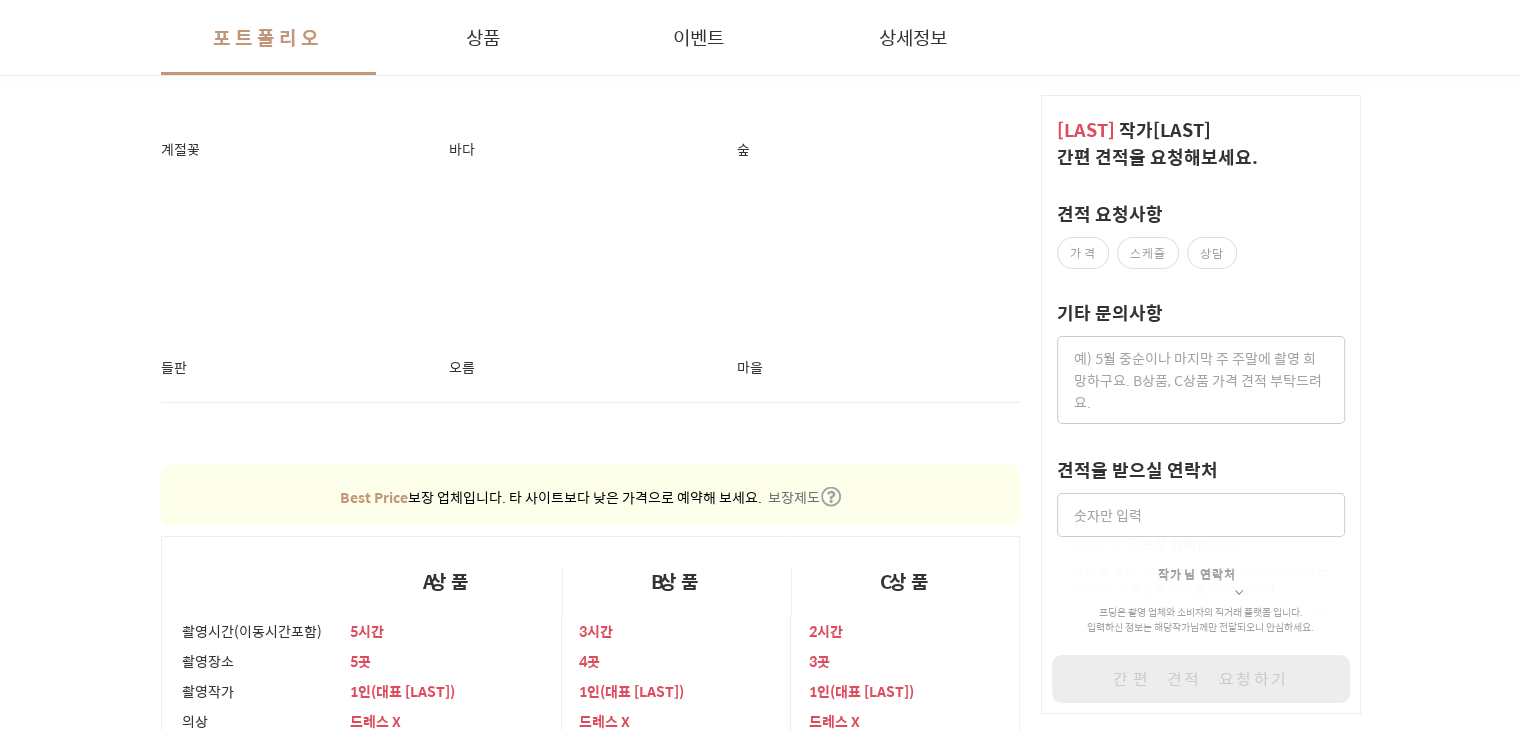 scroll, scrollTop: 4200, scrollLeft: 0, axis: vertical 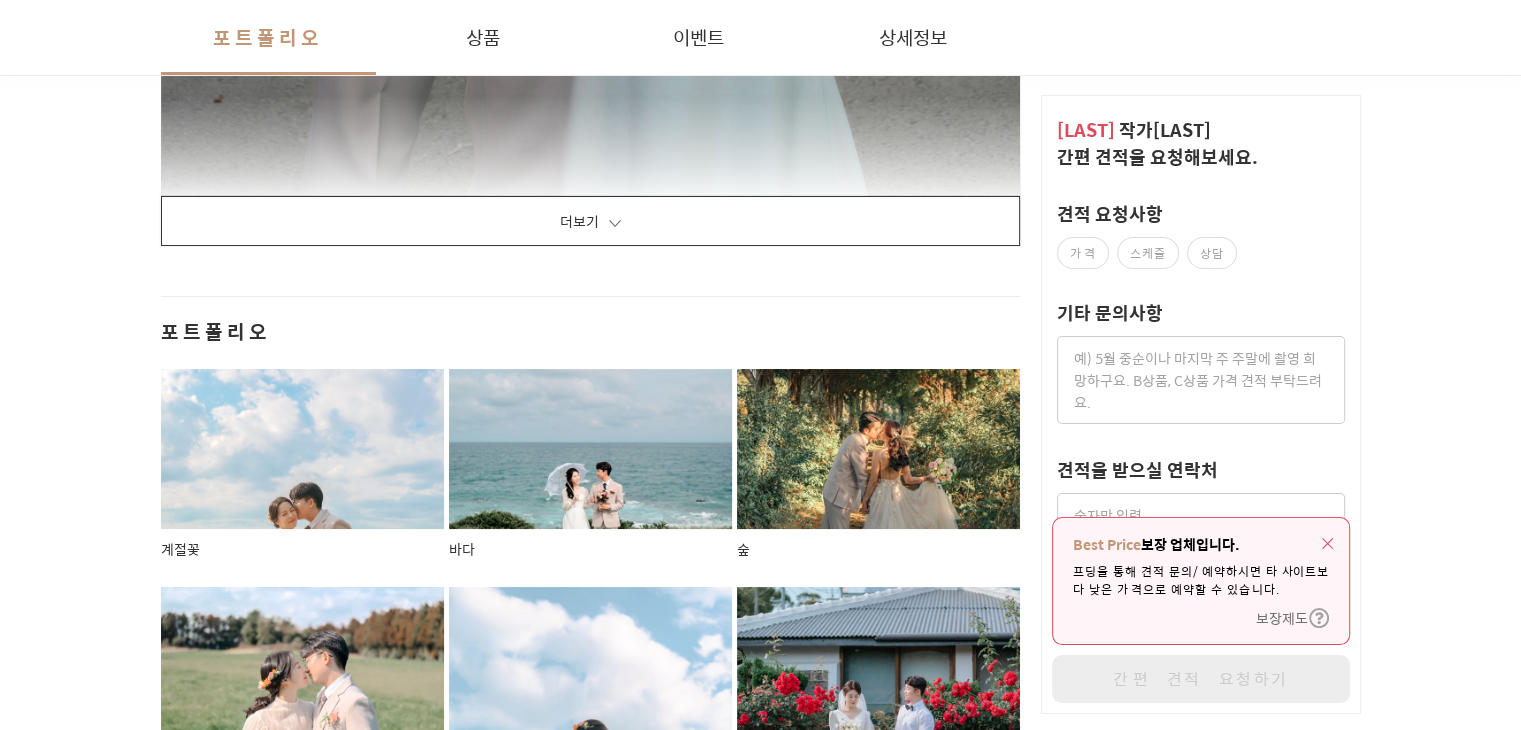 click on "더보기" at bounding box center (591, 221) 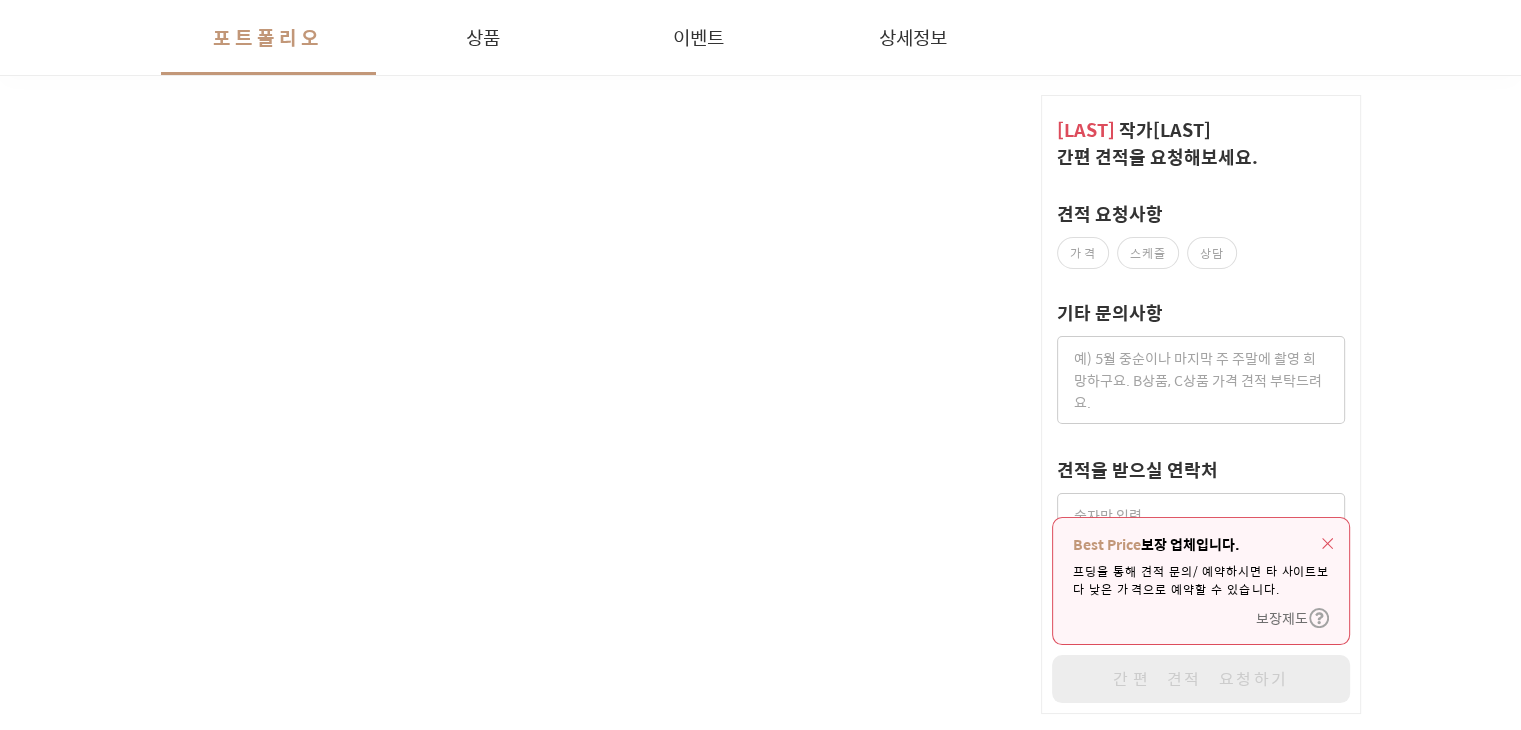 scroll, scrollTop: 12500, scrollLeft: 0, axis: vertical 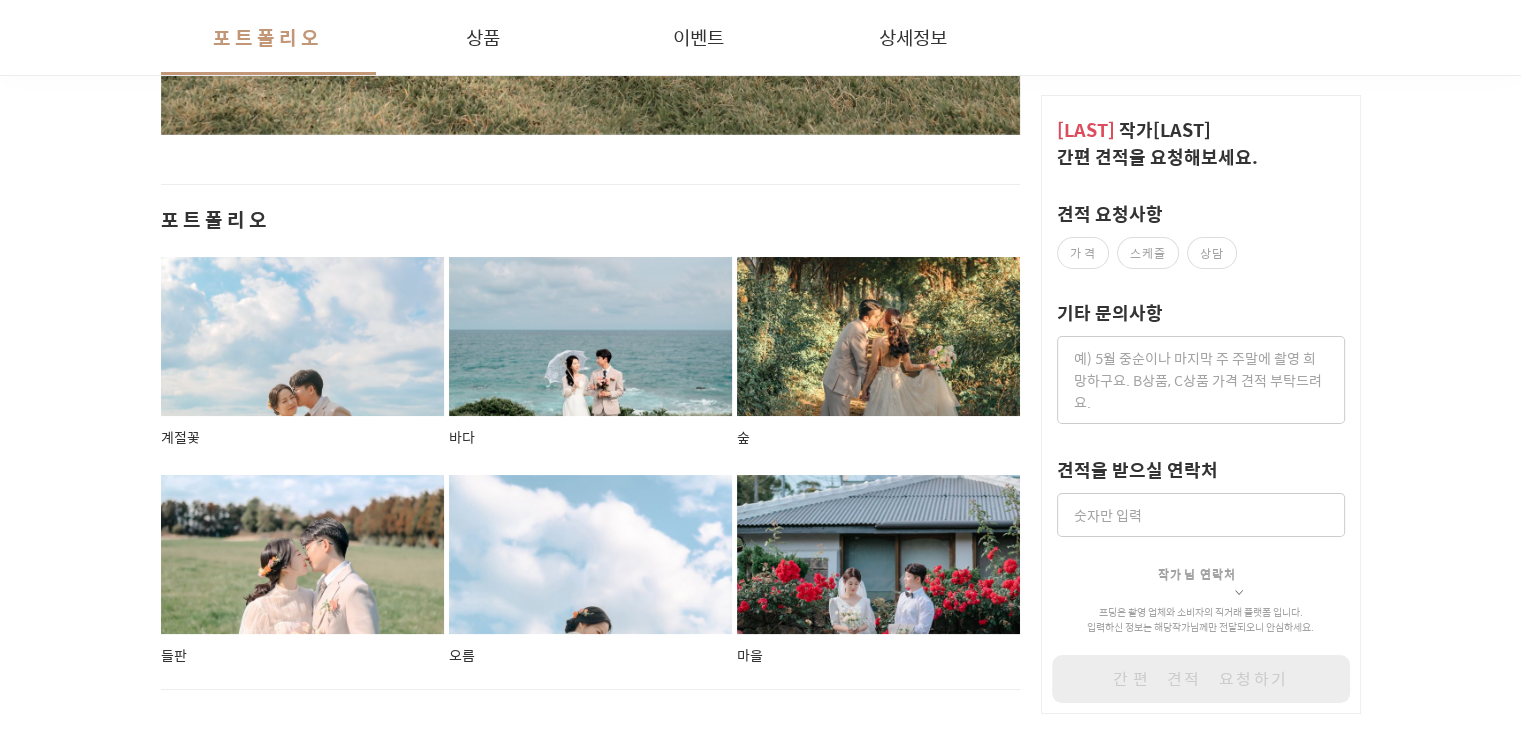 click at bounding box center [879, 337] 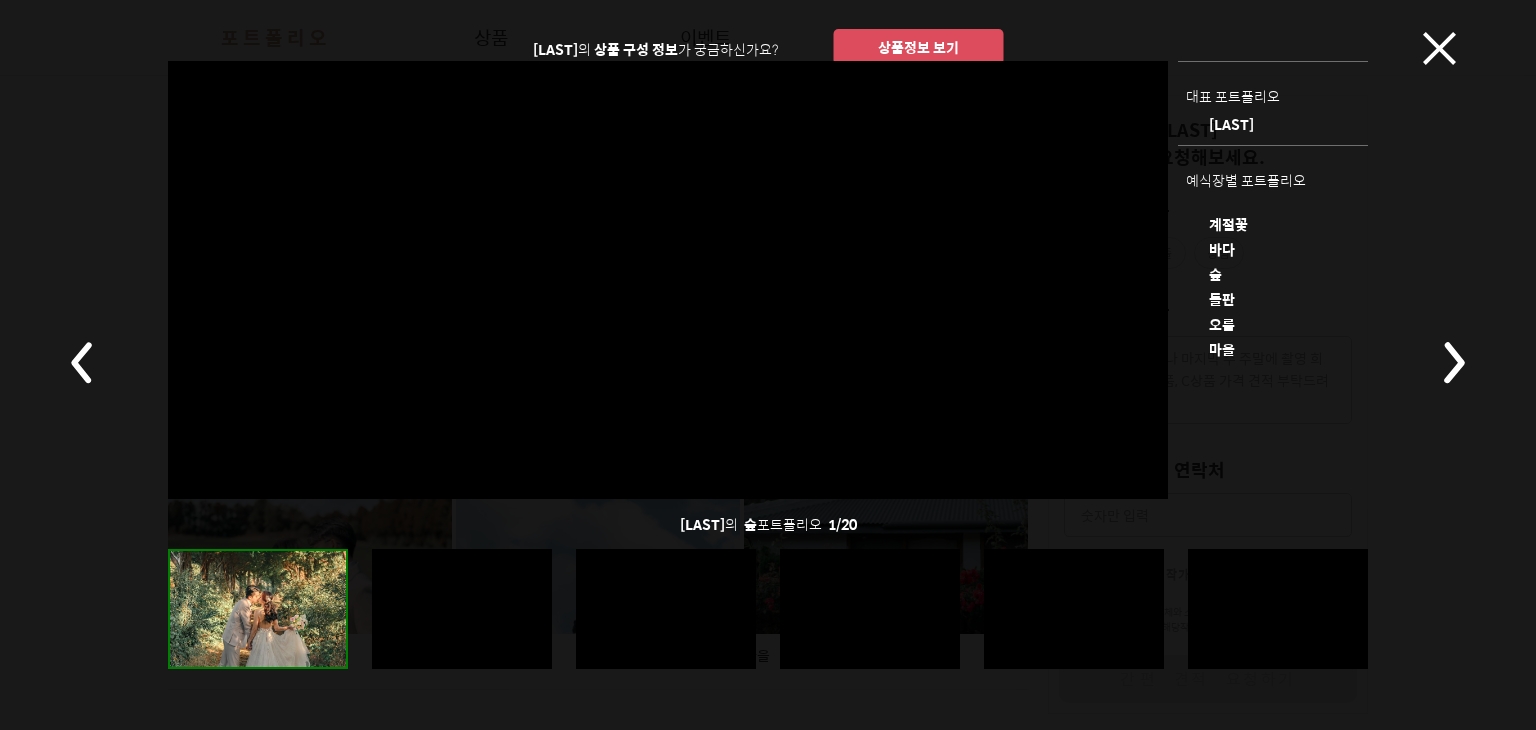 click at bounding box center (768, 609) 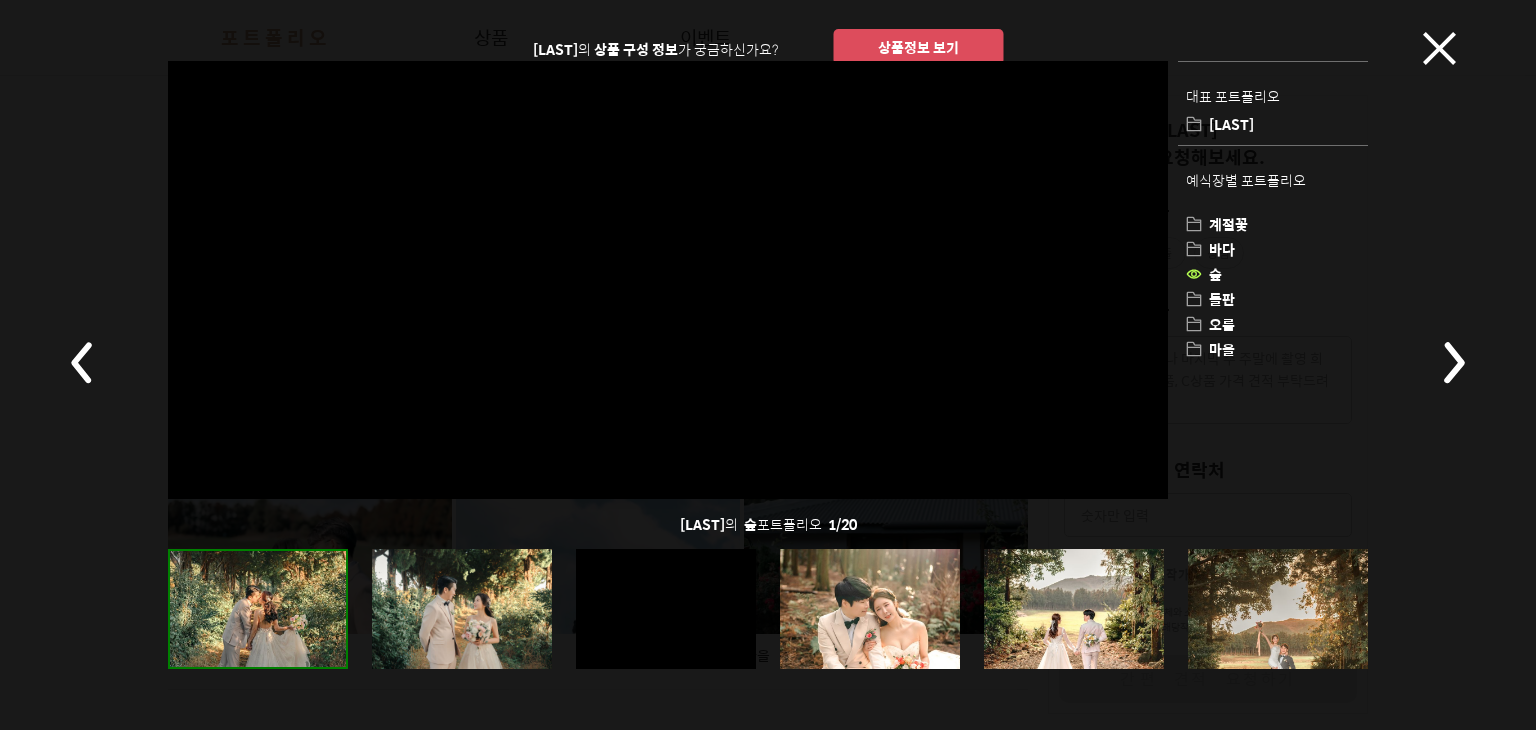 click at bounding box center [462, 609] 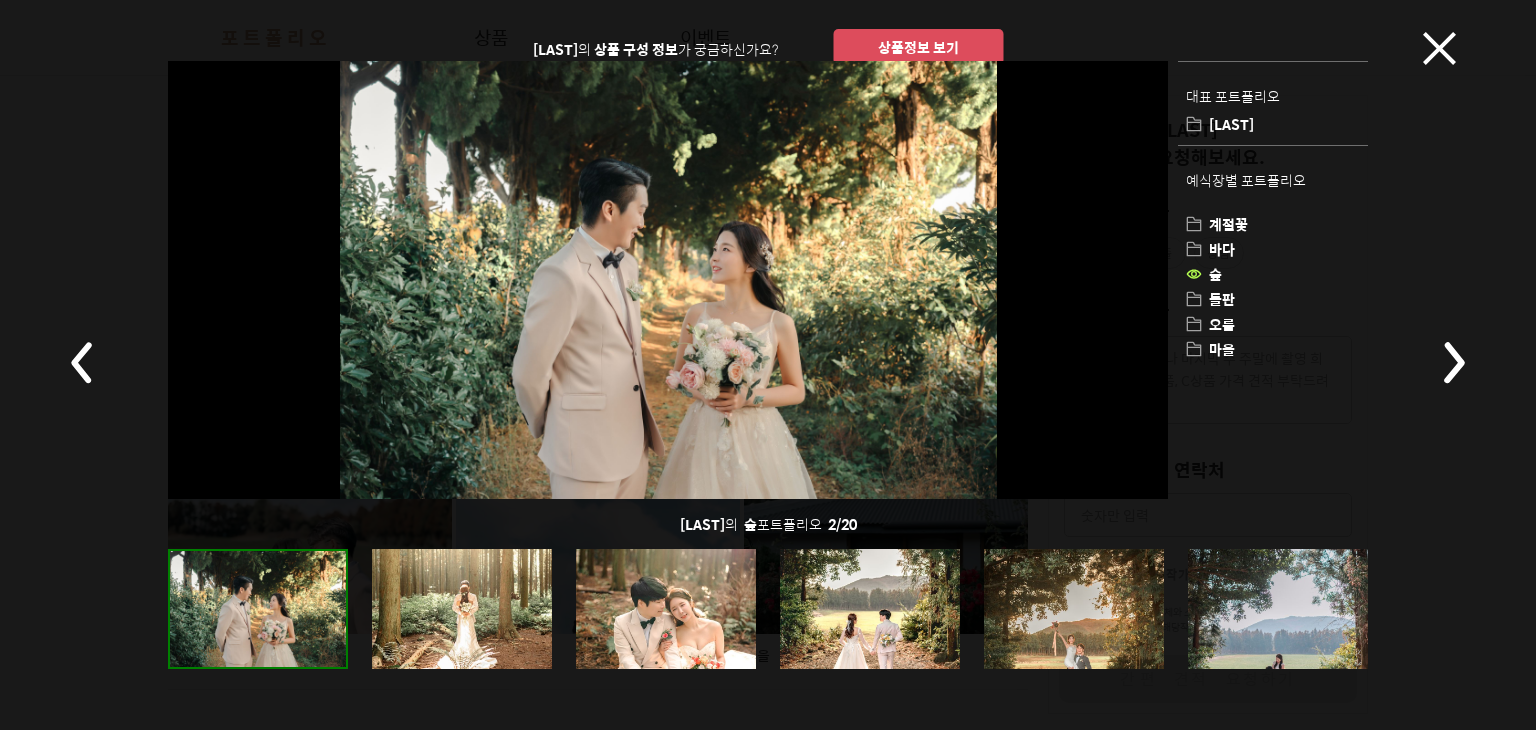 click at bounding box center (666, 609) 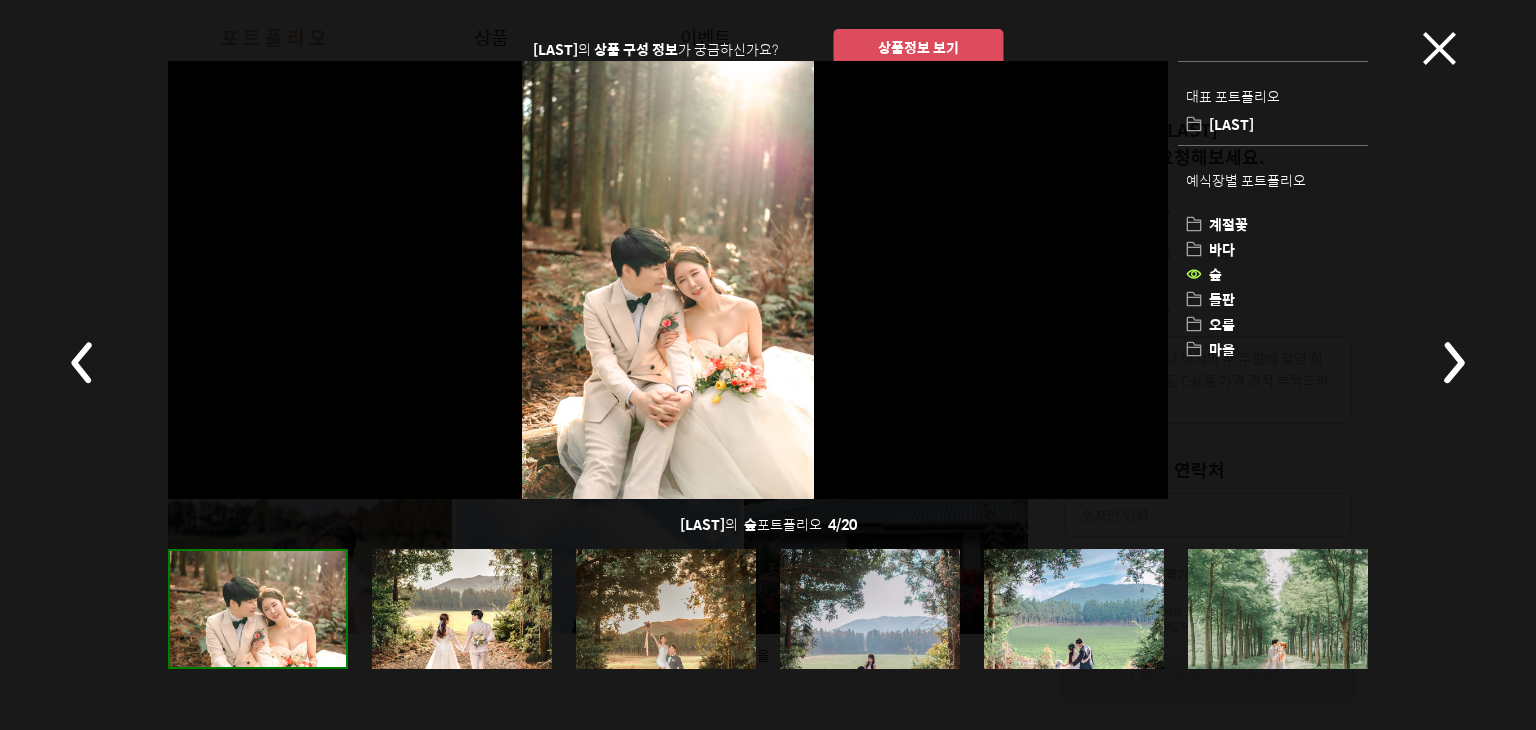 click at bounding box center [666, 609] 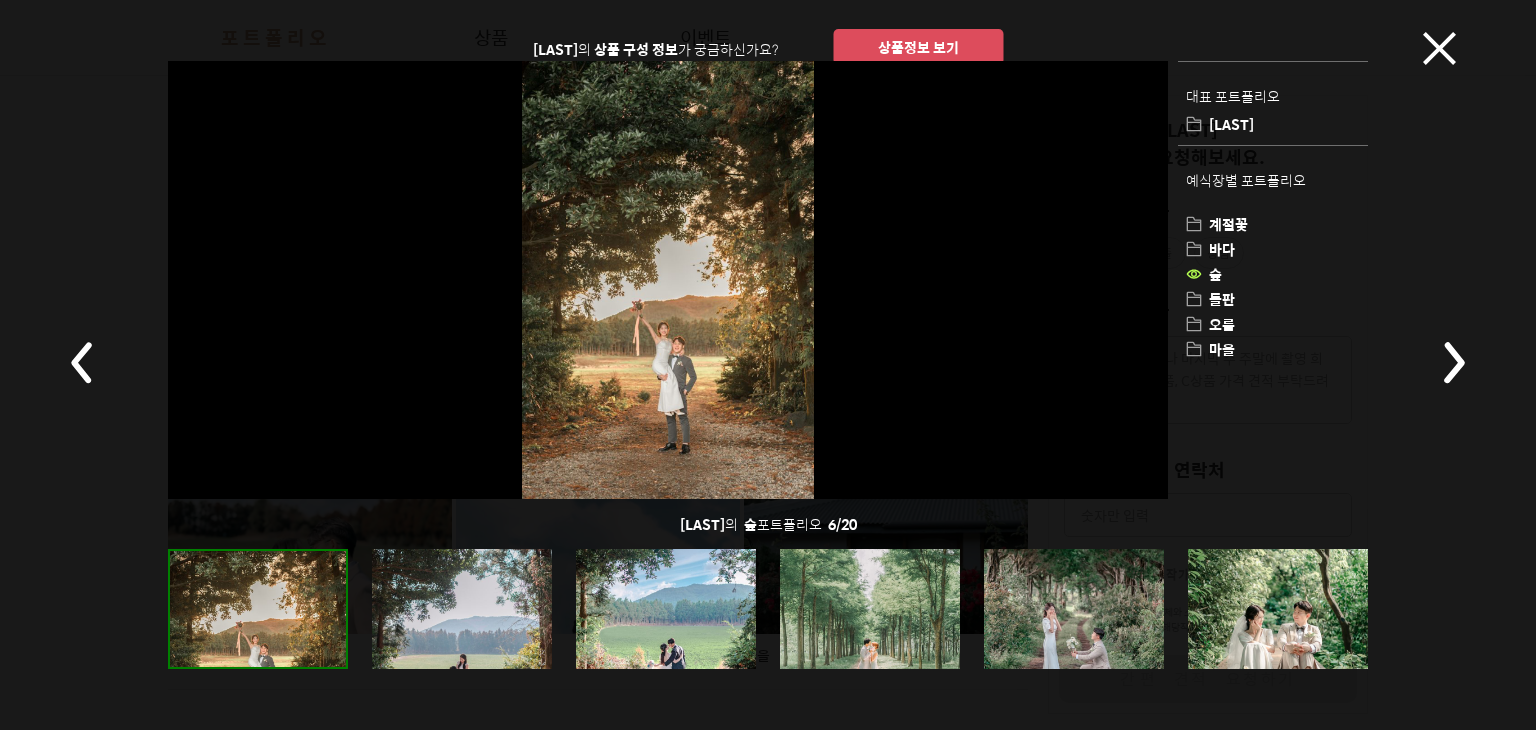click at bounding box center (666, 609) 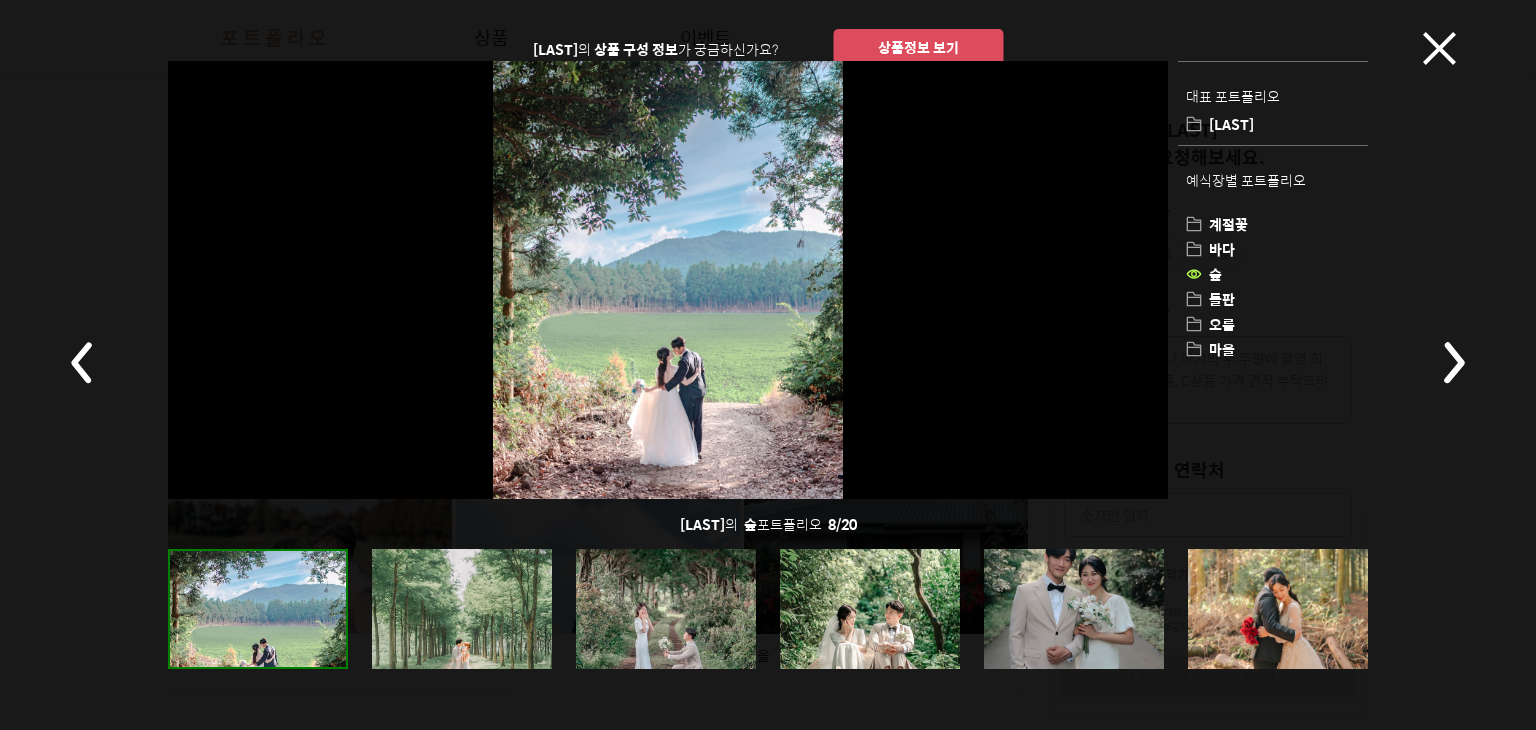 click at bounding box center [666, 609] 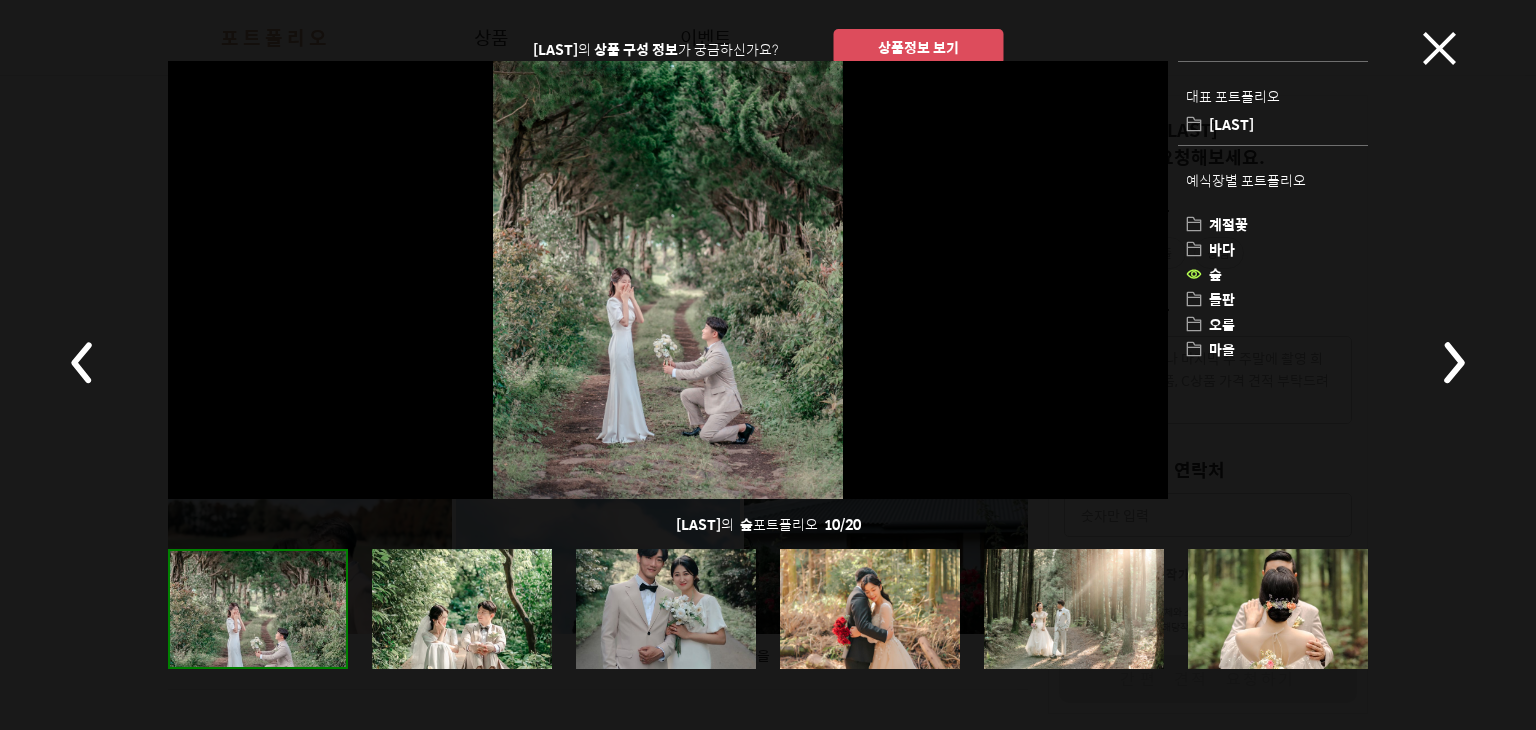 click at bounding box center [870, 609] 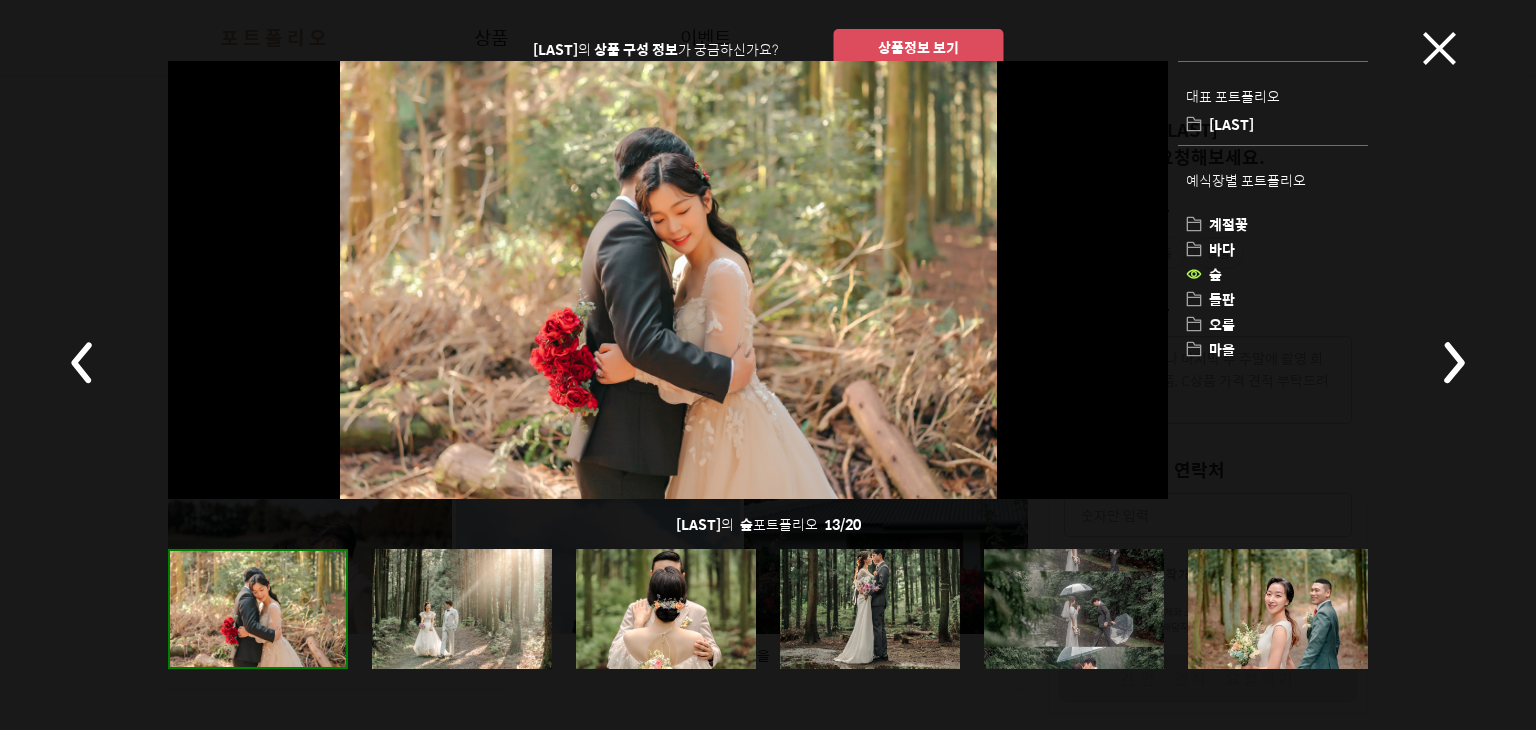 click at bounding box center [870, 609] 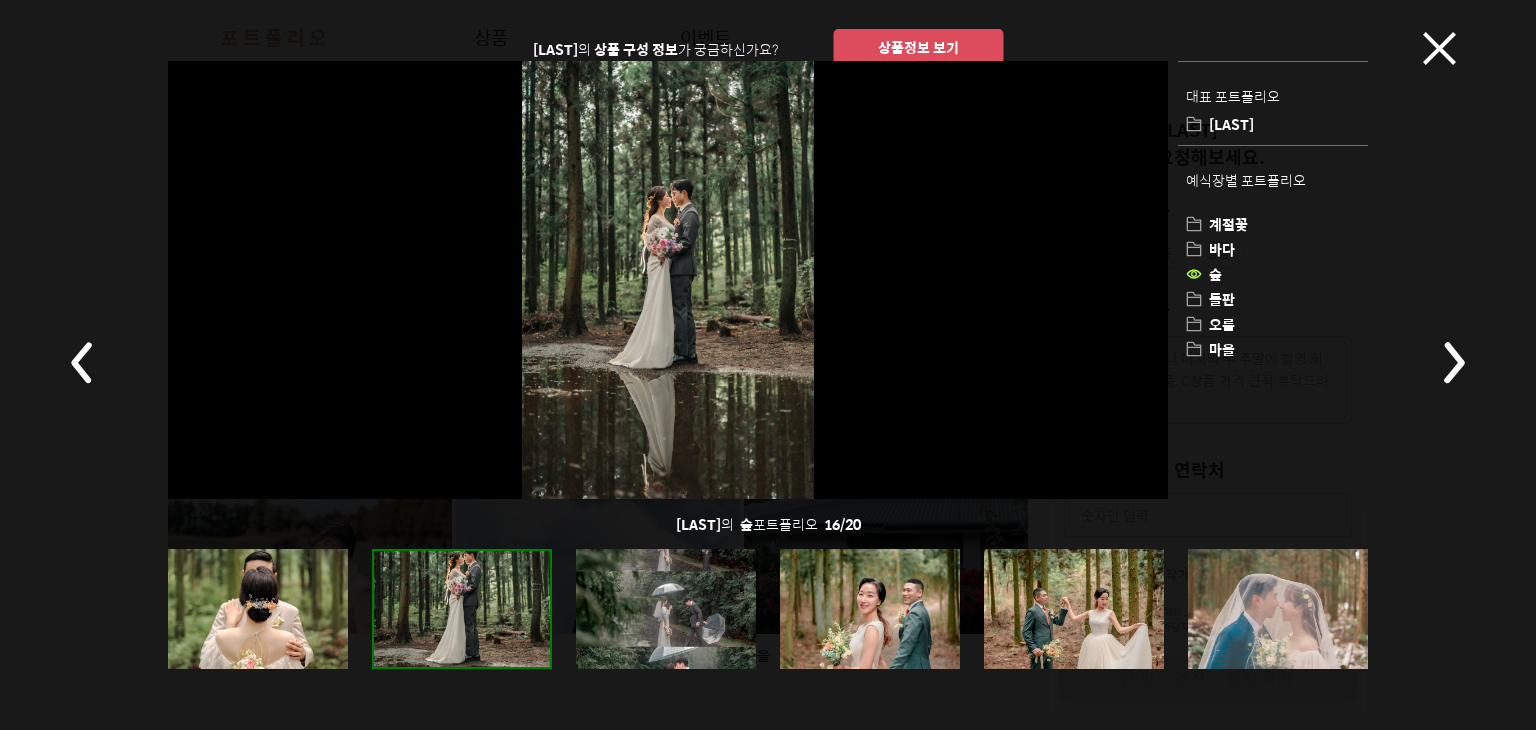 click at bounding box center [870, 609] 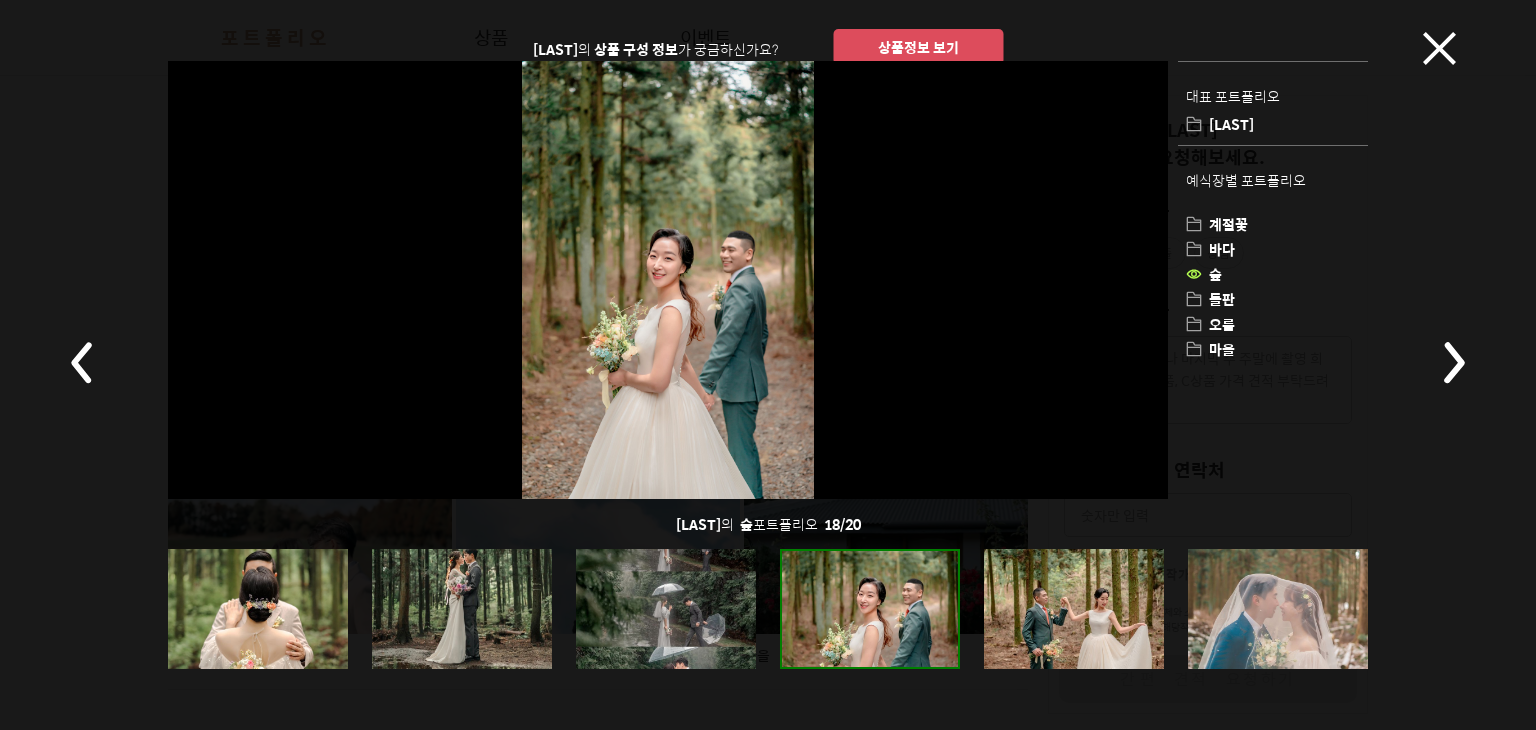 click at bounding box center [870, 609] 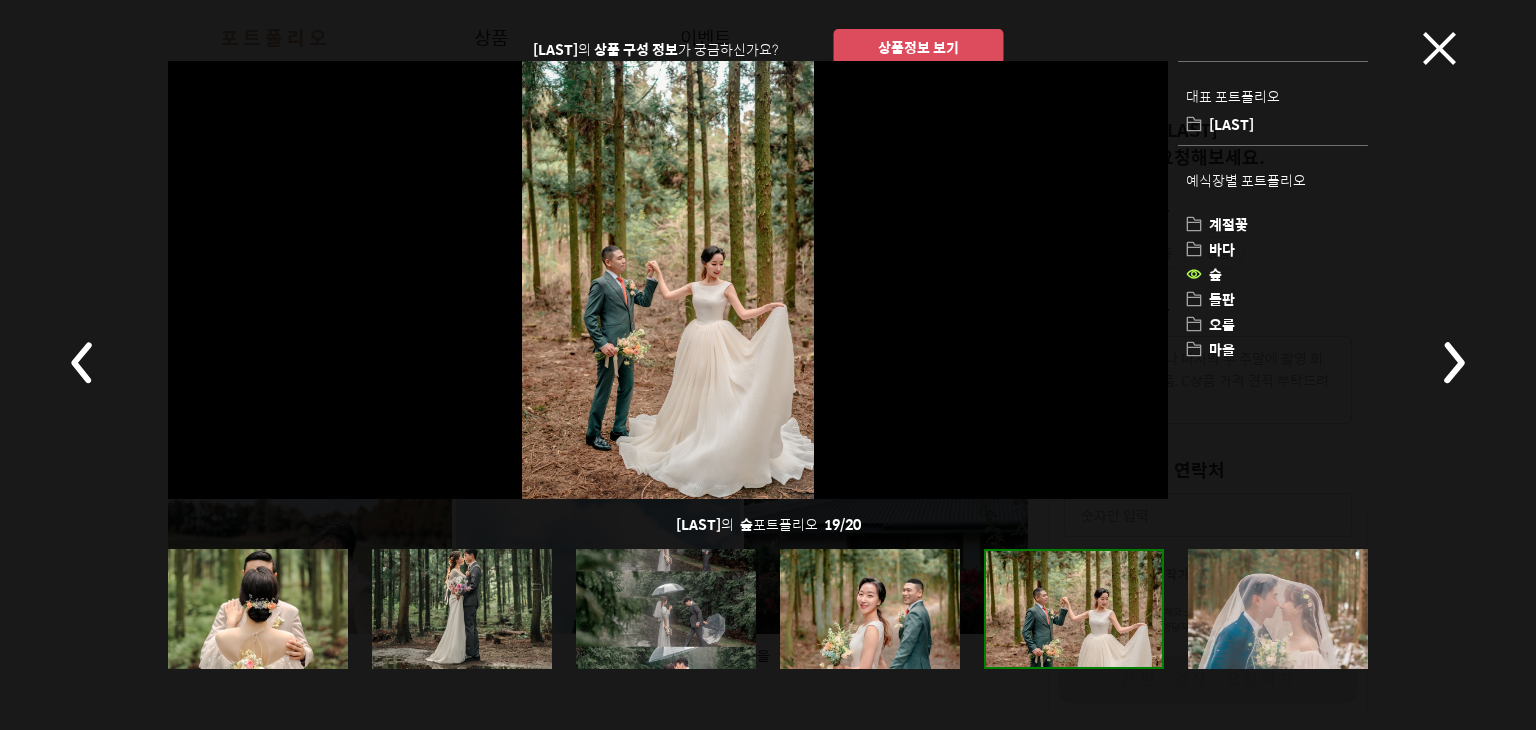 click at bounding box center [1278, 609] 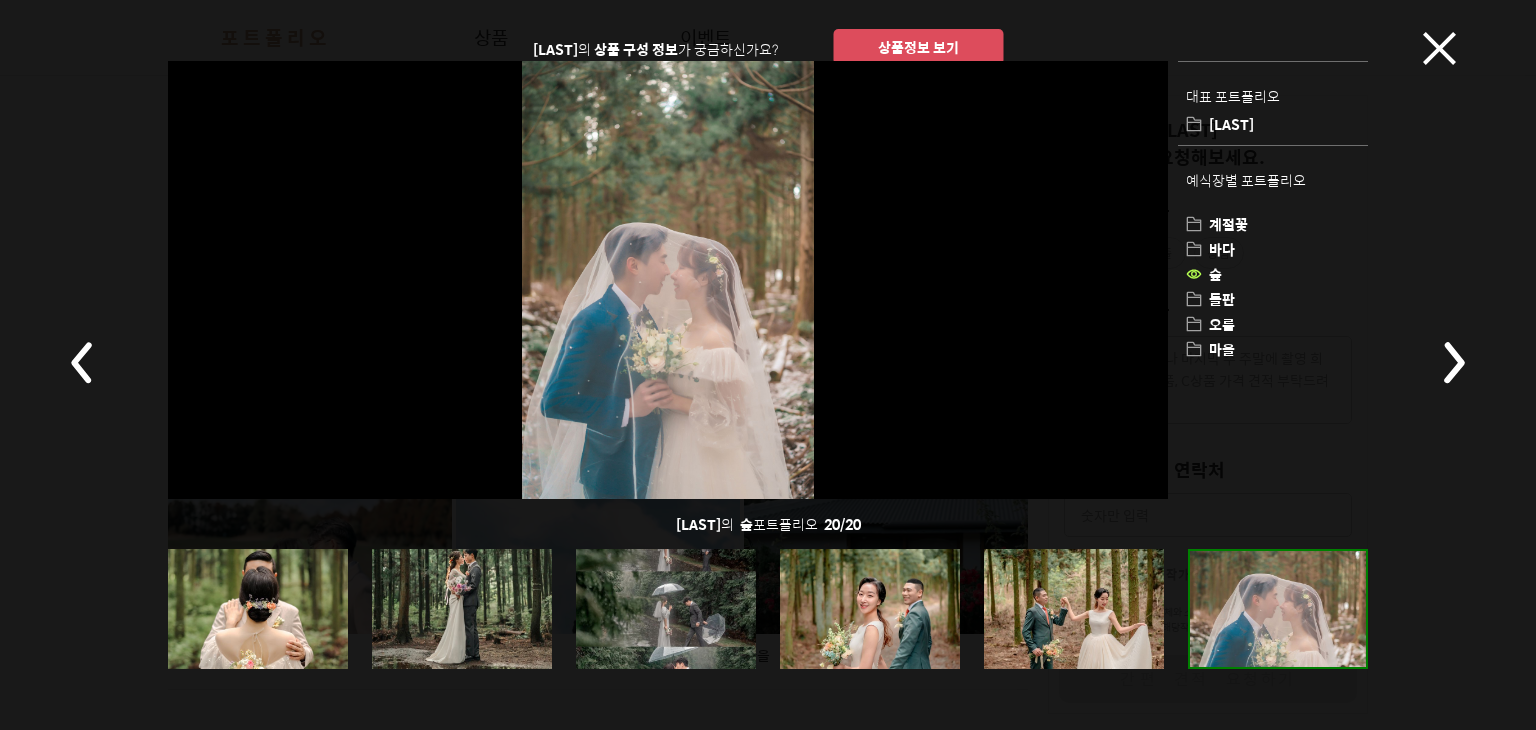 click at bounding box center (1454, 362) 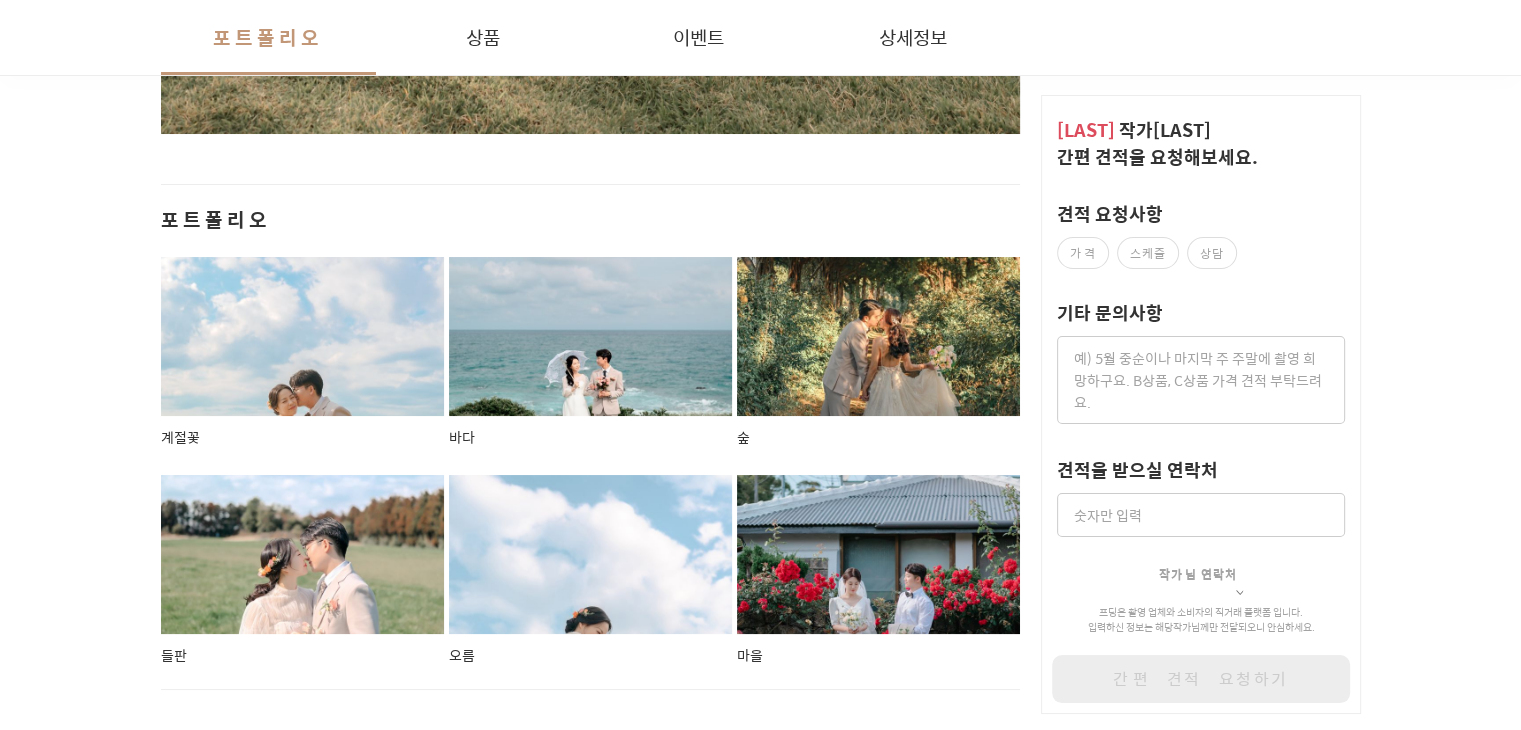scroll, scrollTop: 25832, scrollLeft: 0, axis: vertical 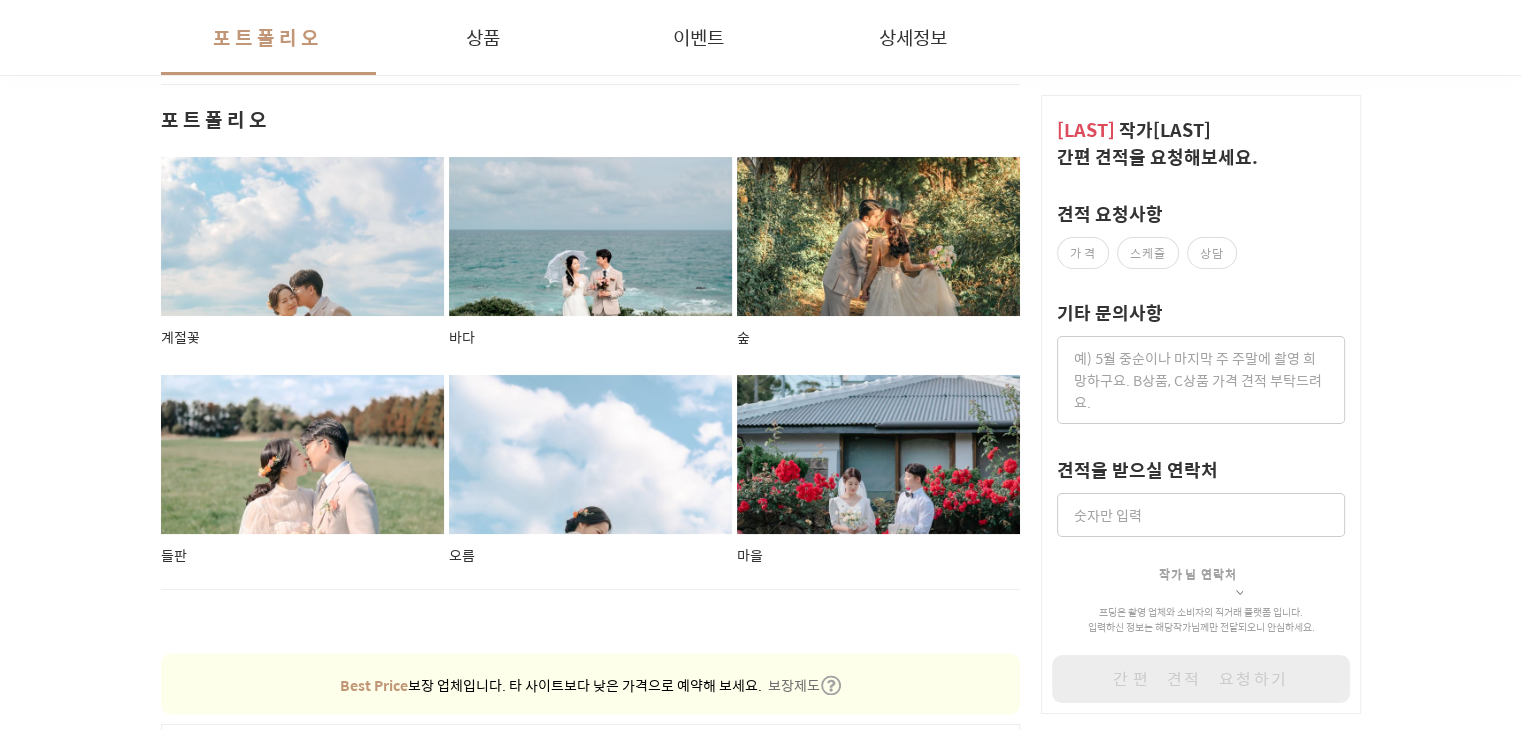 click at bounding box center (591, 237) 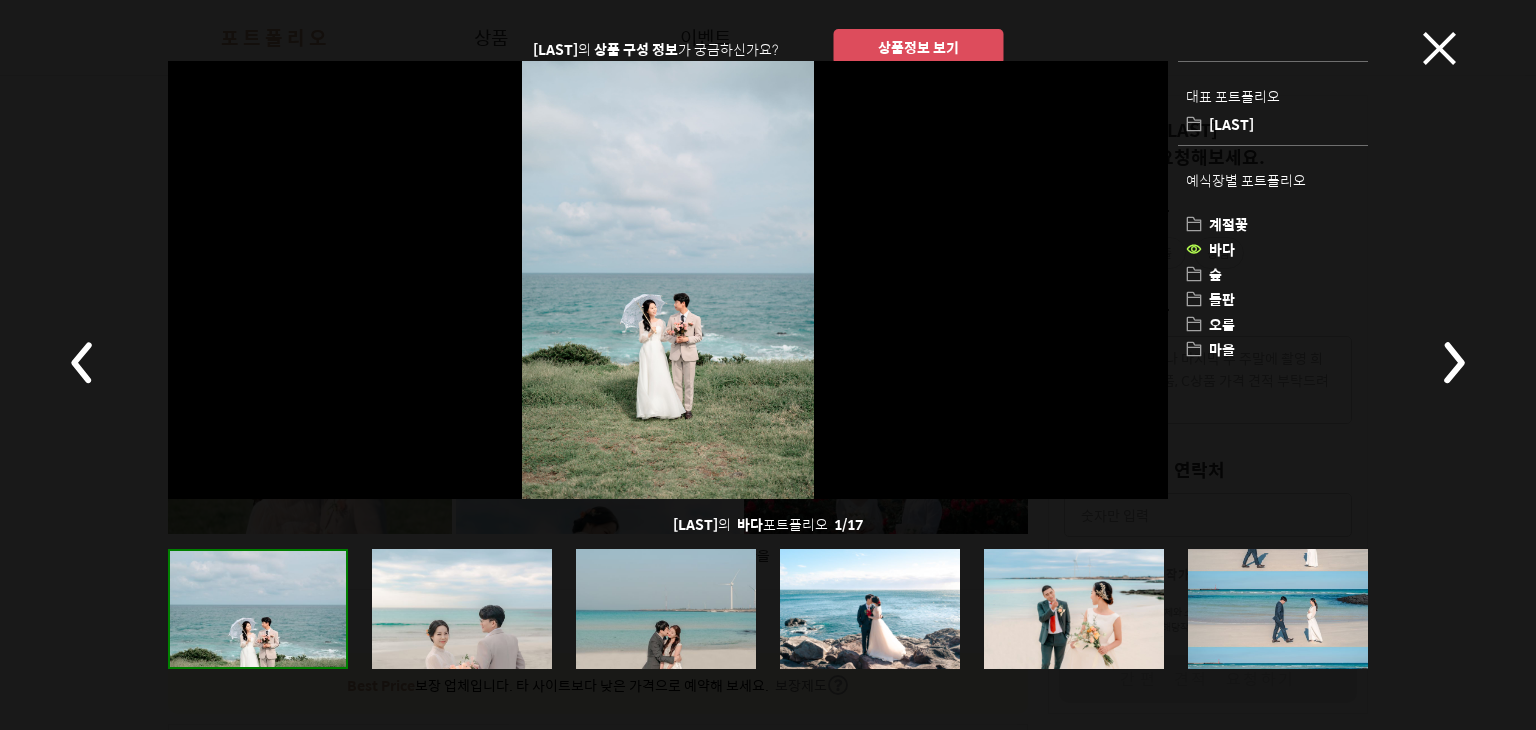 drag, startPoint x: 496, startPoint y: 527, endPoint x: 505, endPoint y: 561, distance: 35.17101 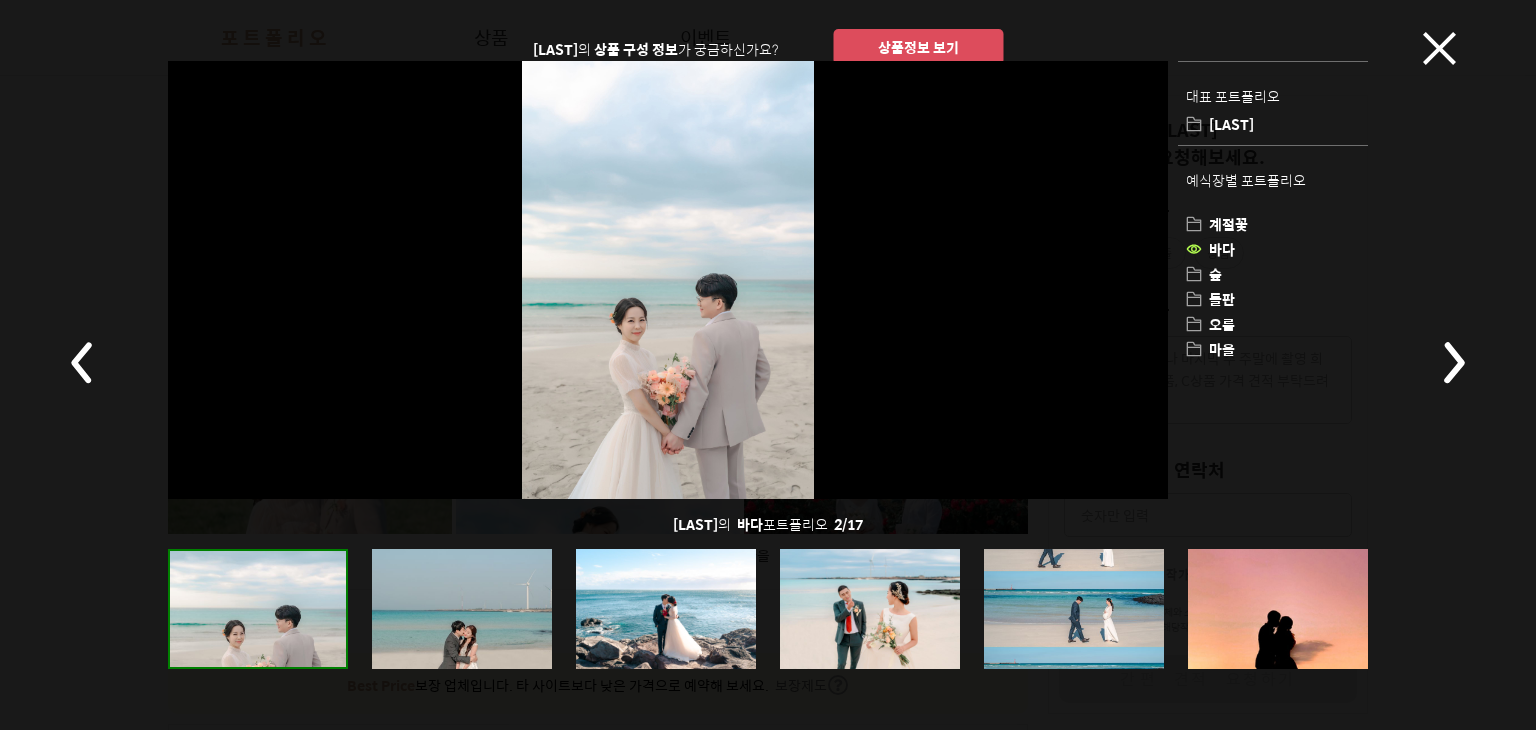 click at bounding box center (666, 609) 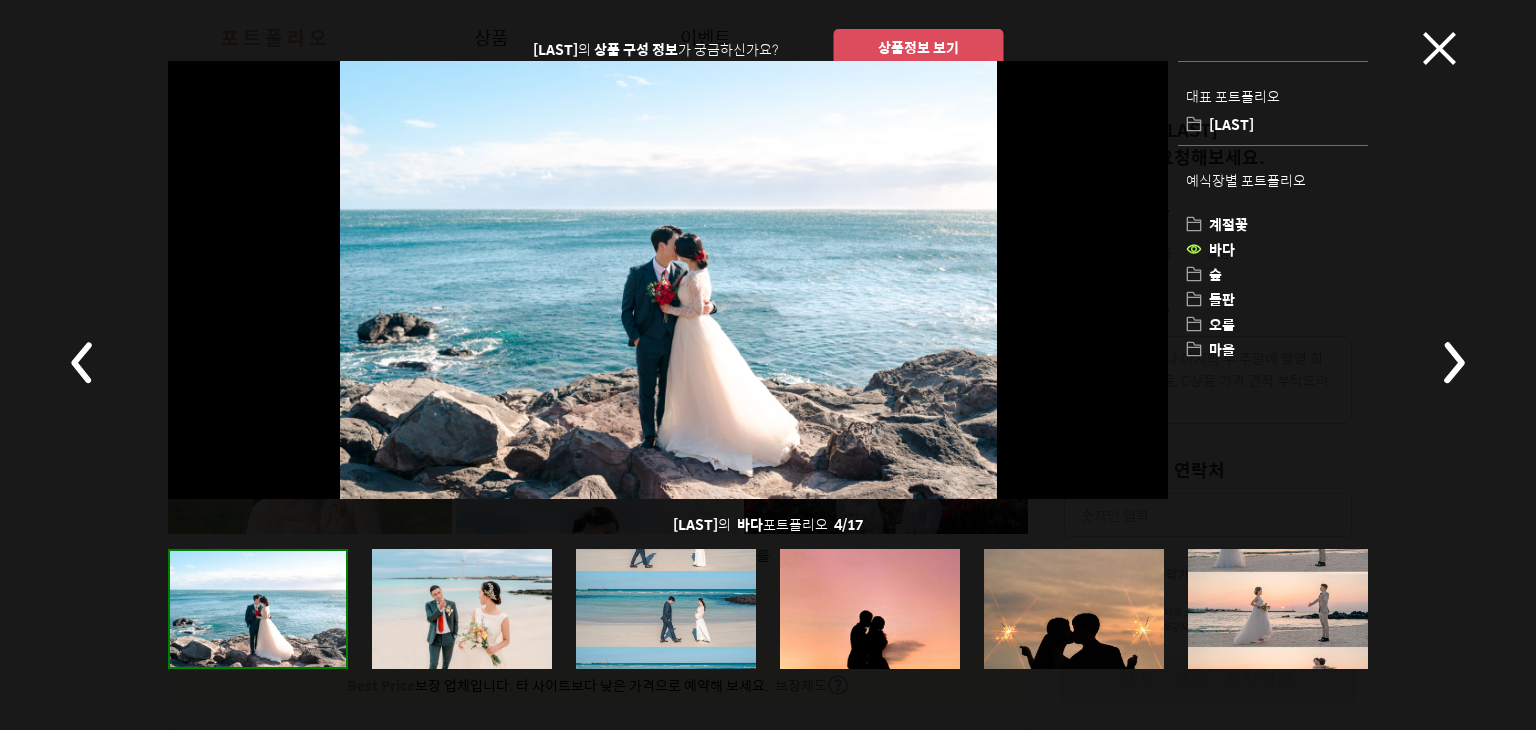 click at bounding box center [666, 609] 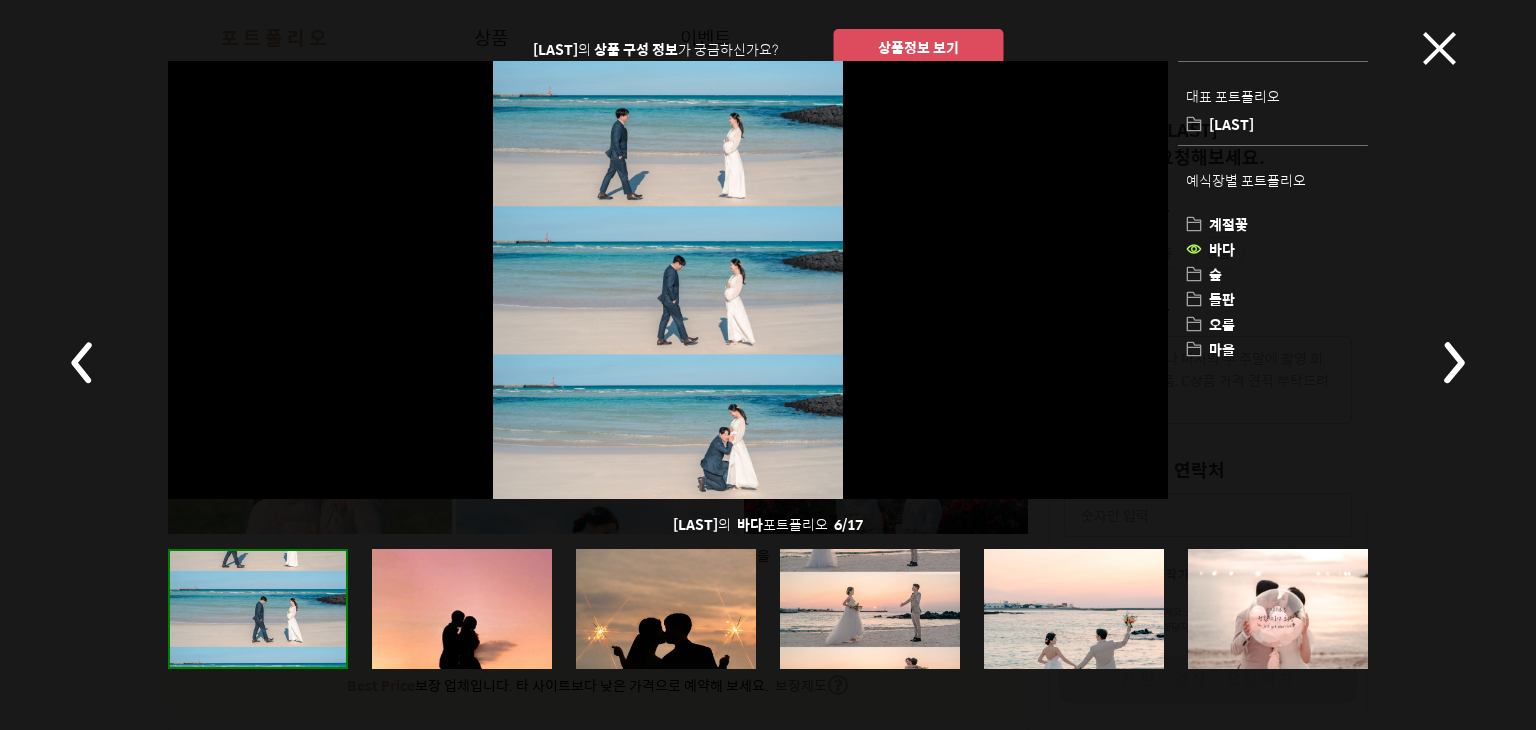 click at bounding box center (870, 609) 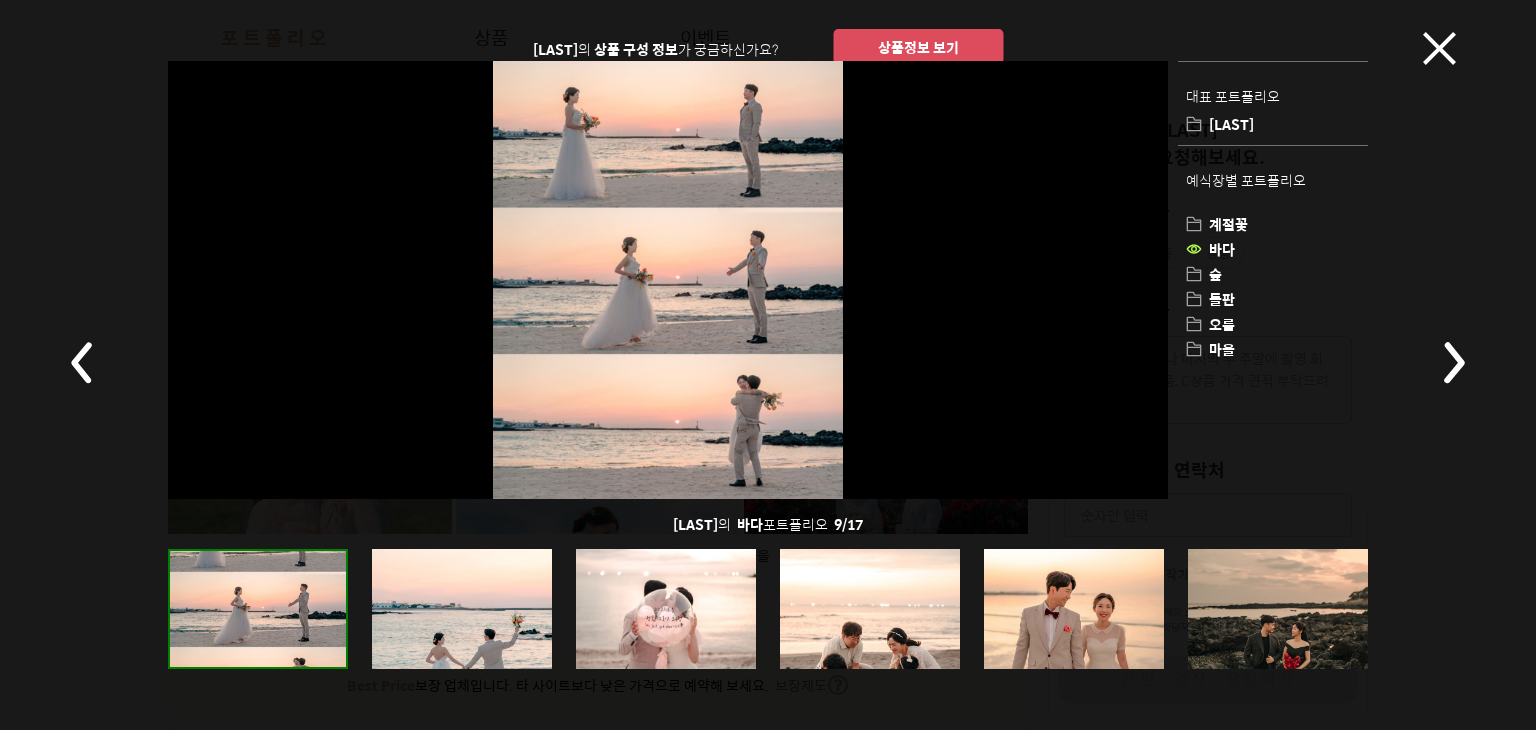 click at bounding box center (870, 609) 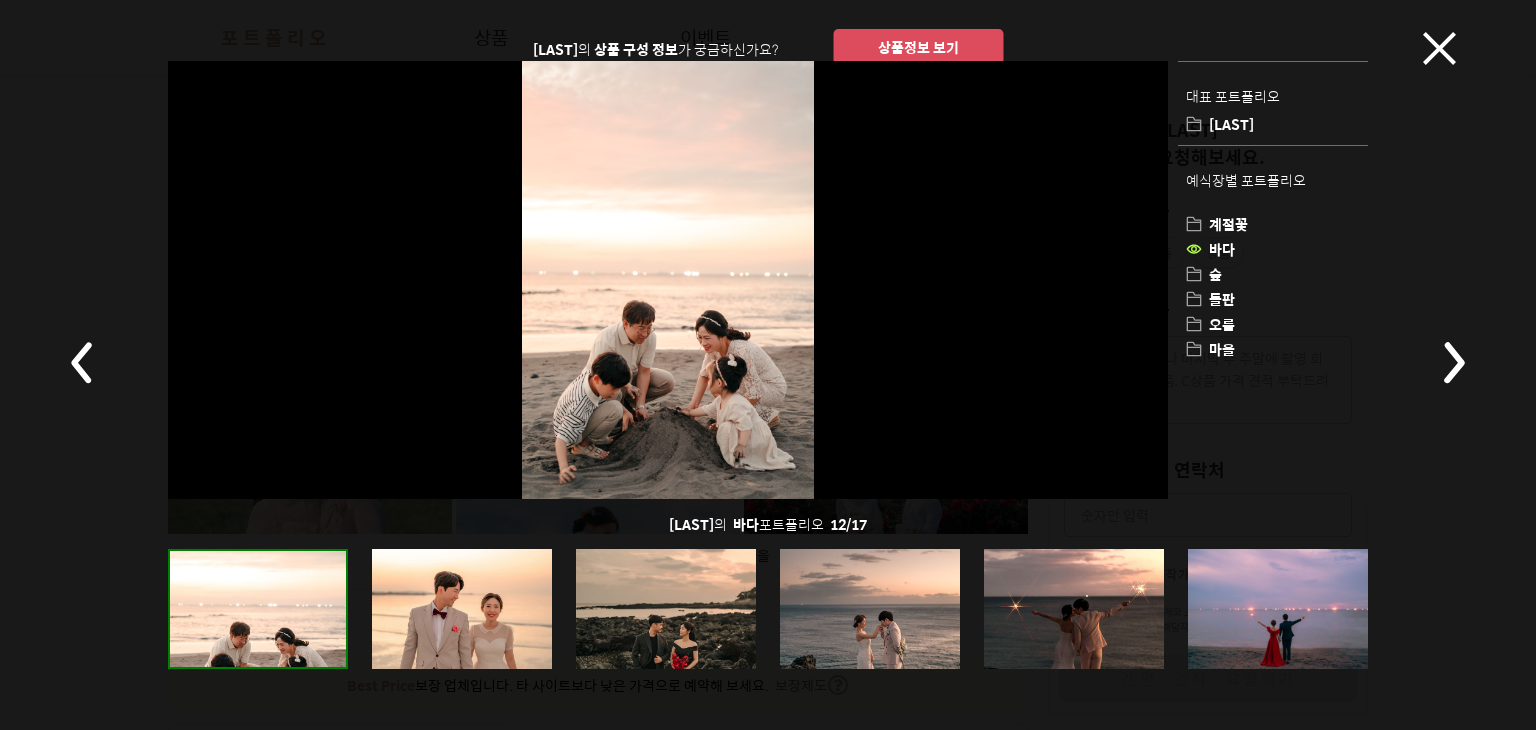 click at bounding box center [870, 609] 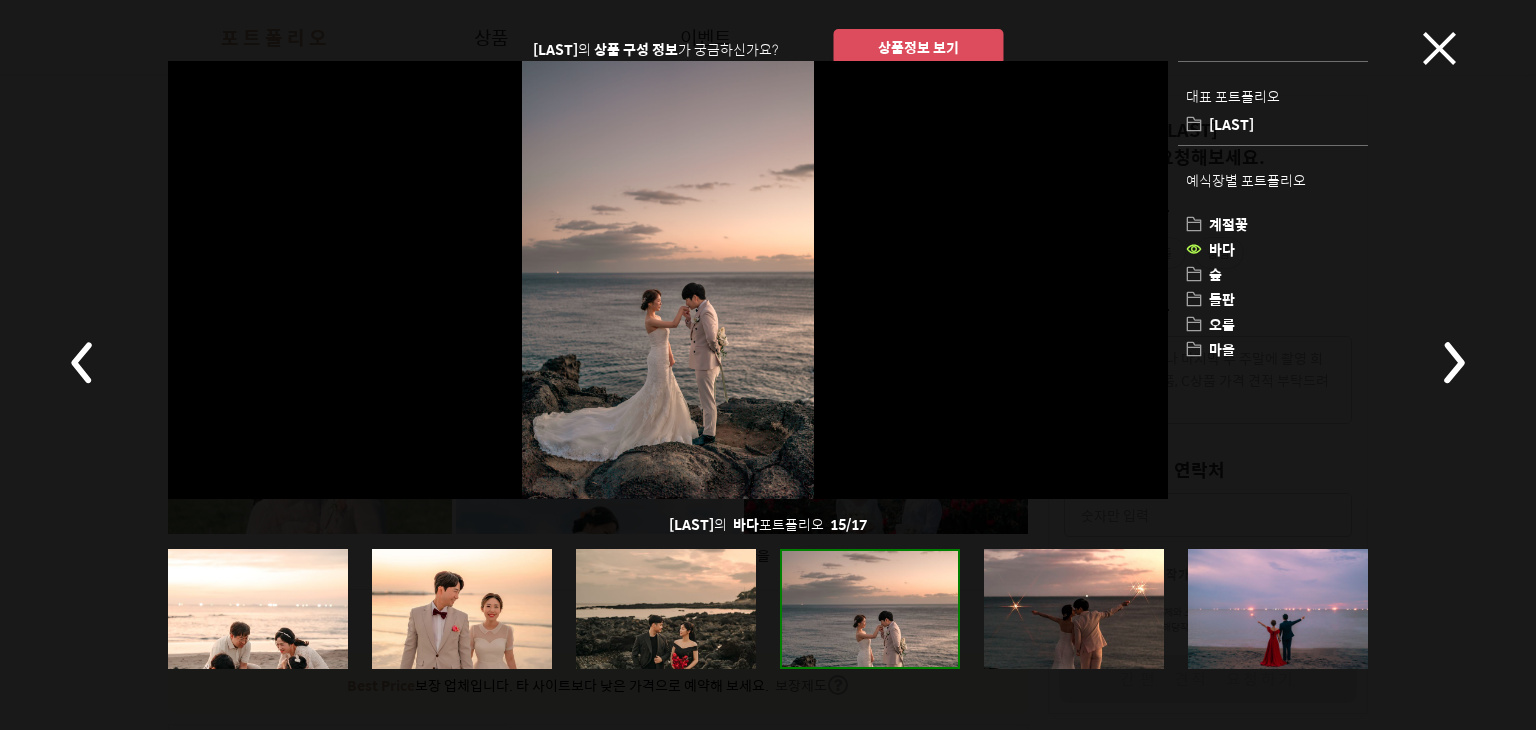 click at bounding box center [768, 609] 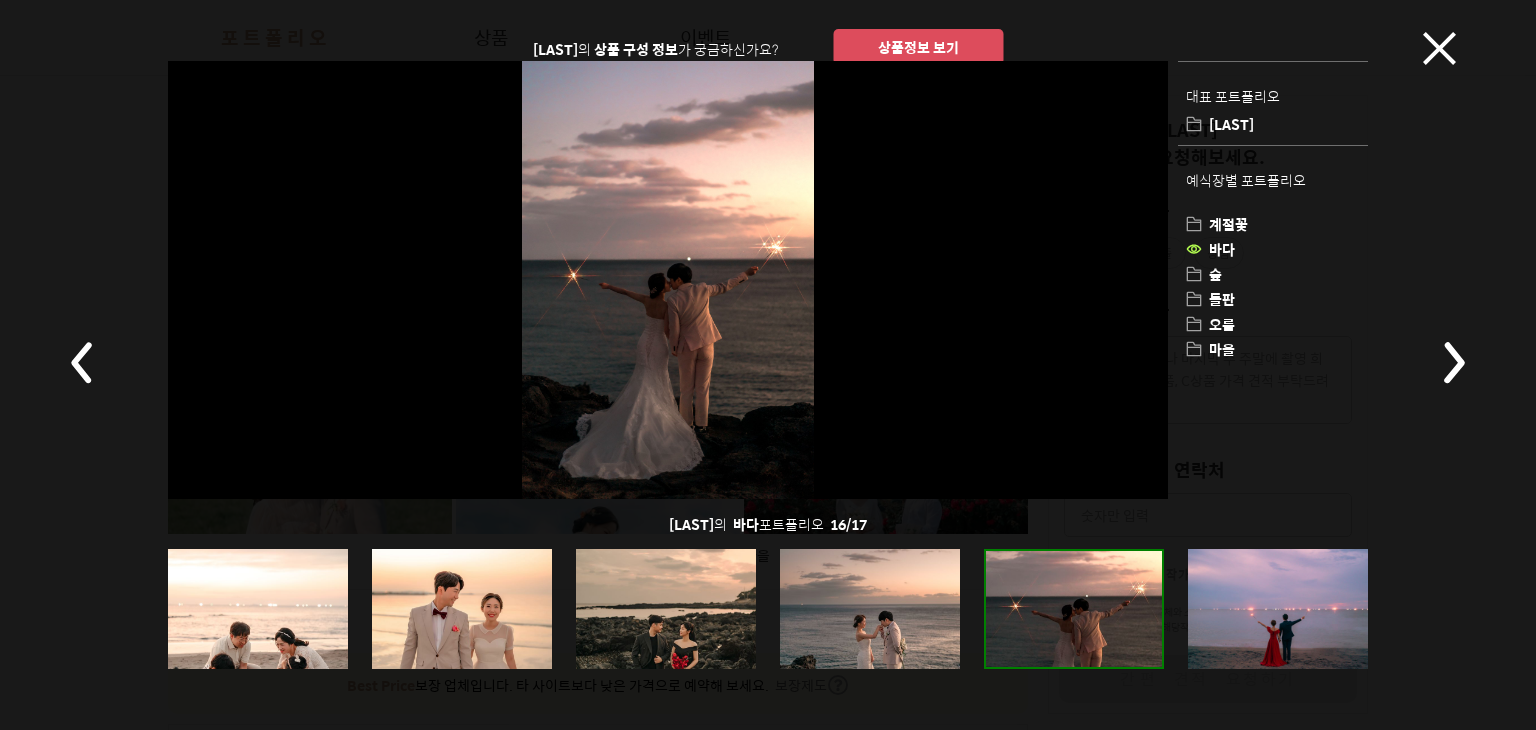 click at bounding box center (1278, 609) 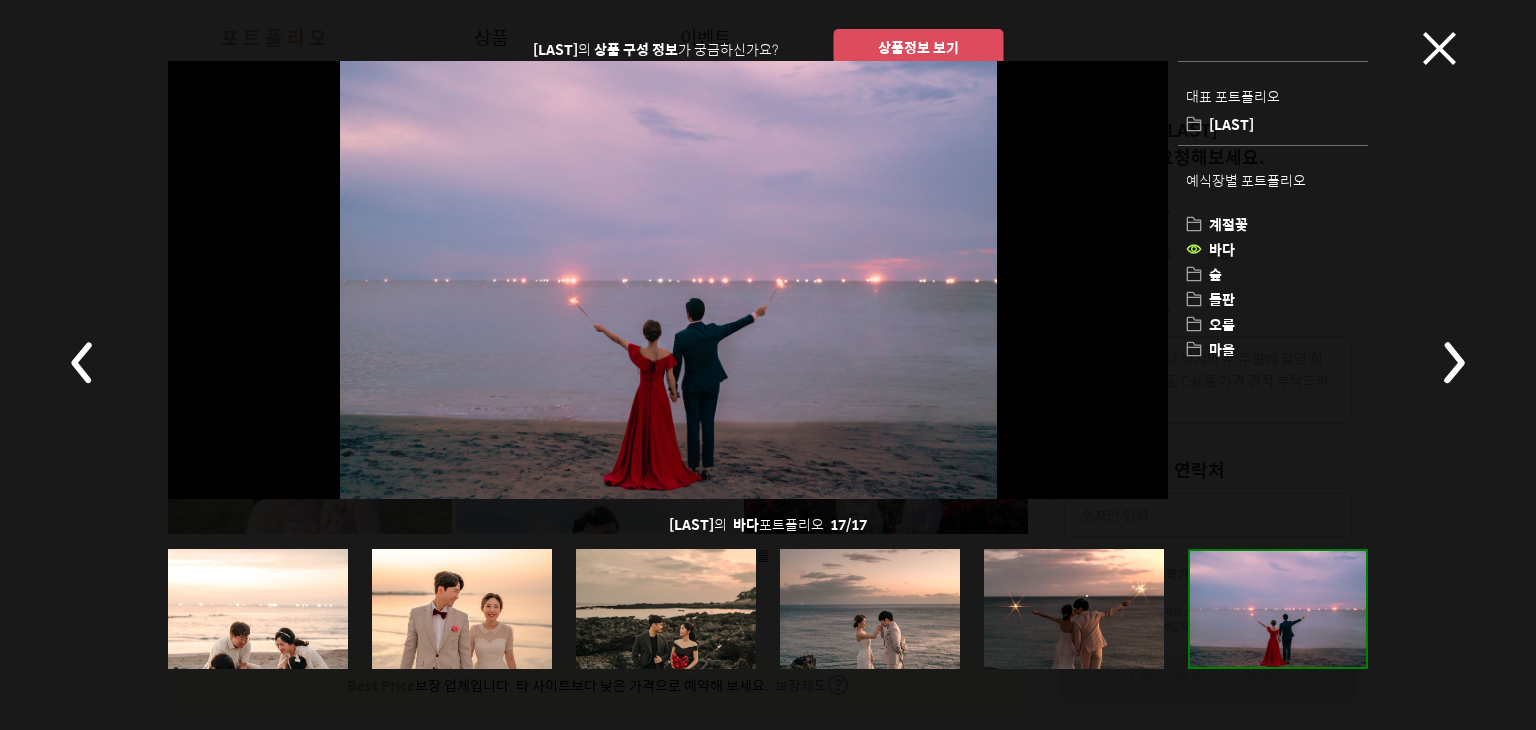 click at bounding box center [1439, 48] 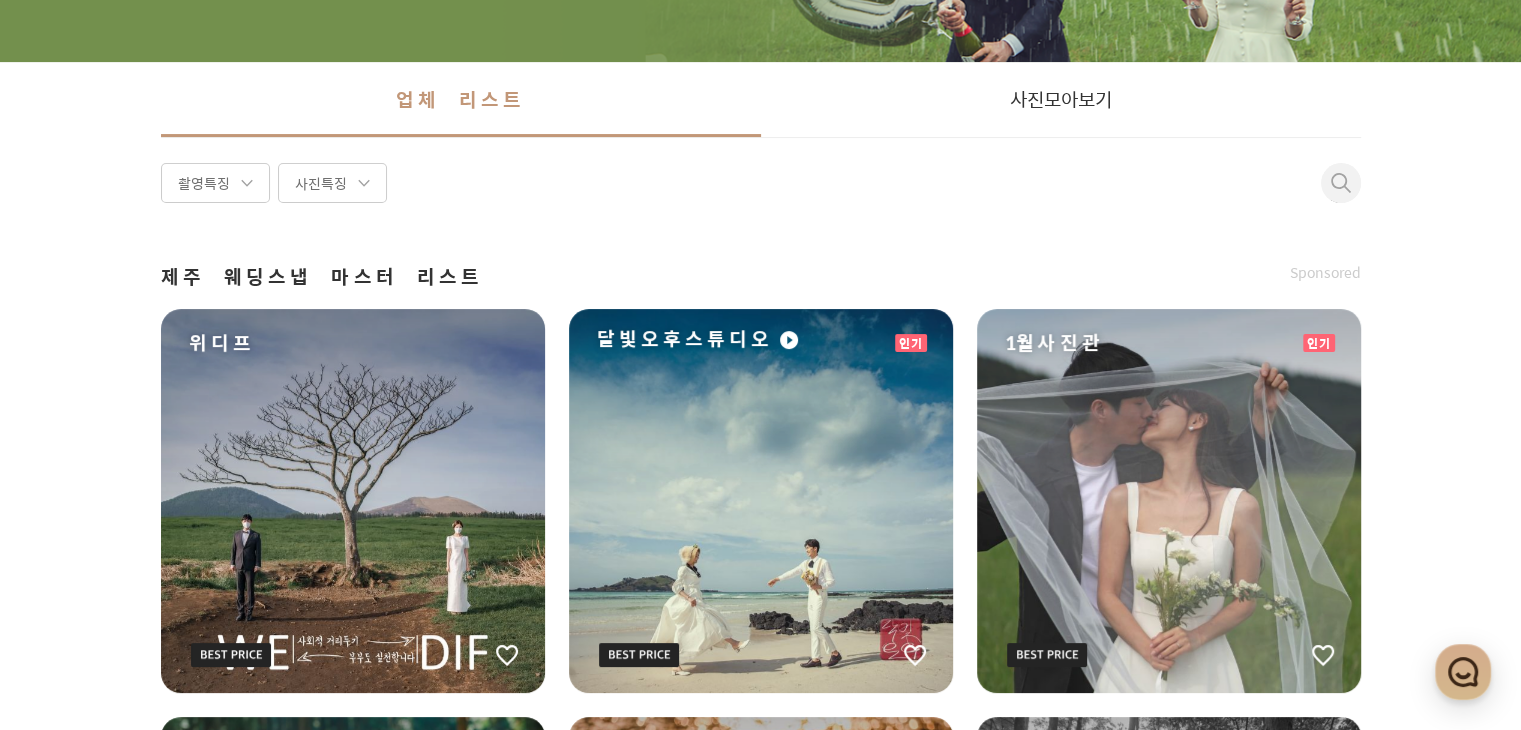 scroll, scrollTop: 600, scrollLeft: 0, axis: vertical 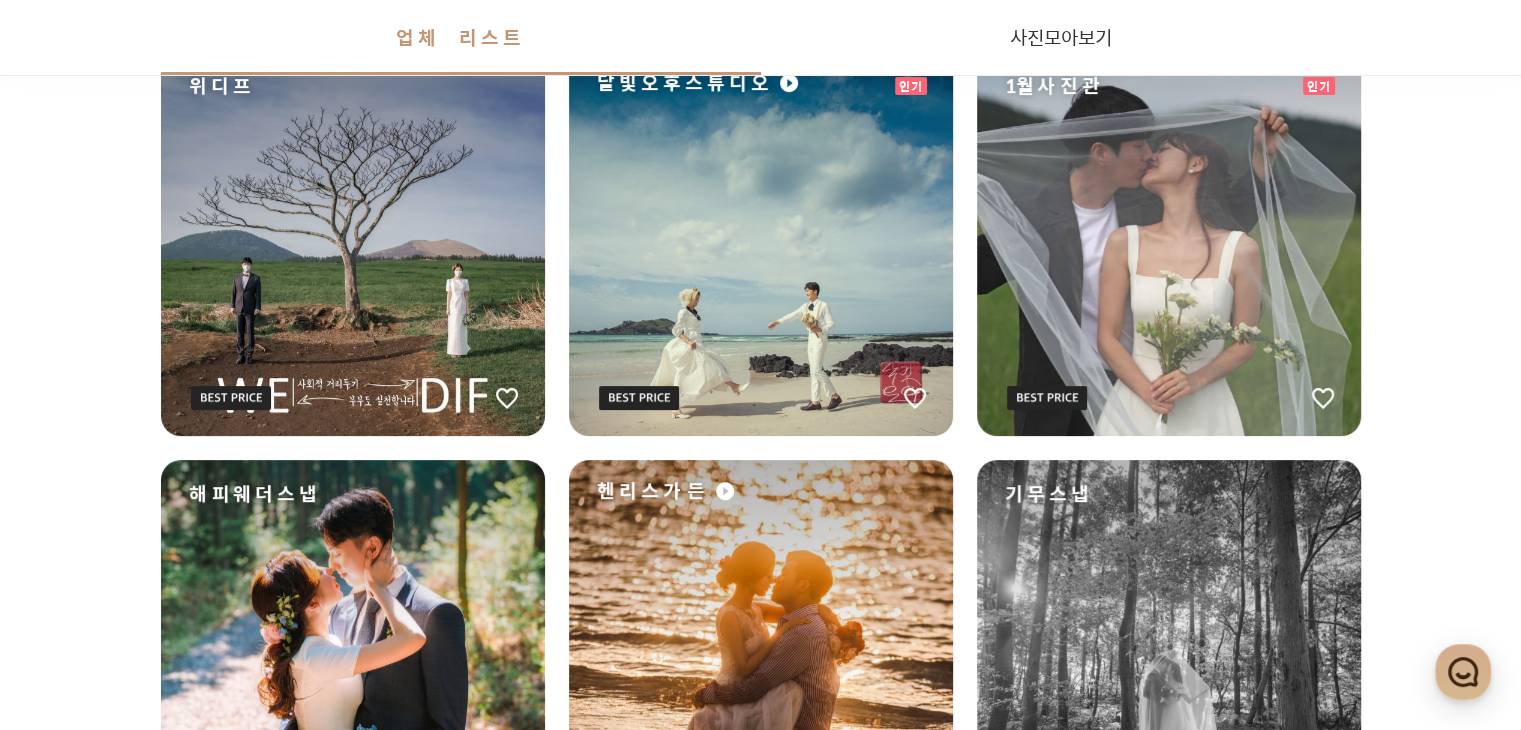 click on "위디프" at bounding box center (353, 244) 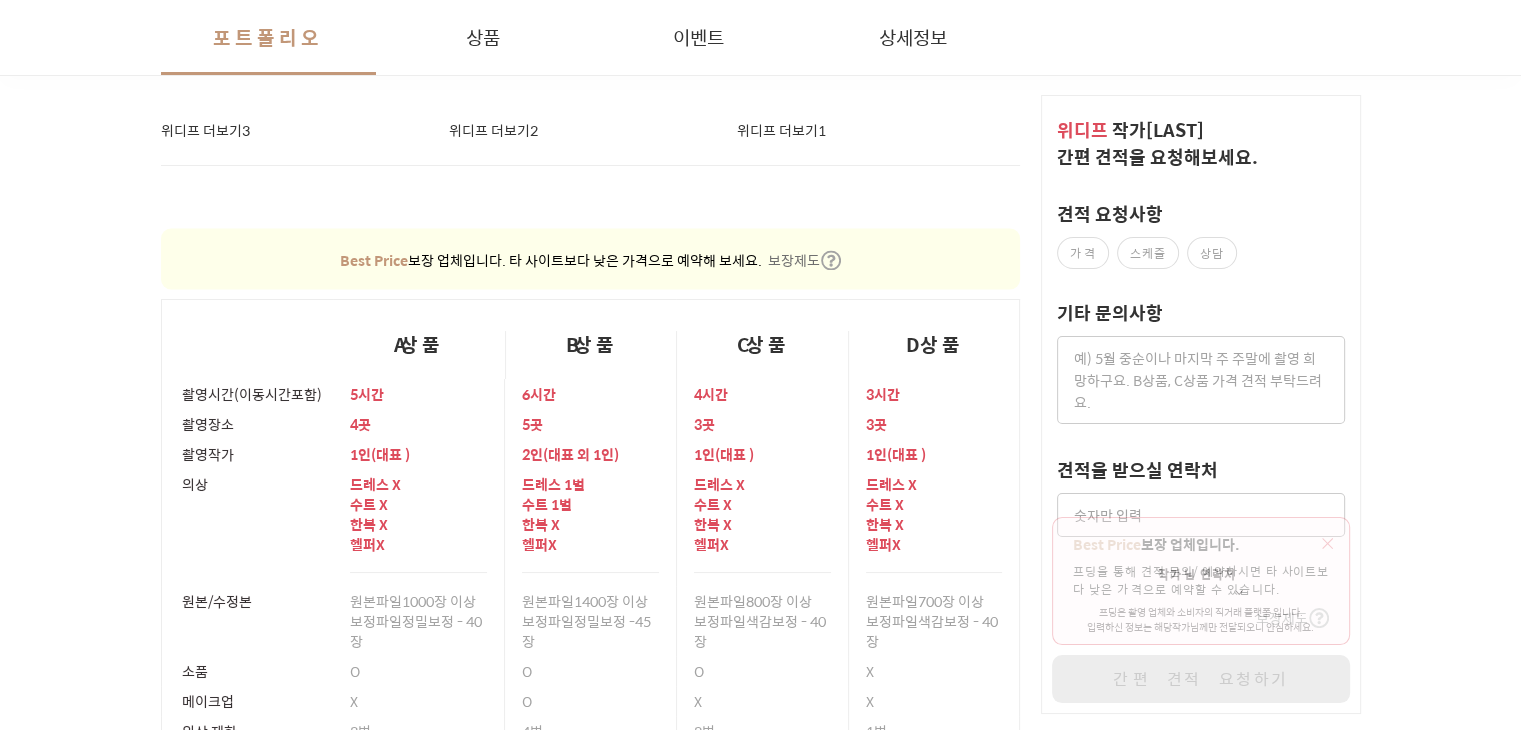 scroll, scrollTop: 3100, scrollLeft: 0, axis: vertical 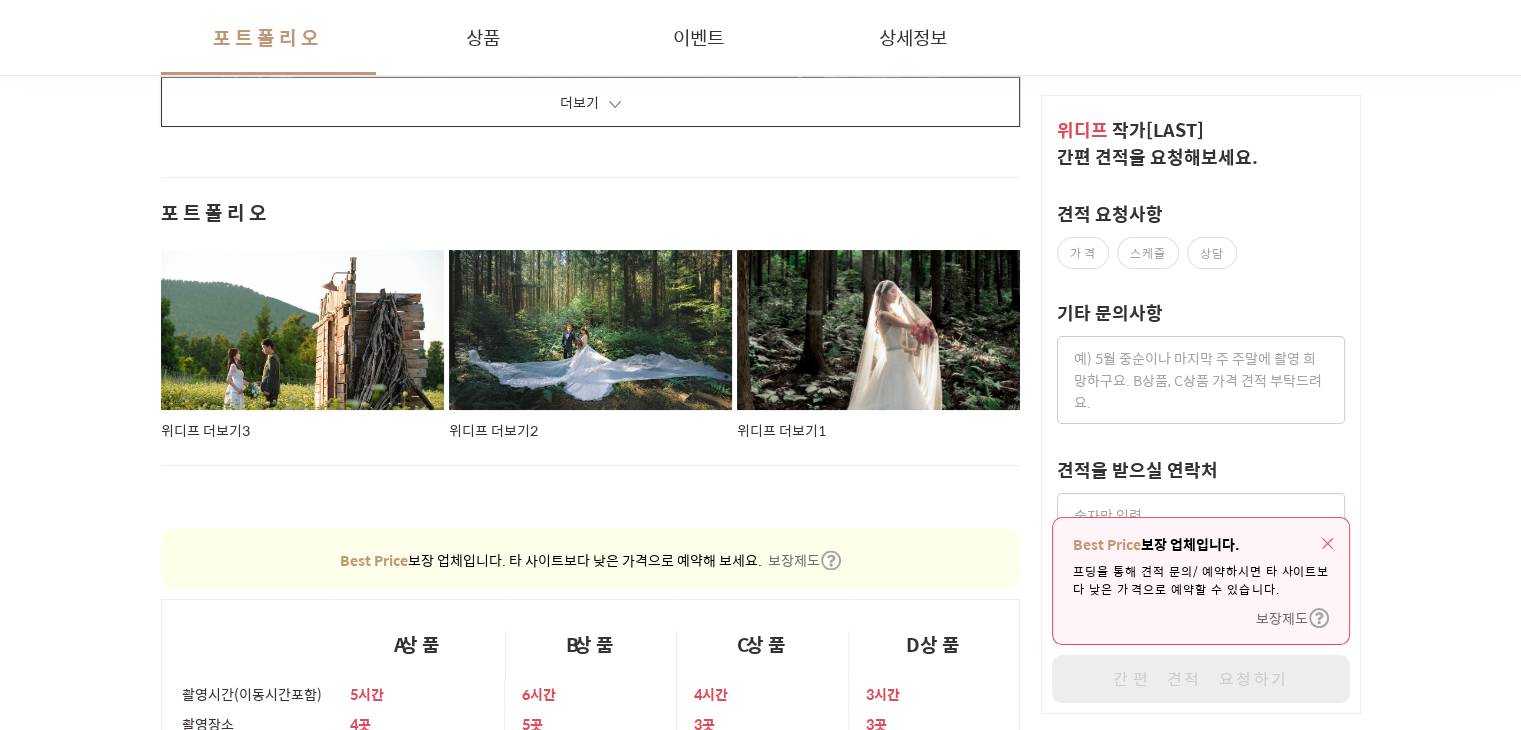 click at bounding box center [303, 330] 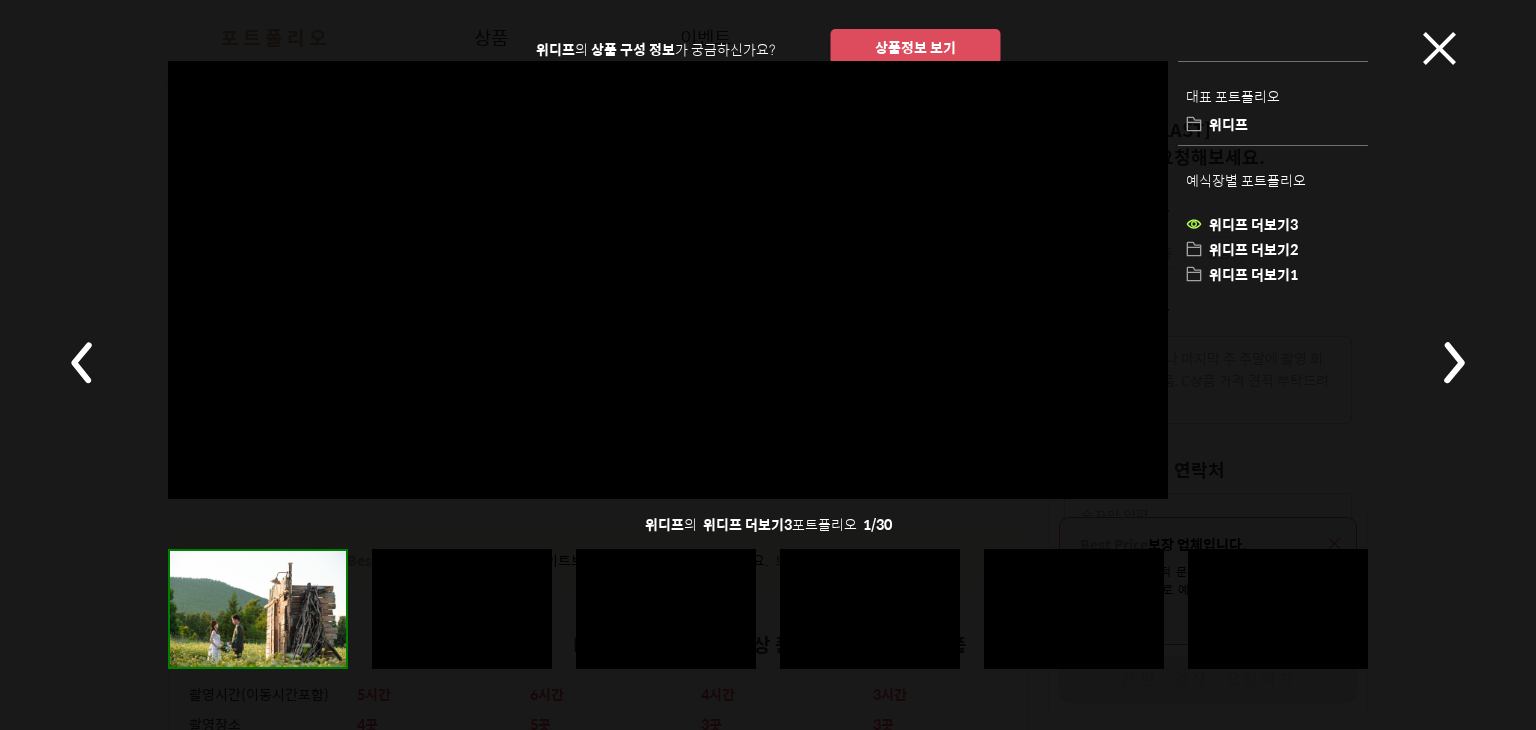 click at bounding box center [1453, 362] 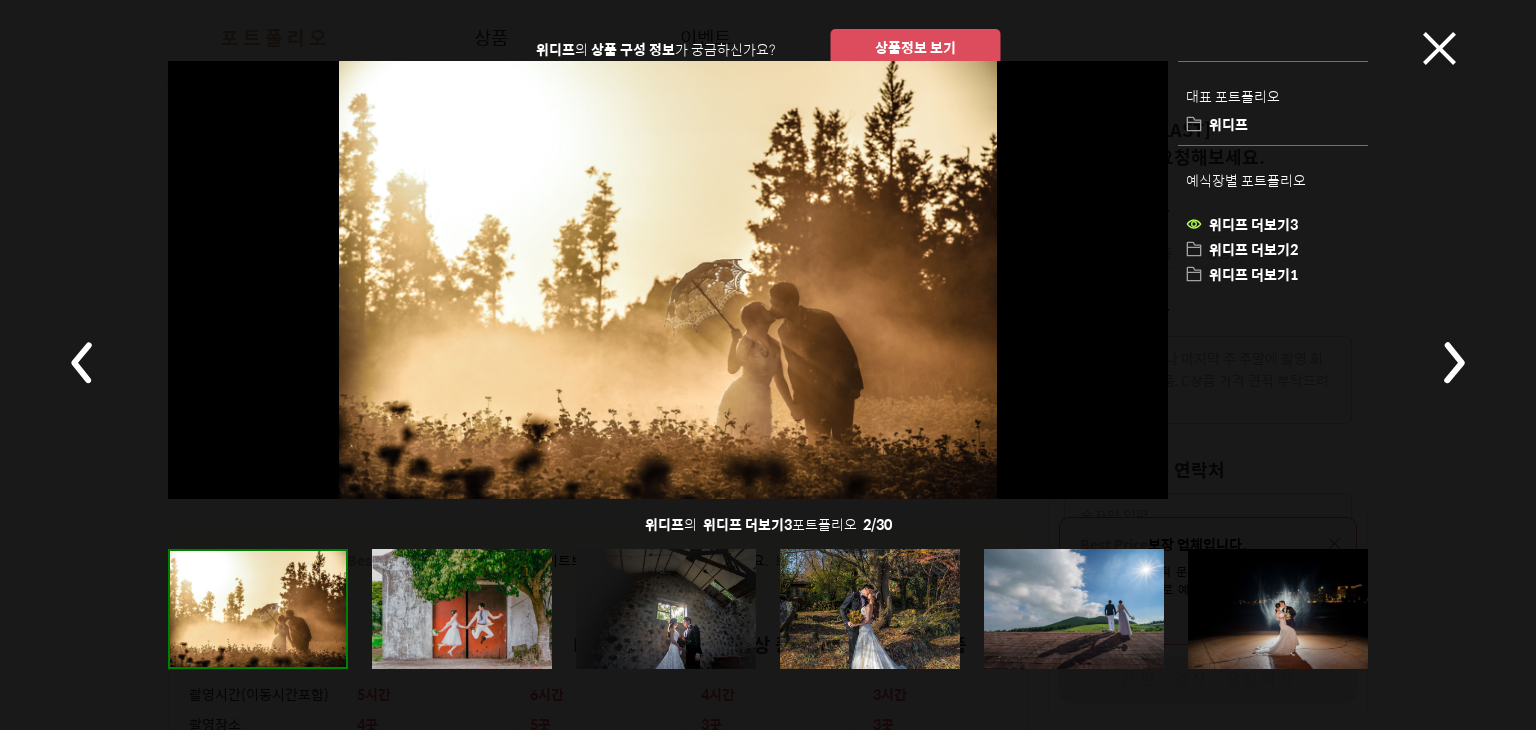 click at bounding box center [1453, 362] 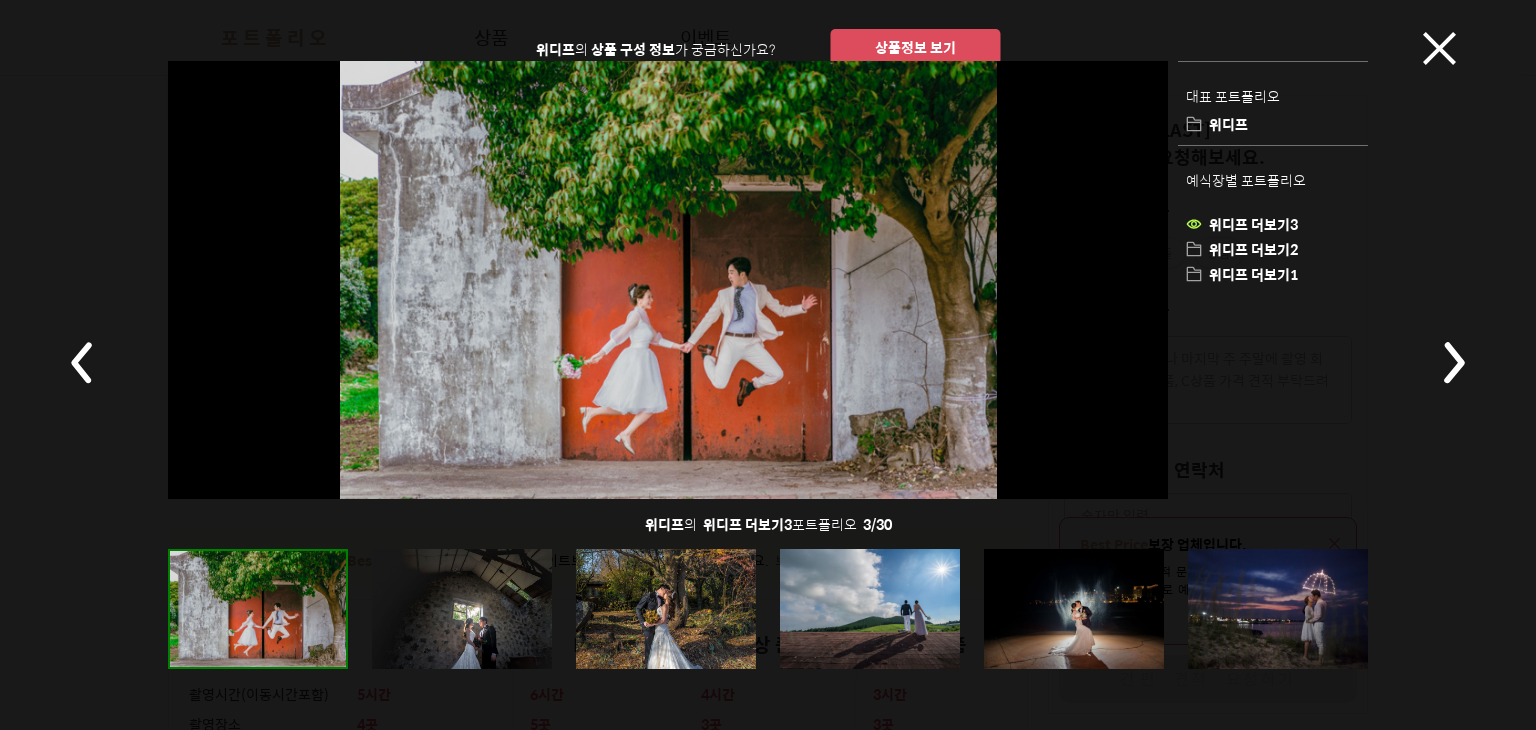 click at bounding box center [1453, 362] 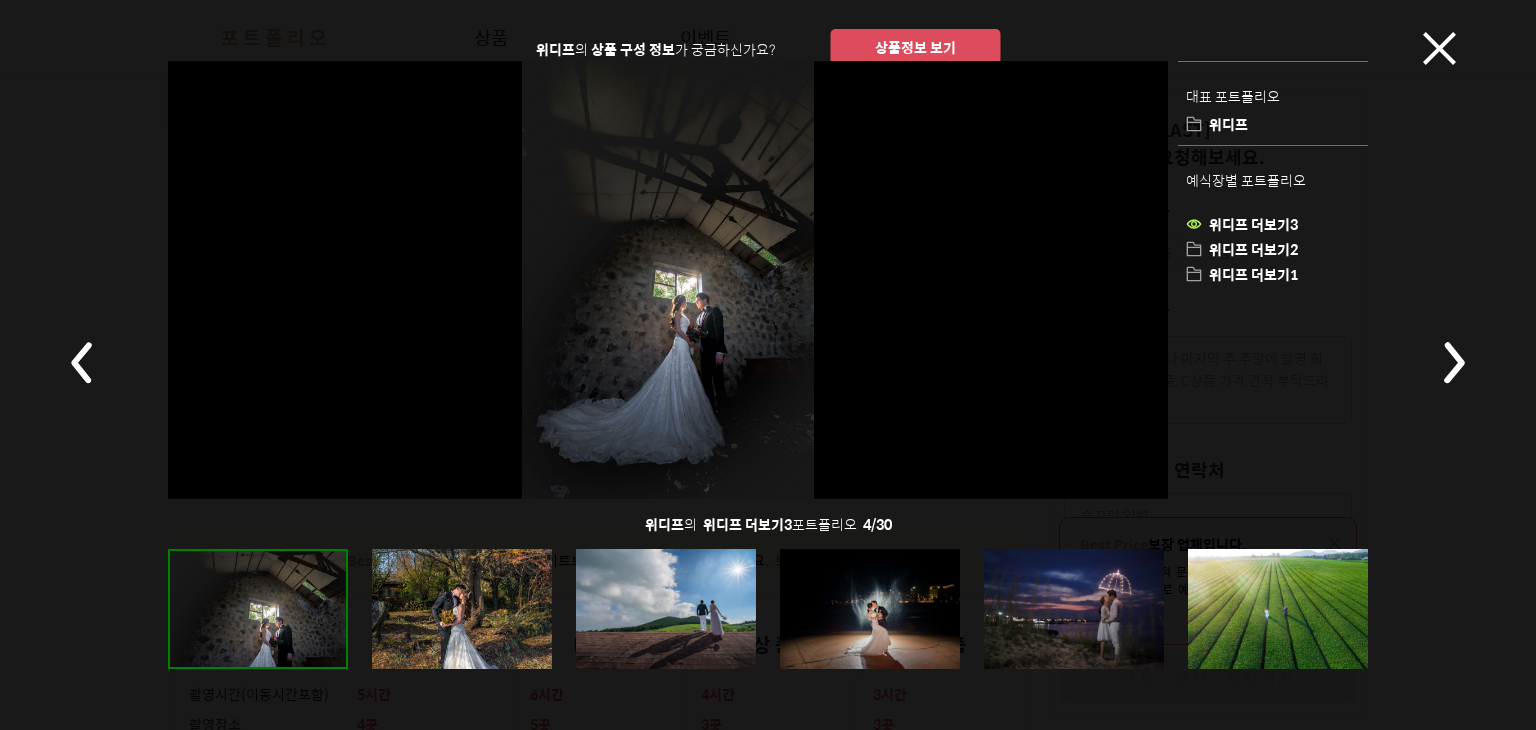 click at bounding box center [1453, 362] 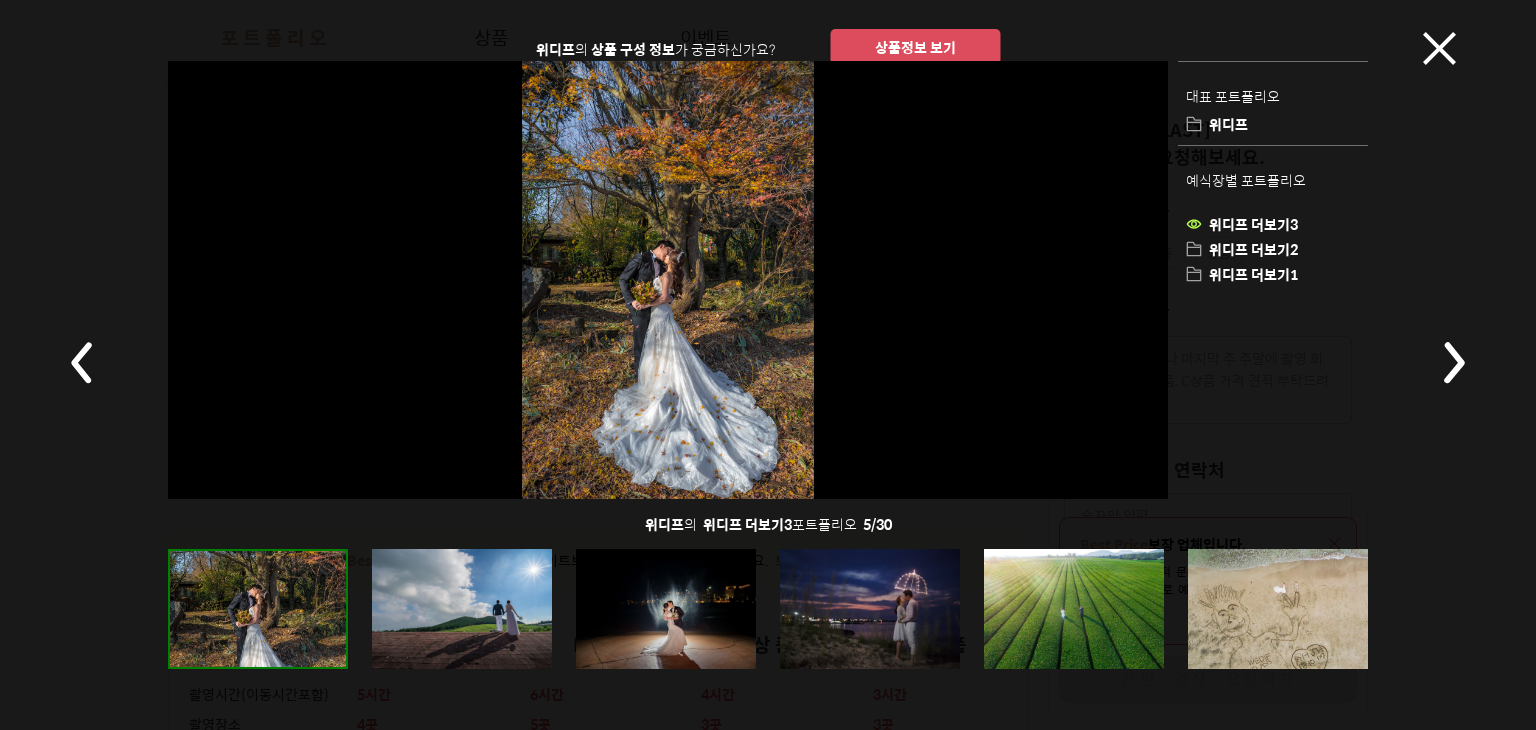 click at bounding box center [1453, 362] 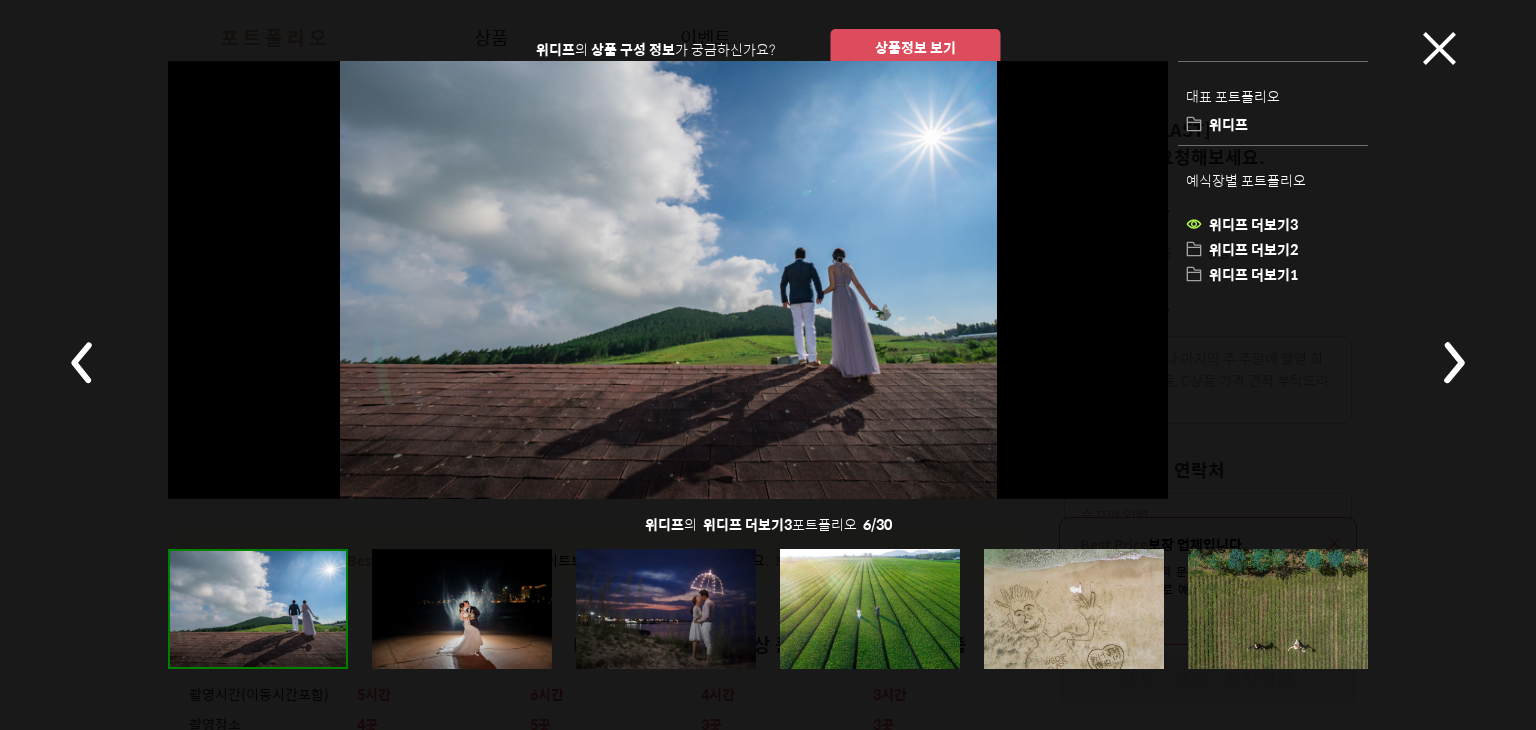click at bounding box center [1453, 362] 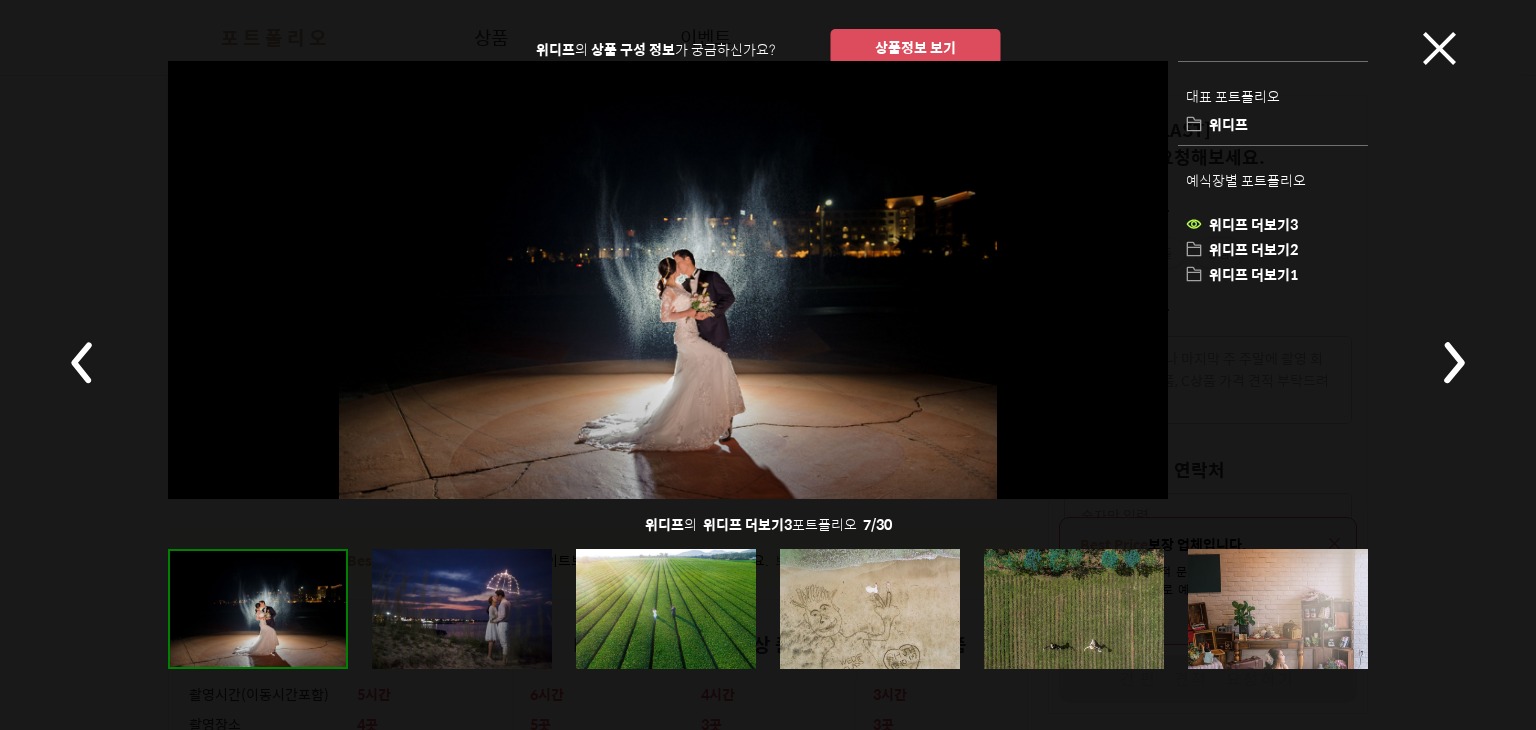 click at bounding box center (1453, 362) 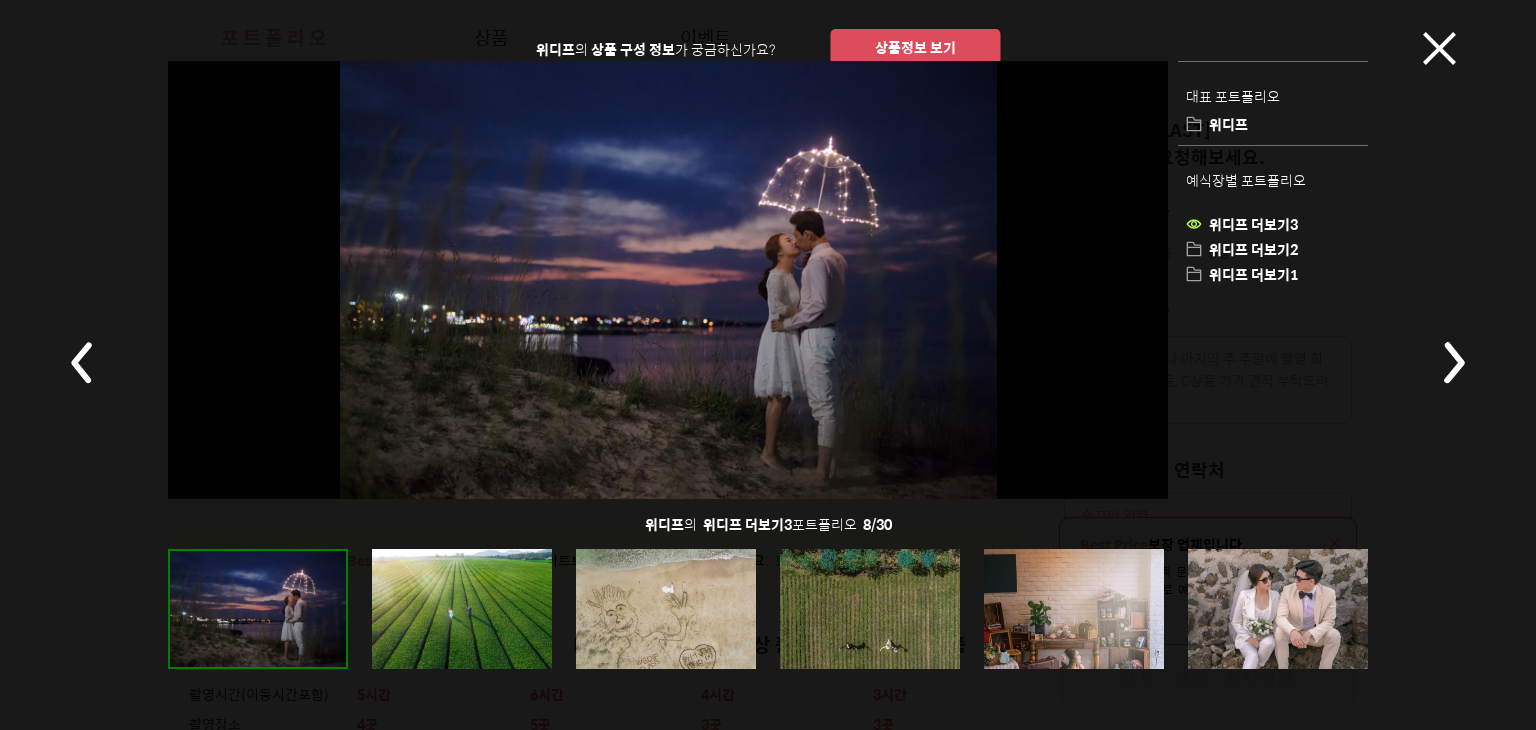 click at bounding box center [1439, 48] 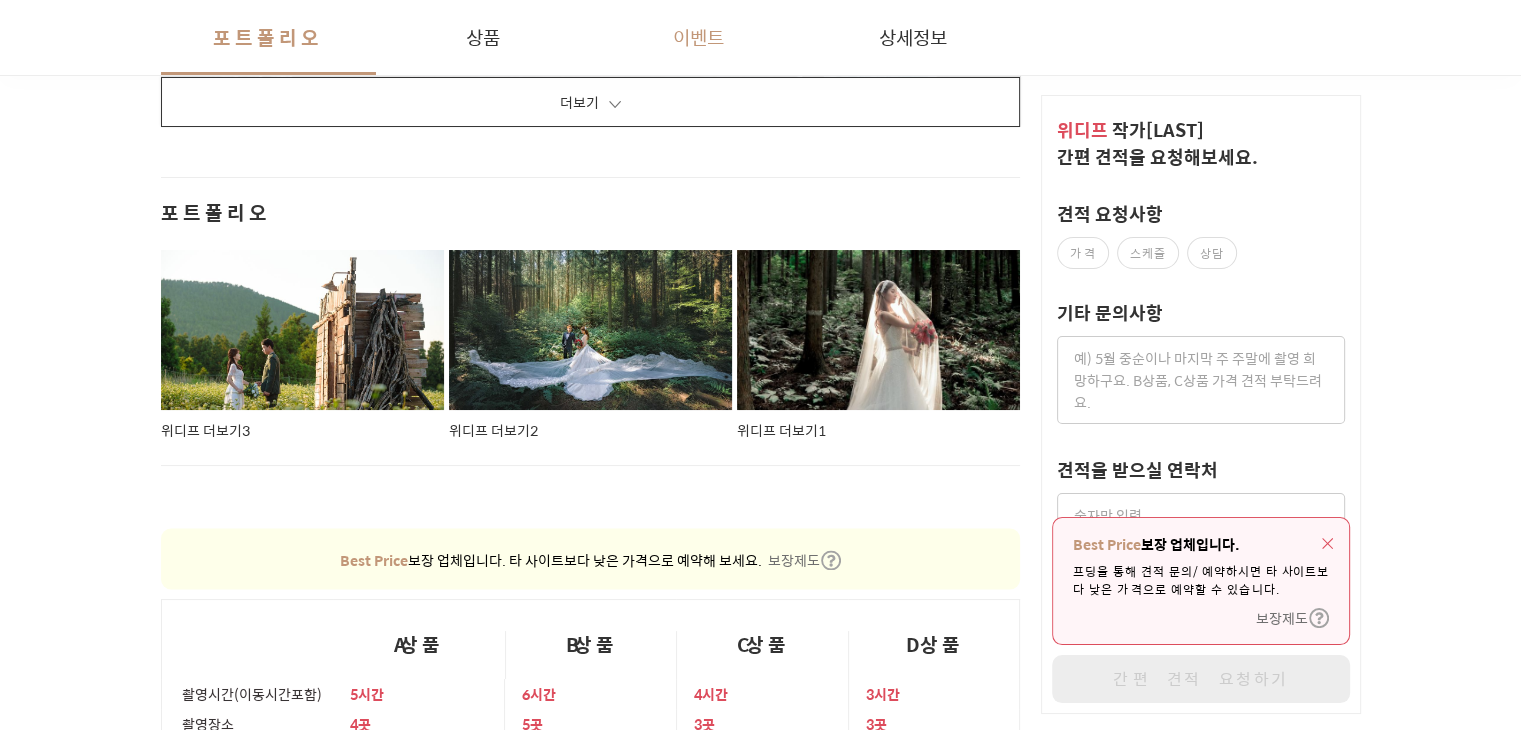 scroll, scrollTop: 600, scrollLeft: 0, axis: vertical 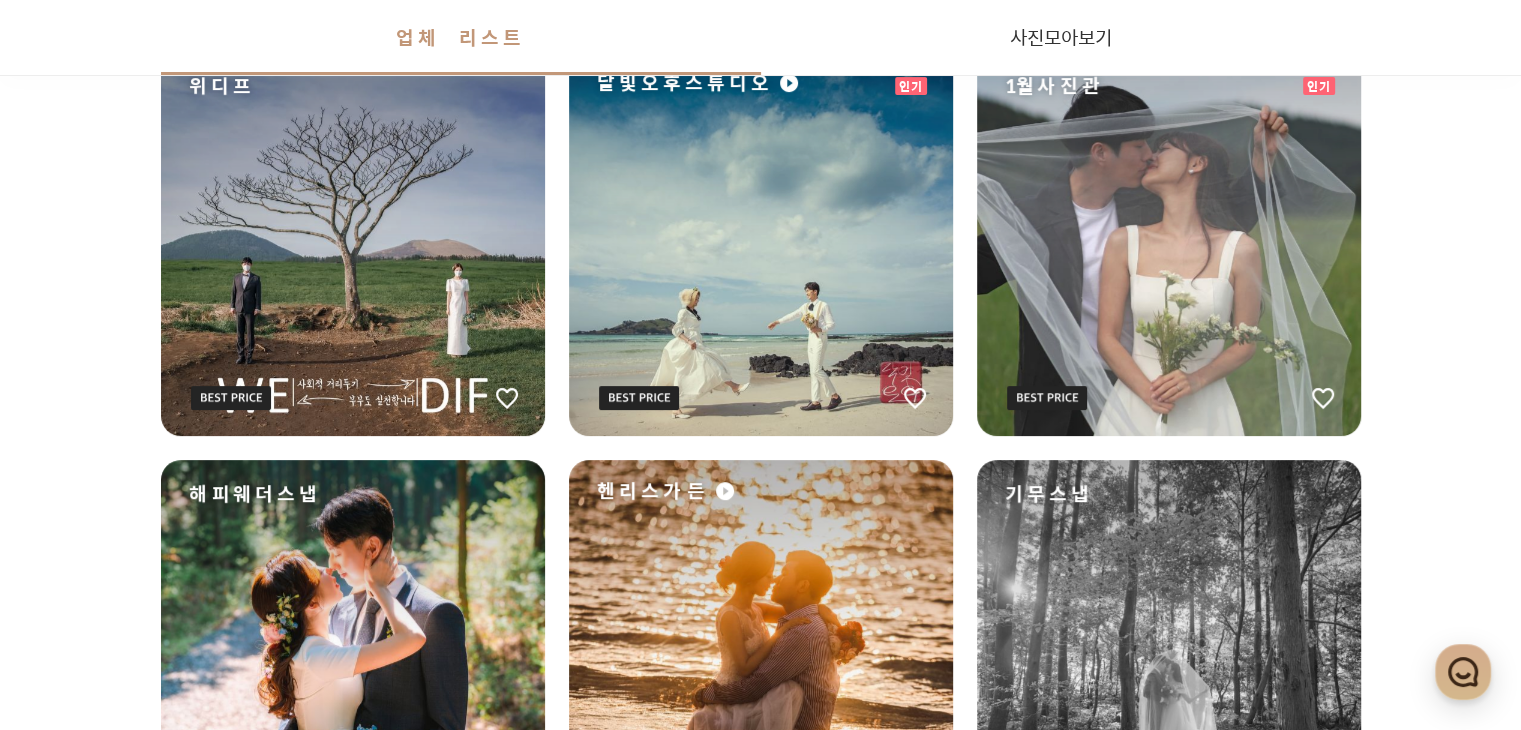 click on "달빛오후스튜디오" at bounding box center [761, 244] 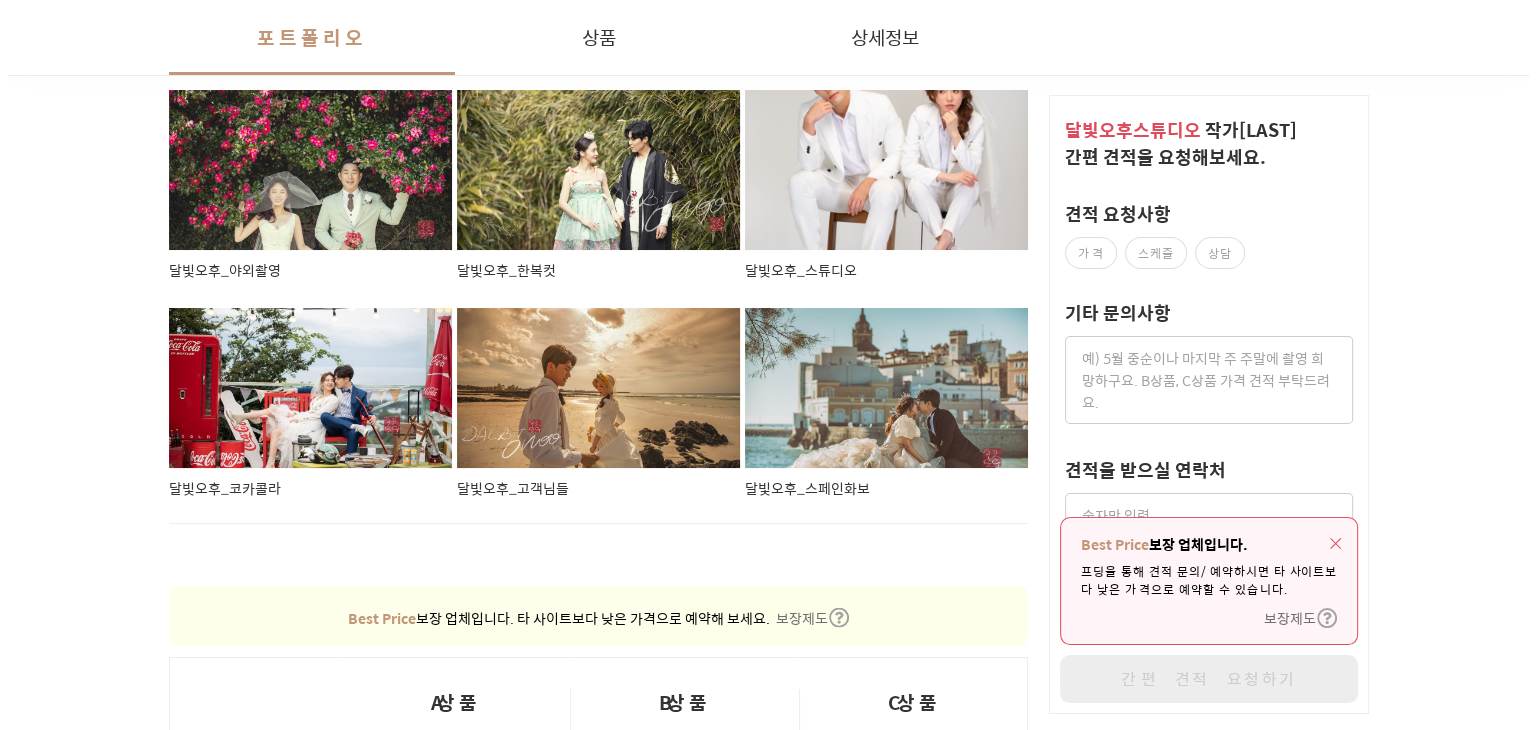 scroll, scrollTop: 3800, scrollLeft: 0, axis: vertical 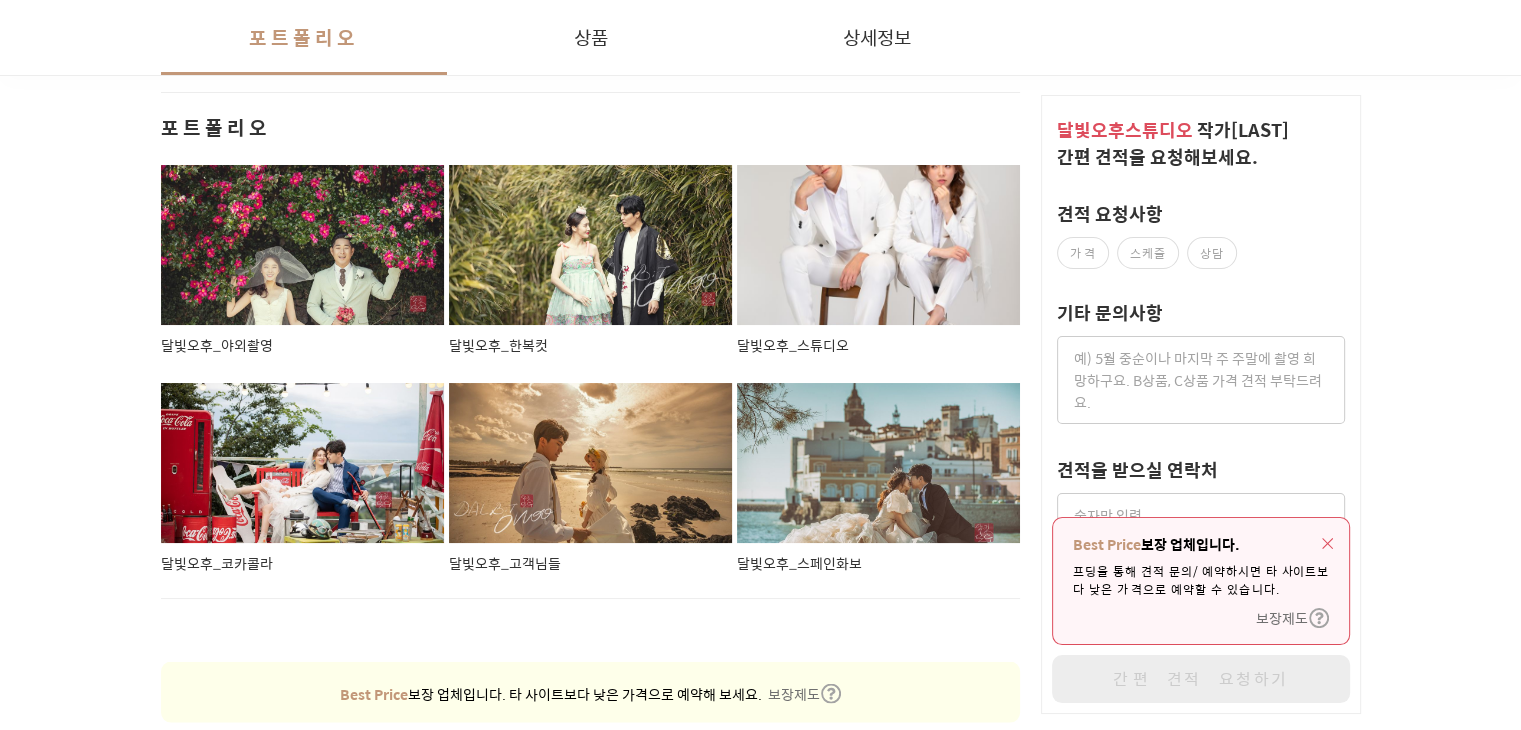 click at bounding box center [303, 245] 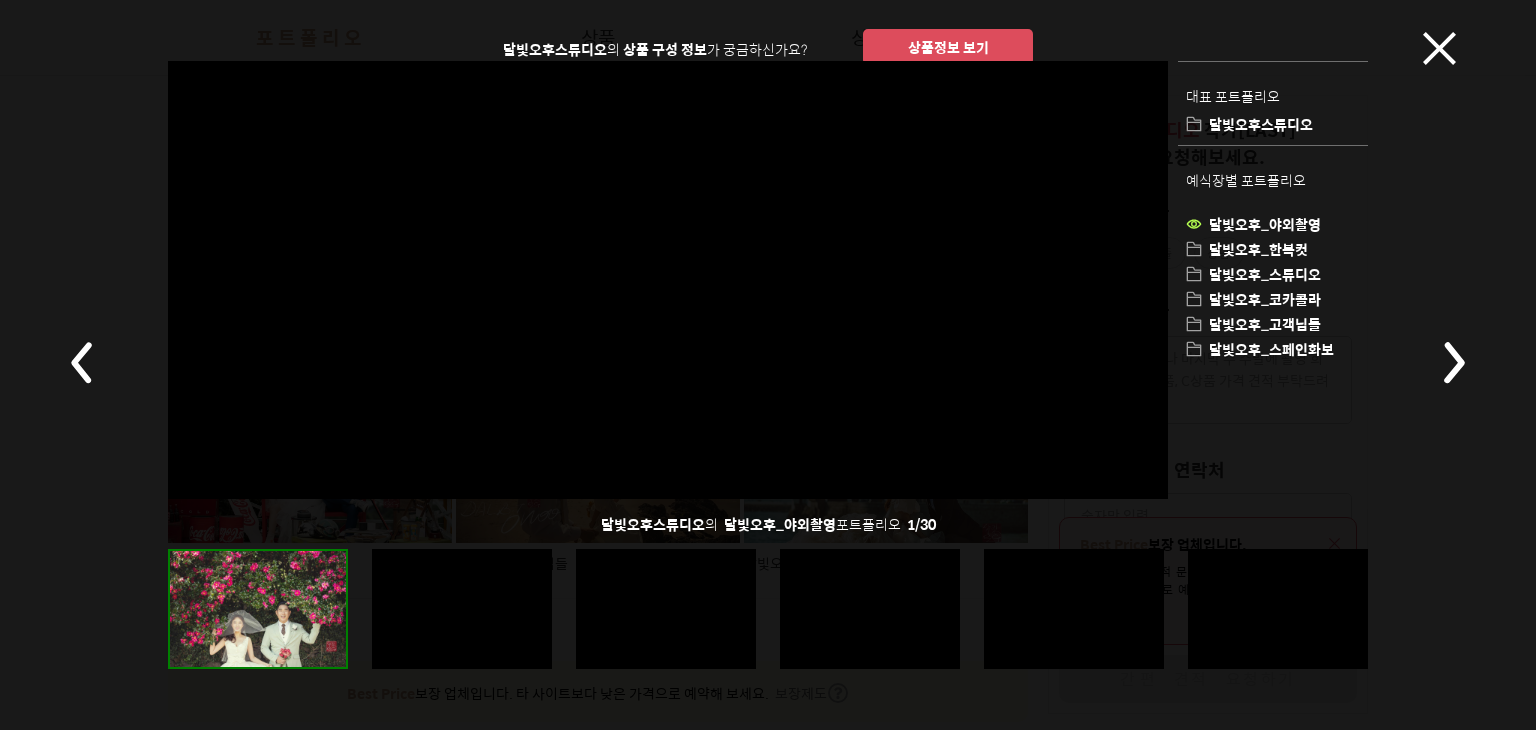 click at bounding box center (1428, 365) 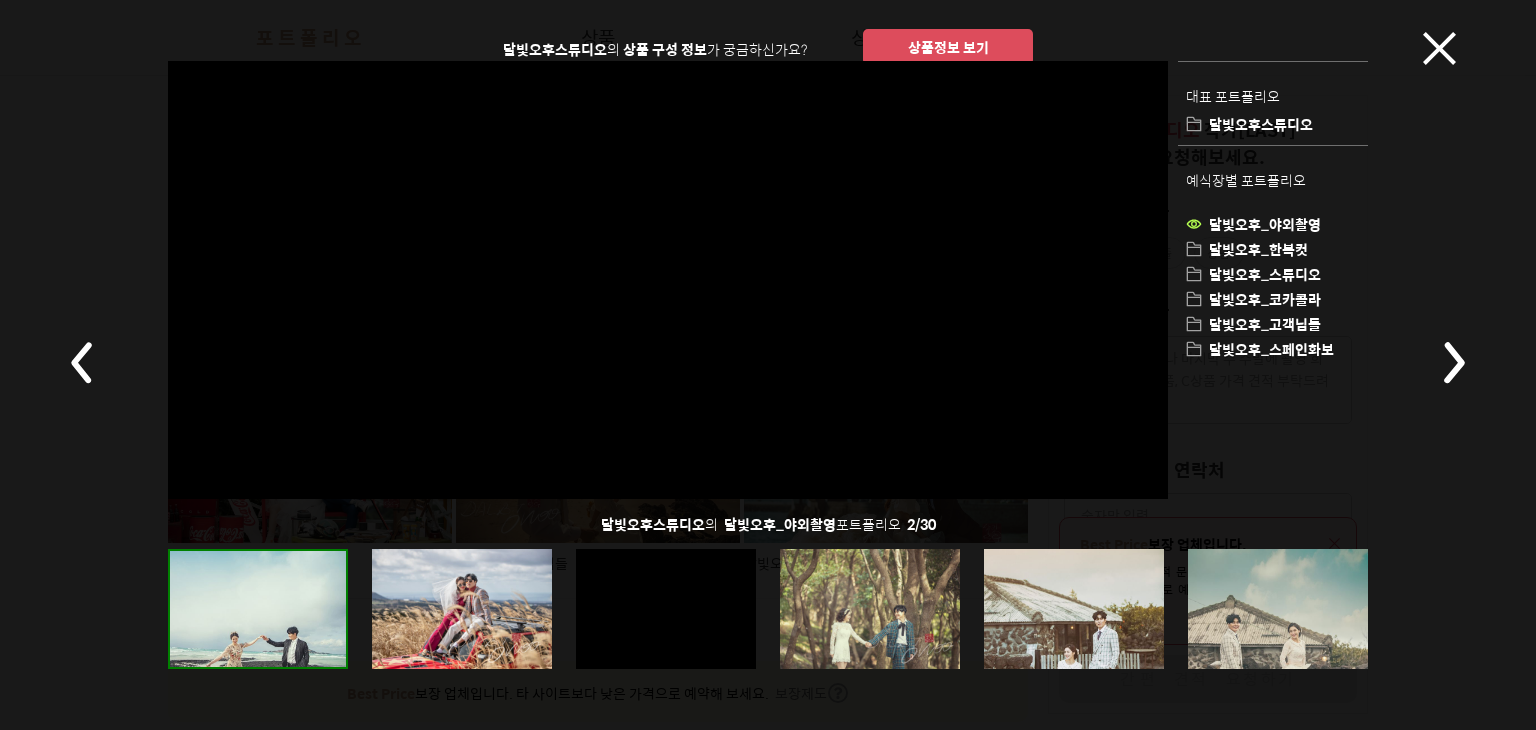 click at bounding box center (1453, 362) 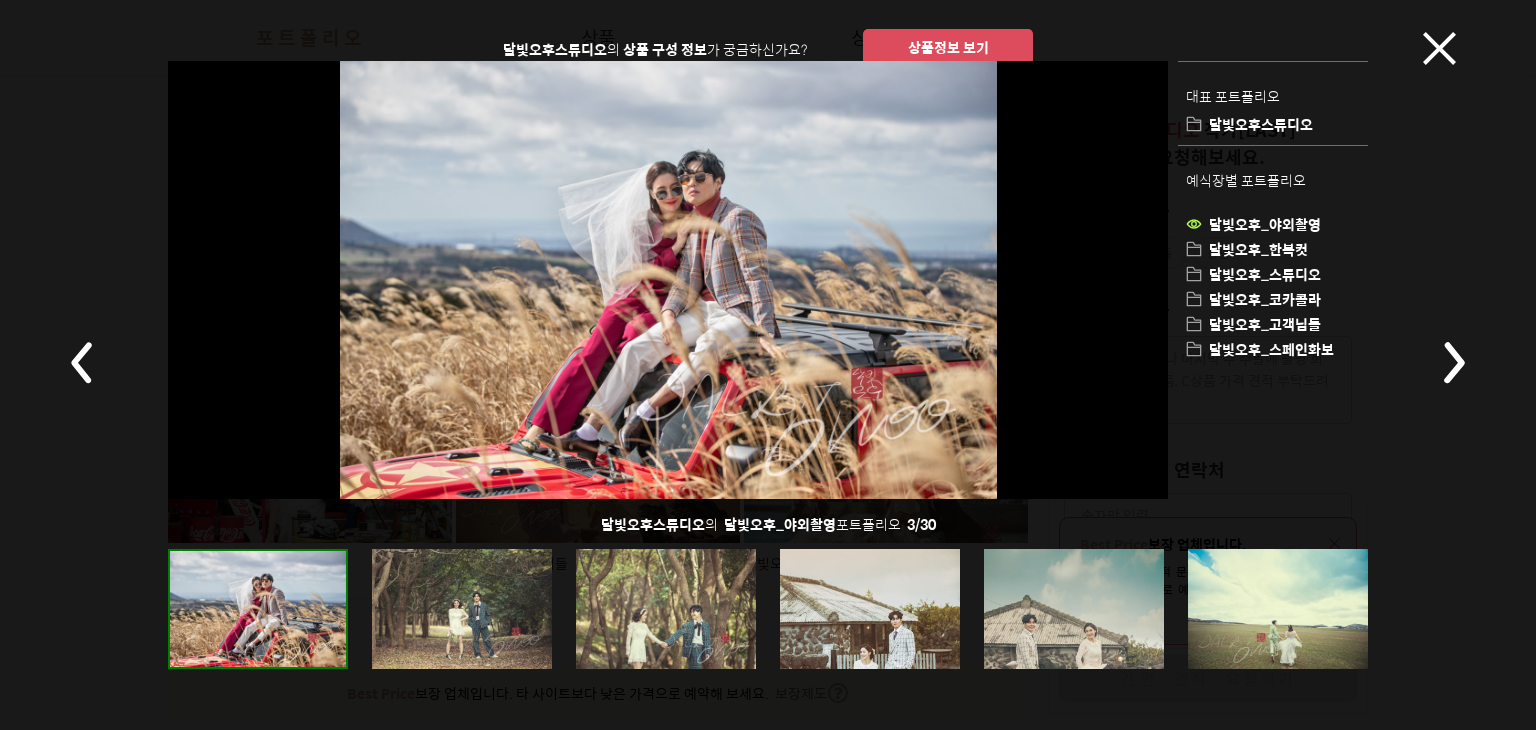 click at bounding box center [1453, 362] 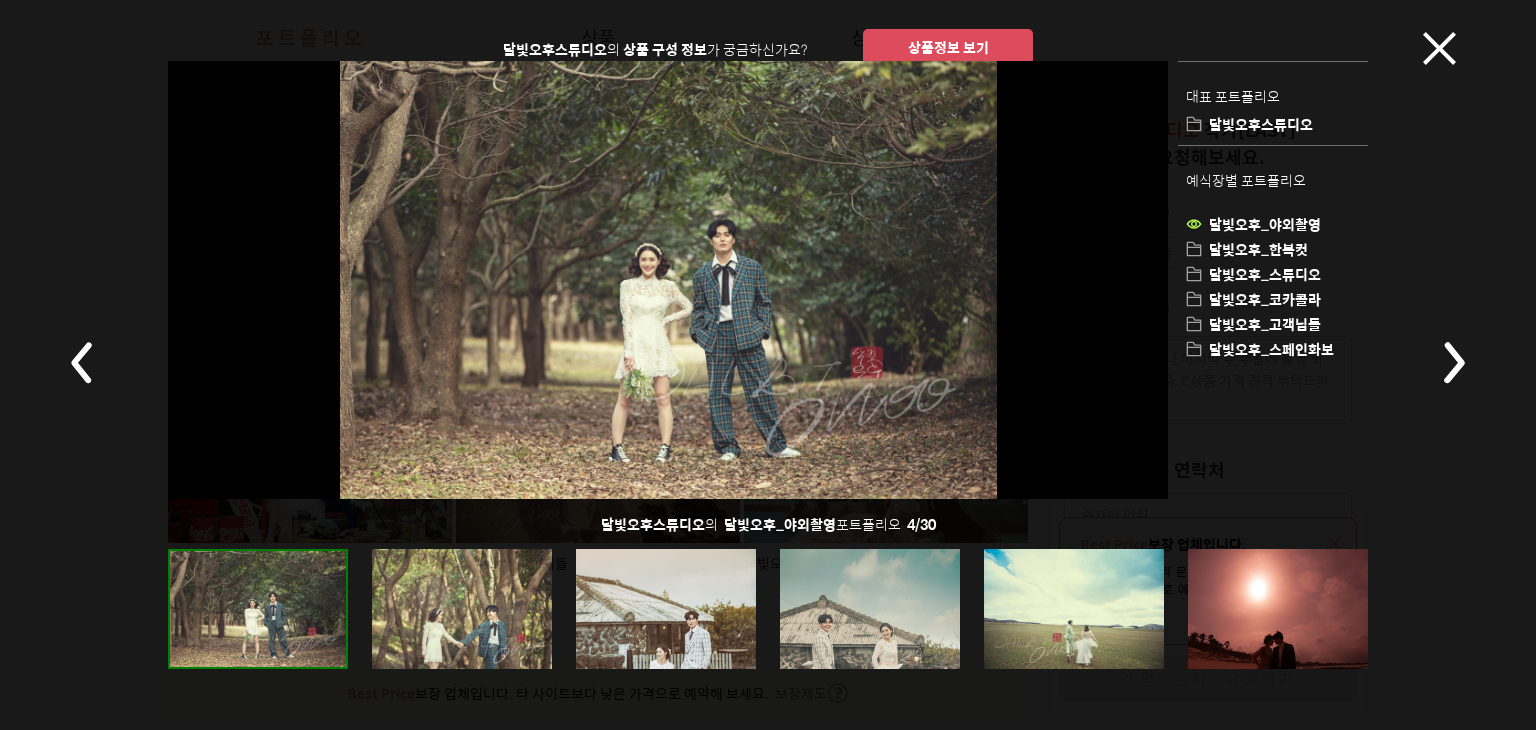 click at bounding box center [1453, 362] 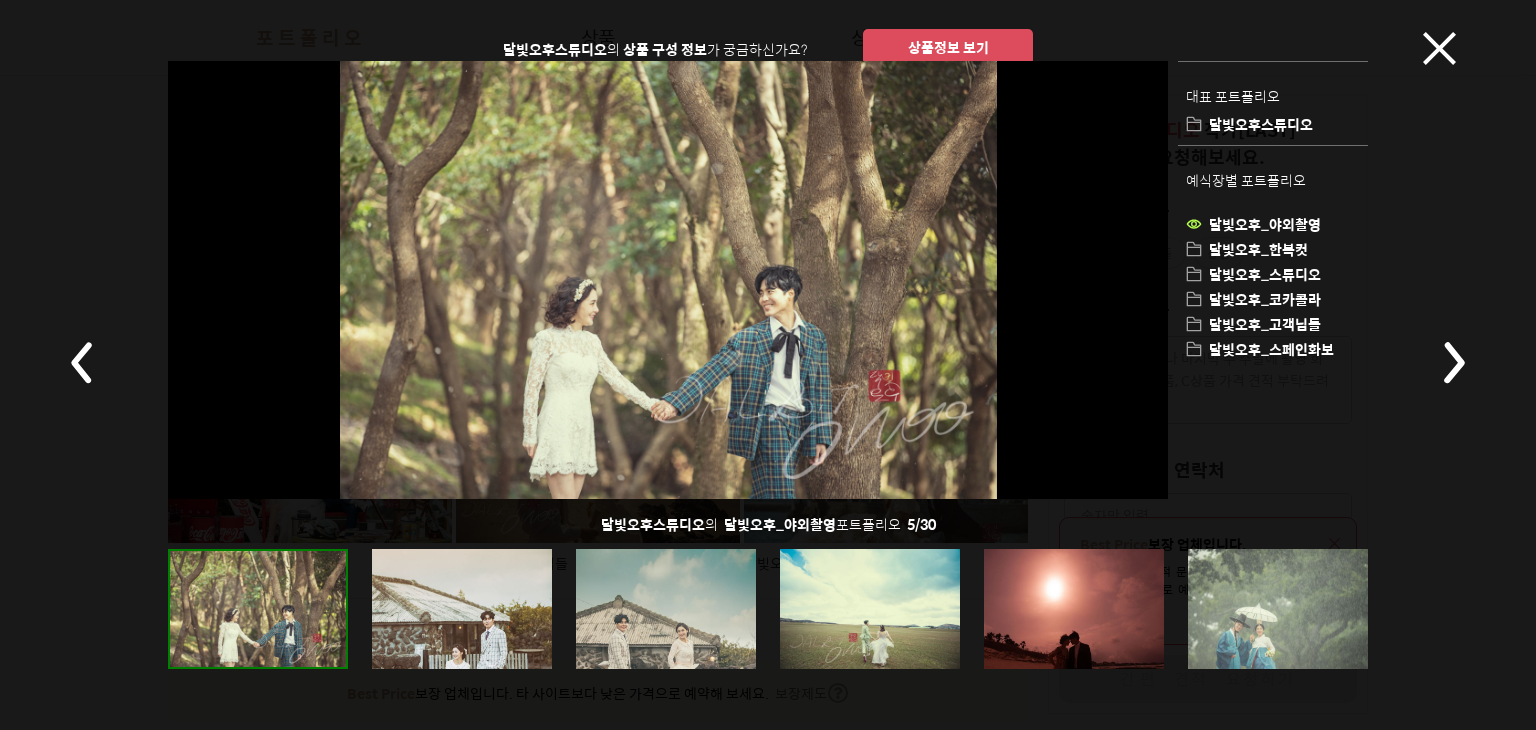click at bounding box center [1453, 362] 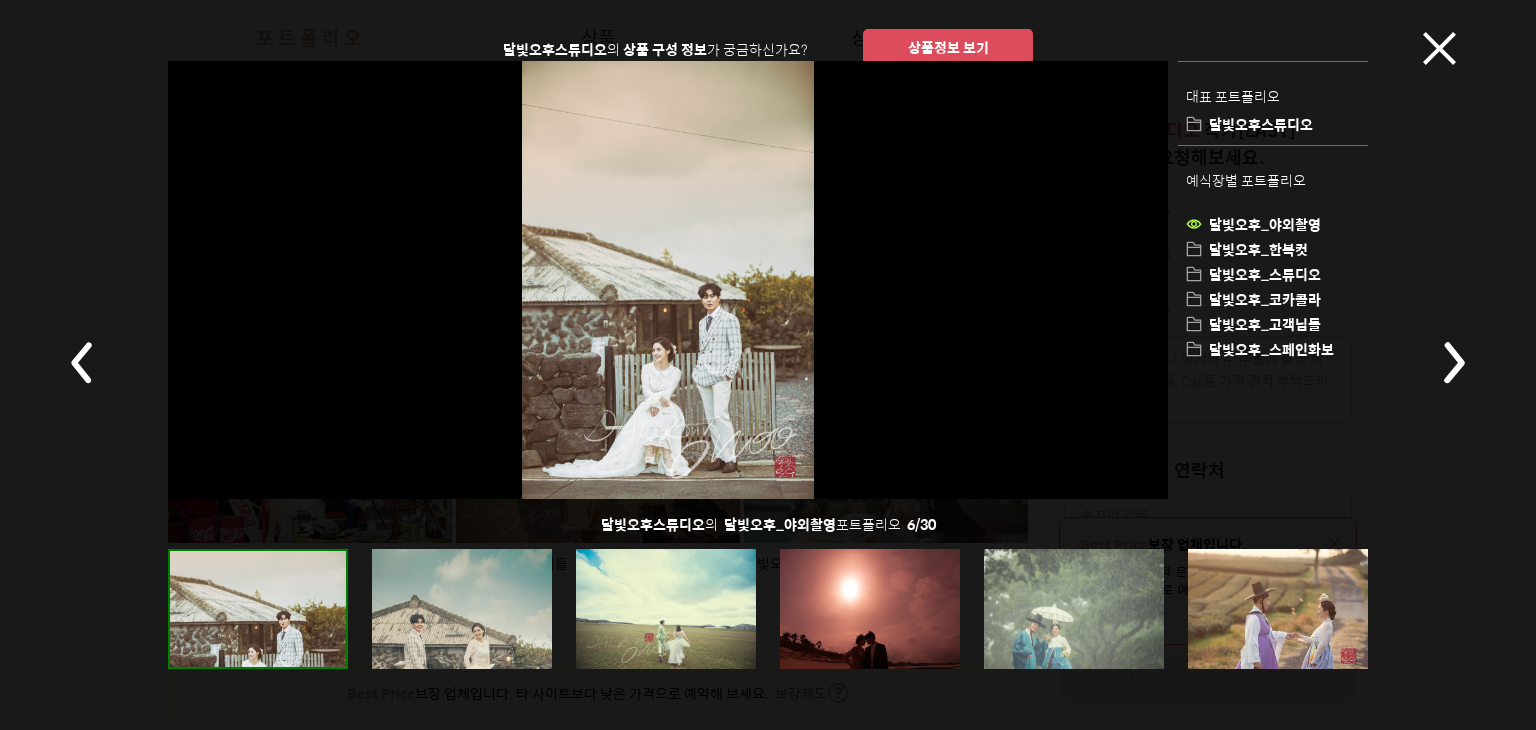 click at bounding box center [1453, 362] 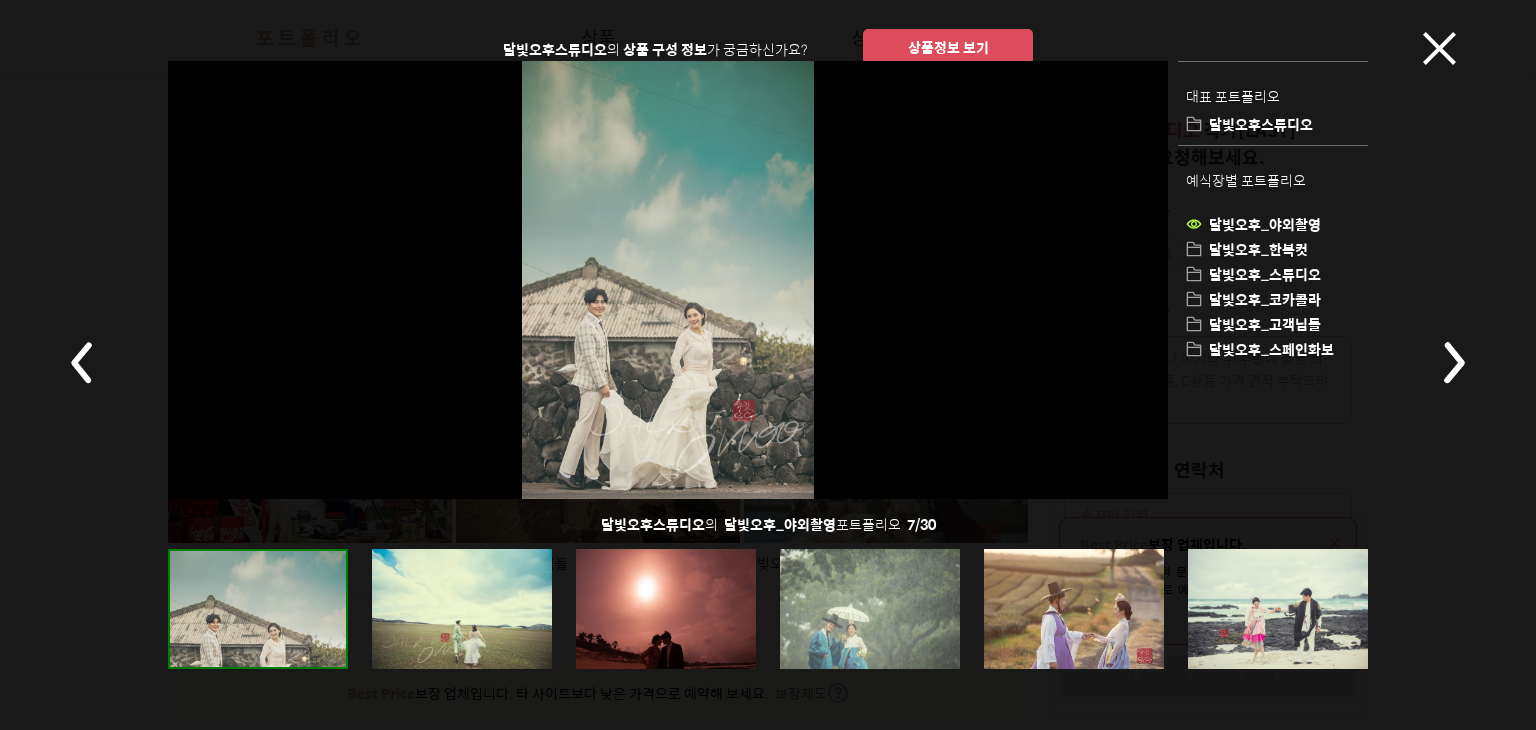 click on "달빛오후스튜디오 의   상품 구성 정보 가 궁금하신가요? 상품정보 보기 대표 포트폴리오 달빛오후스튜디오 예식장별 포트폴리오 달빛오후_야외촬영 달빛오후_한복컷 달빛오후_스튜디오 달빛오후_코카콜라 달빛오후_고객님들 달빛오후_스페인화보 달빛오후스튜디오 의 달빛오후_야외촬영  포트폴리오 7  /  30" at bounding box center [768, 365] 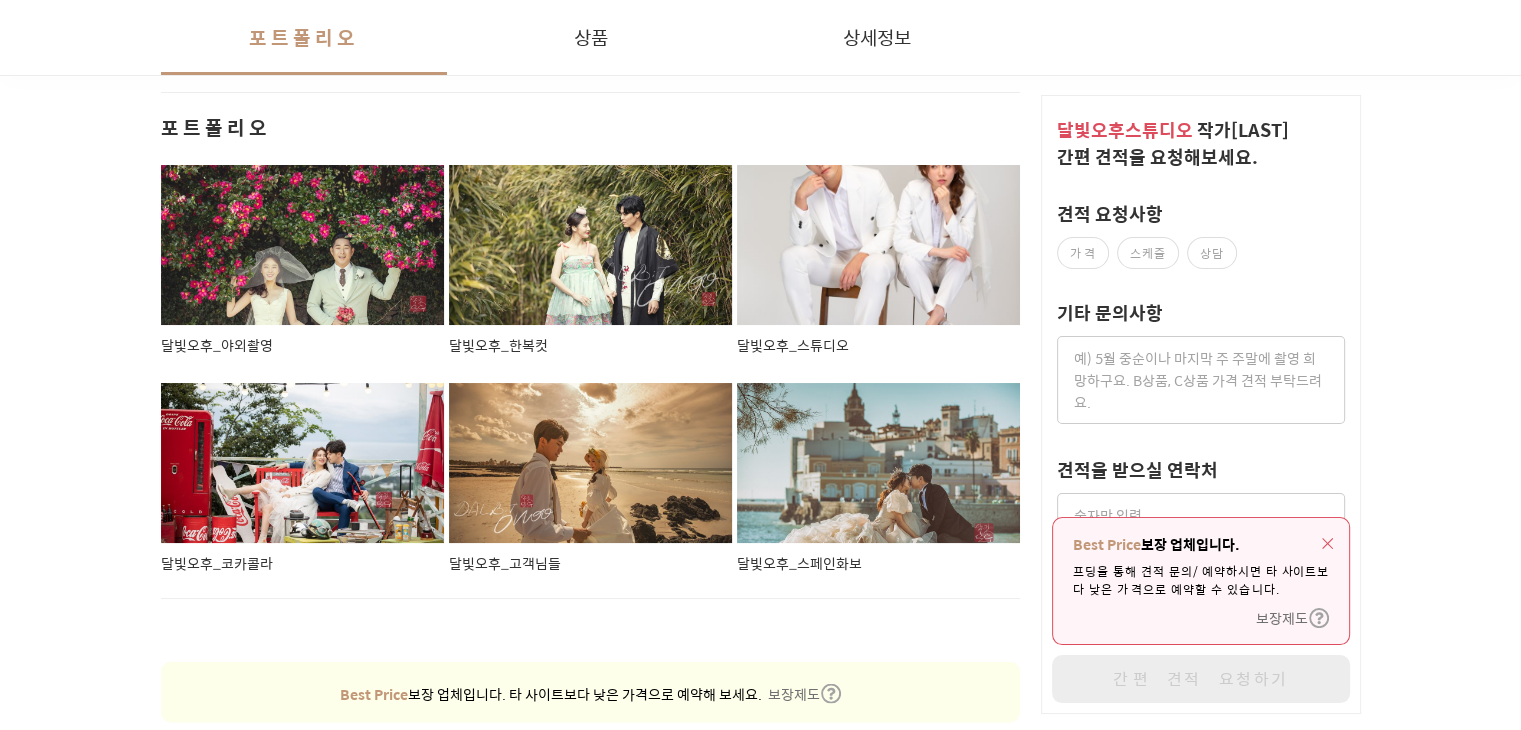 click at bounding box center (591, 463) 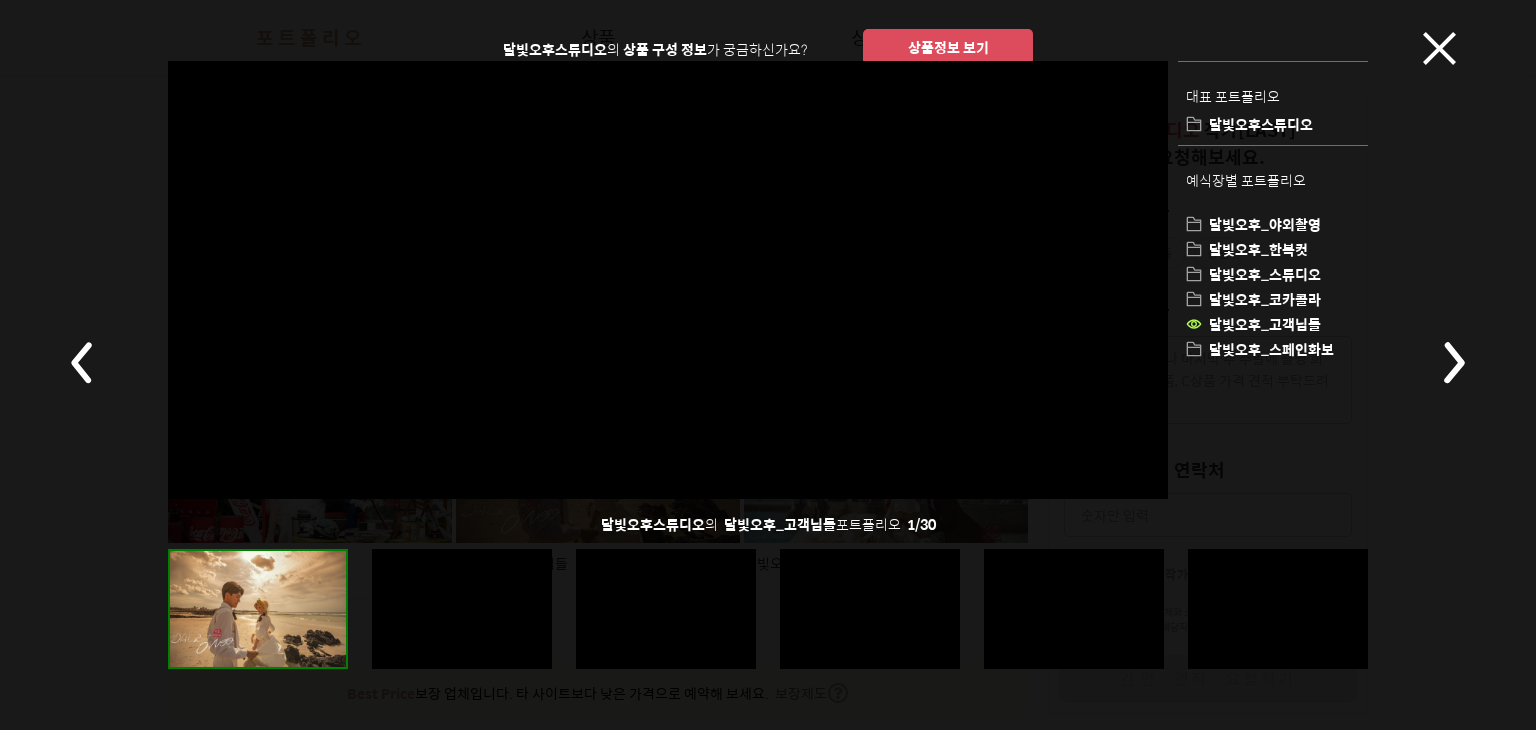 click on "달빛오후스튜디오 의   상품 구성 정보 가 궁금하신가요? 상품정보 보기 대표 포트폴리오 달빛오후스튜디오 예식장별 포트폴리오 달빛오후_야외촬영 달빛오후_한복컷 달빛오후_스튜디오 달빛오후_코카콜라 달빛오후_고객님들 달빛오후_스페인화보 달빛오후스튜디오 의 달빛오후_고객님들  포트폴리오 1  /  30" at bounding box center [768, 365] 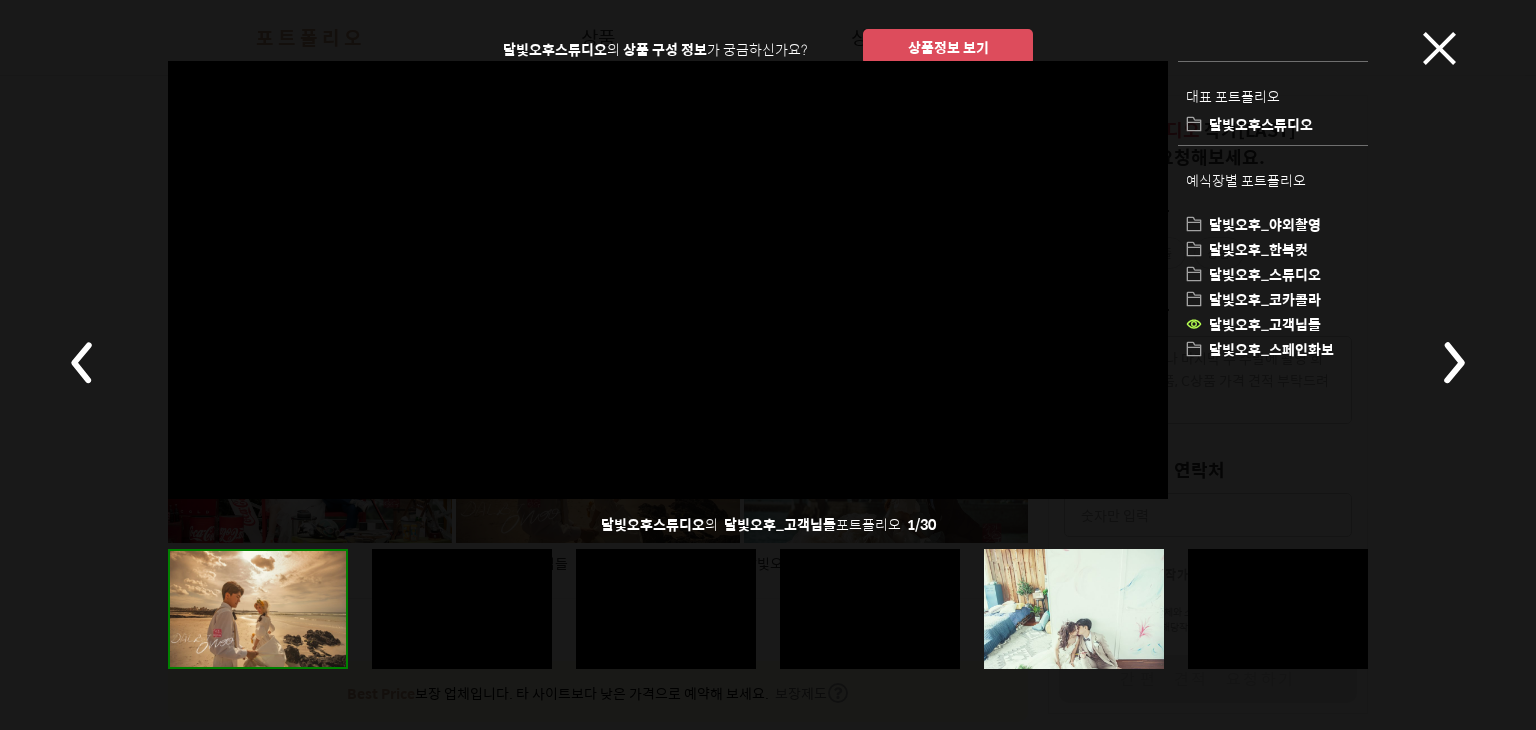 click at bounding box center (1428, 365) 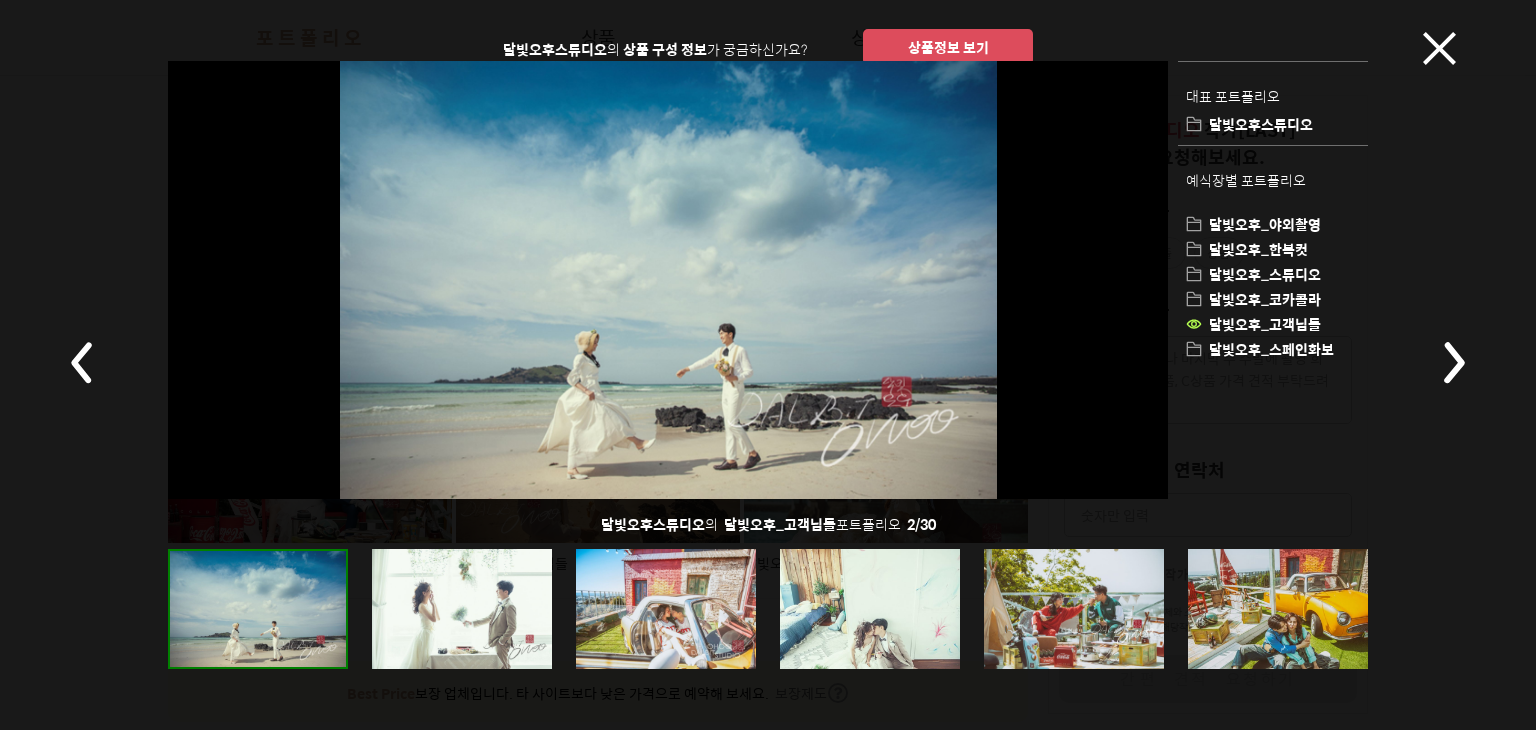 click at bounding box center [1453, 362] 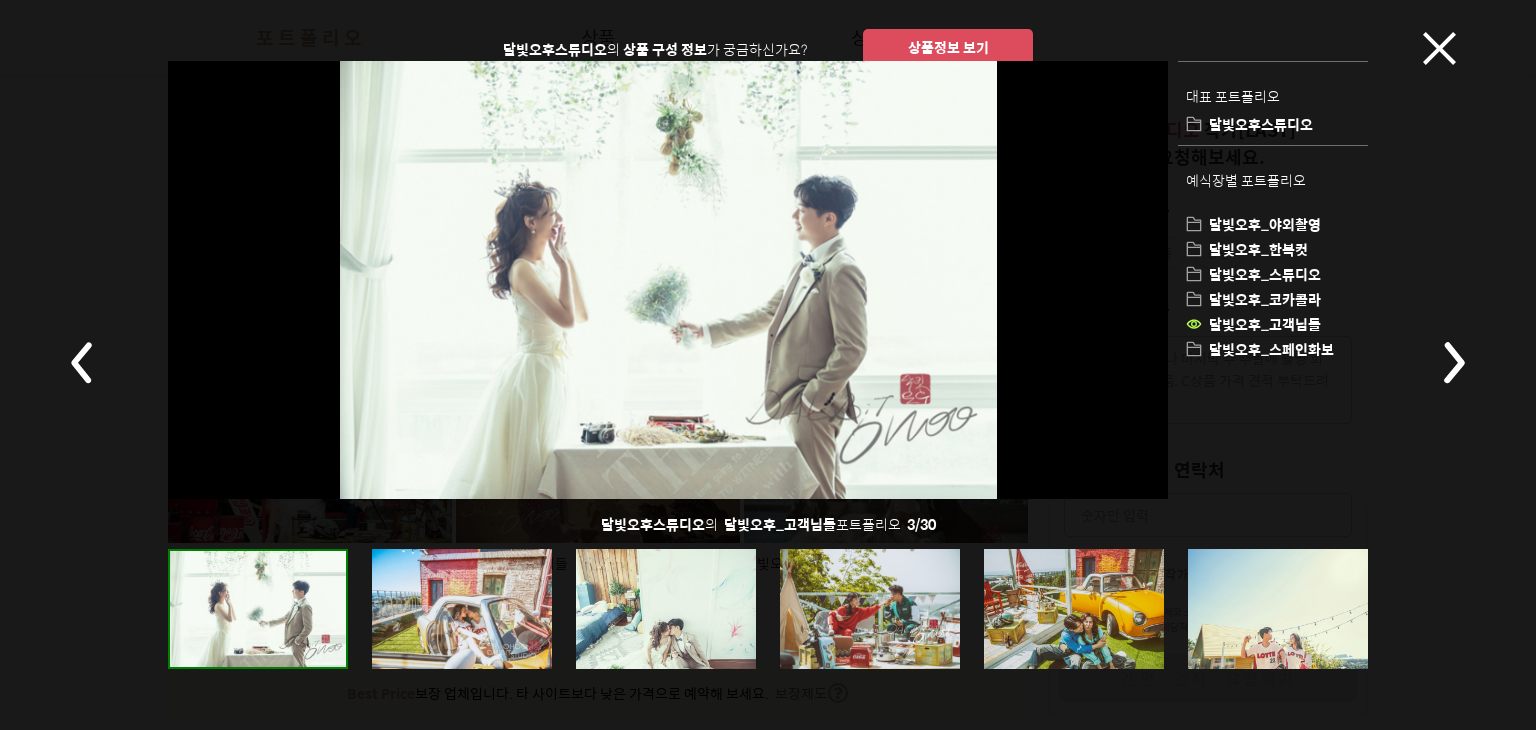 click at bounding box center [1453, 362] 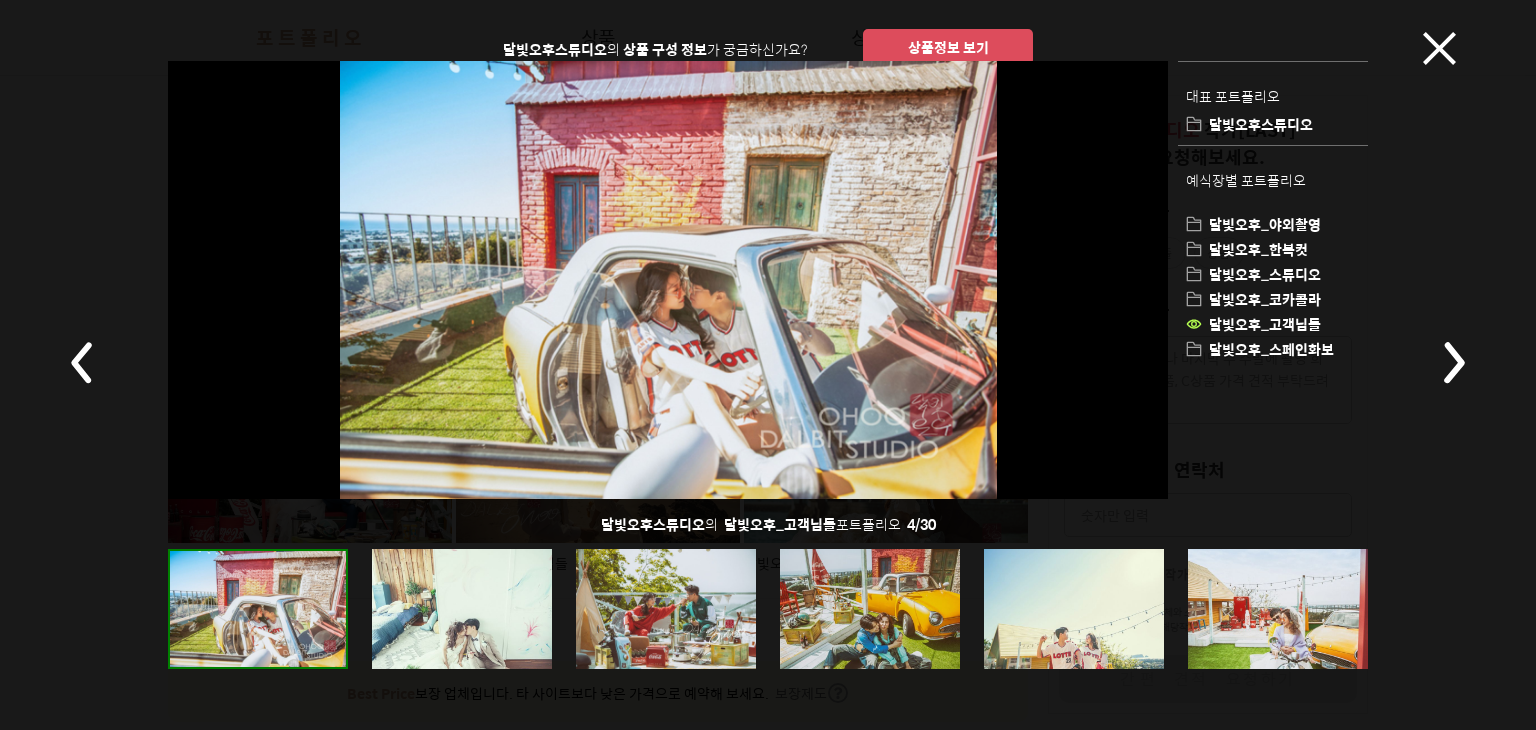 click at bounding box center (1453, 362) 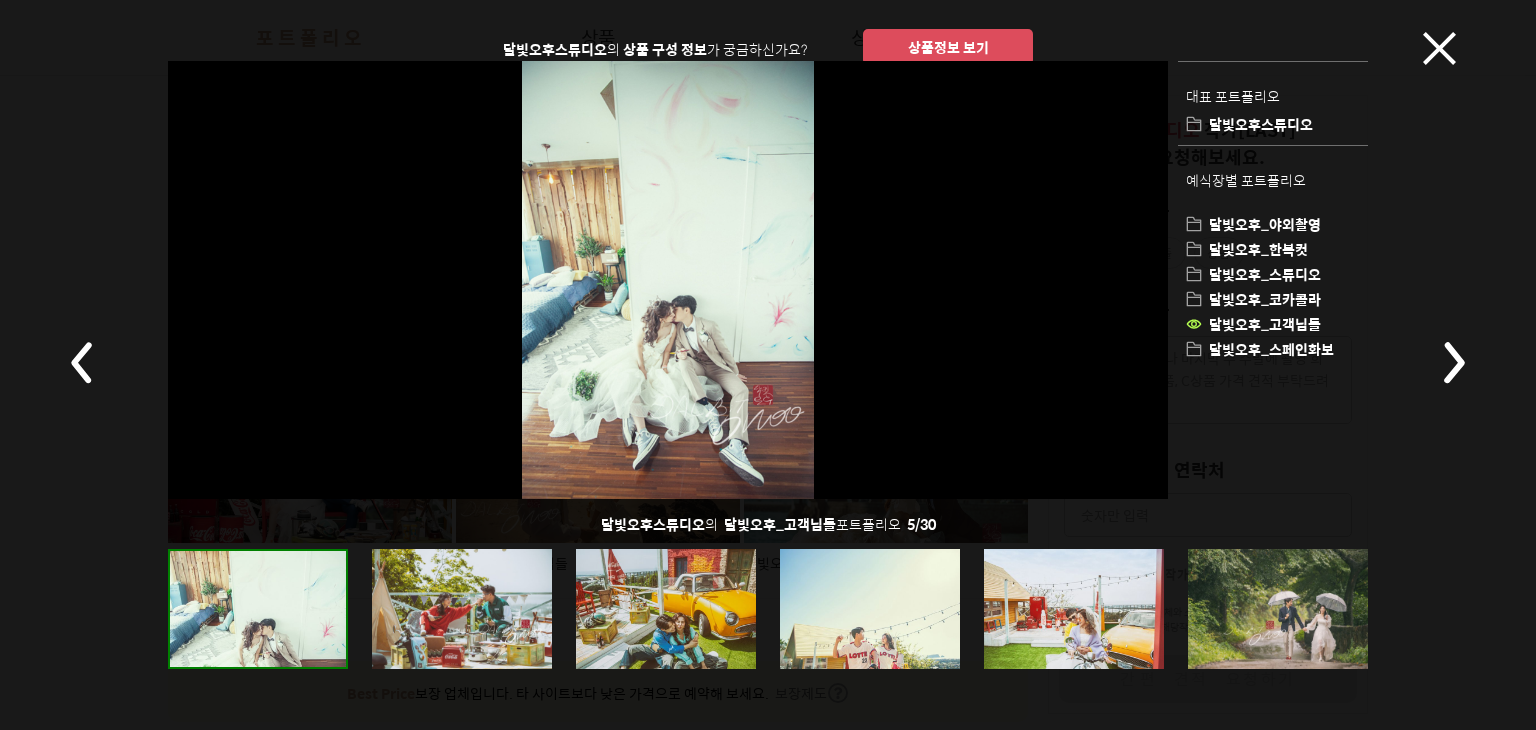 click on "대표 포트폴리오 달빛오후스튜디오 예식장별 포트폴리오 달빛오후_야외촬영 달빛오후_한복컷 달빛오후_스튜디오 달빛오후_코카콜라 달빛오후_고객님들 달빛오후_스페인화보 달빛오후스튜디오 의 달빛오후_고객님들  포트폴리오 5  /  30" at bounding box center (768, 365) 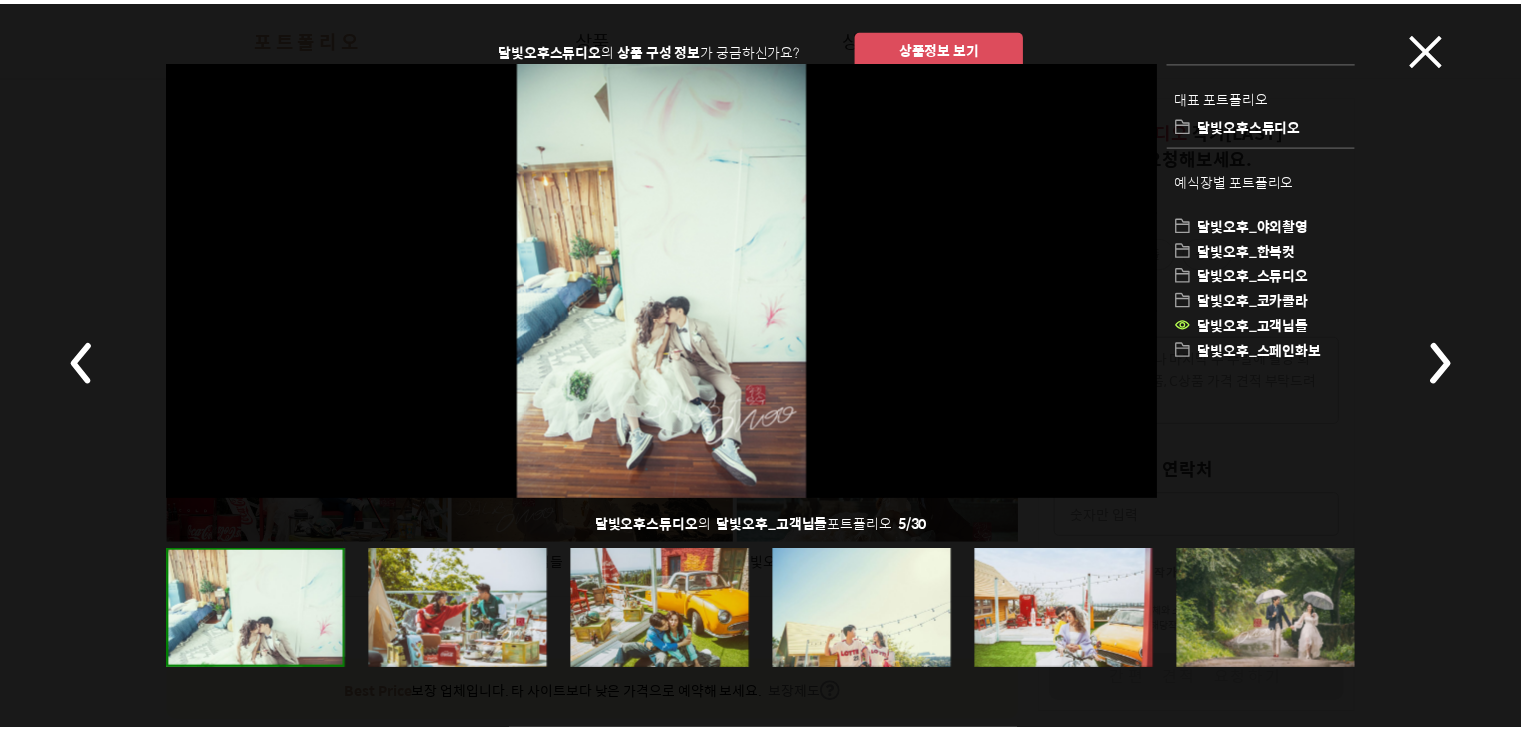 scroll, scrollTop: 600, scrollLeft: 0, axis: vertical 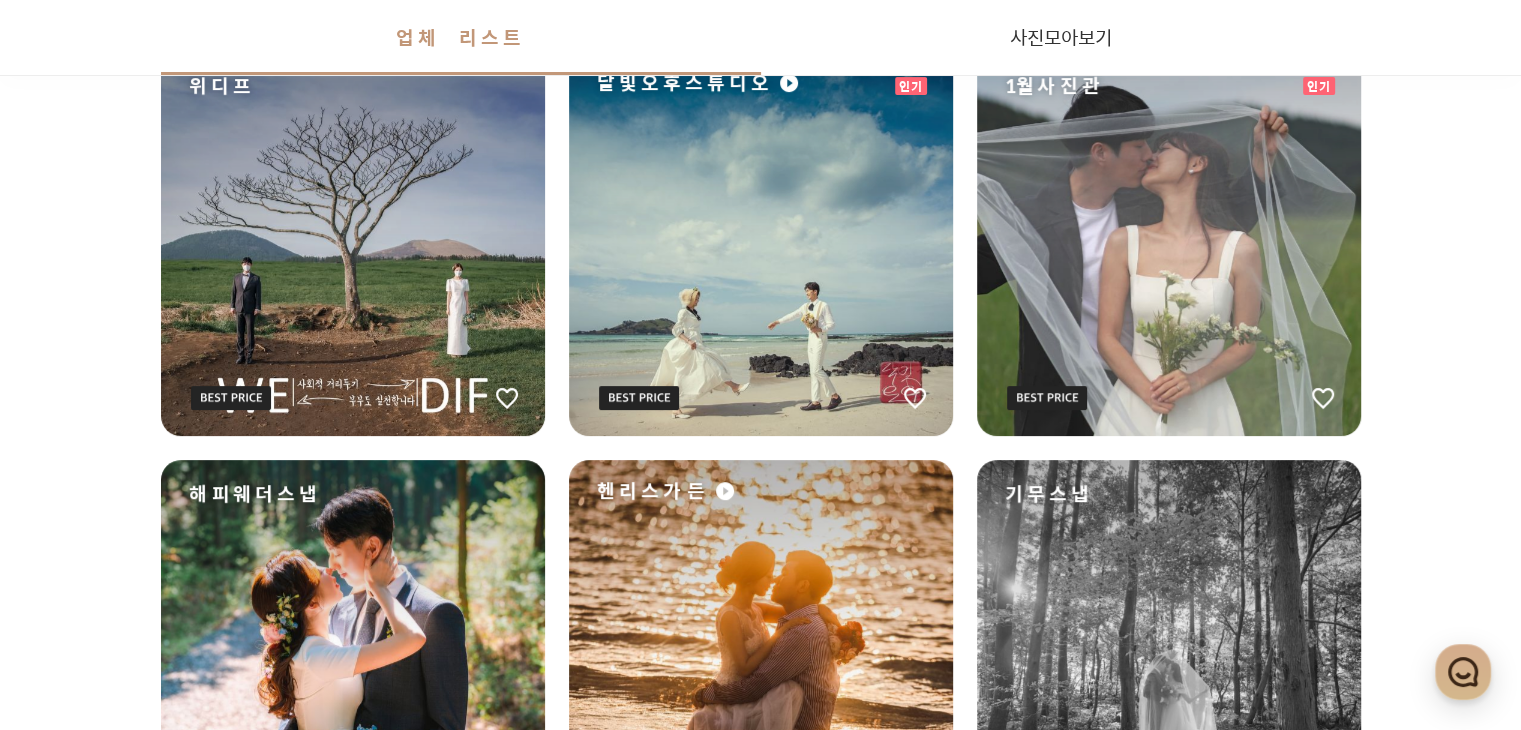 click on "1월사진관" at bounding box center (1169, 244) 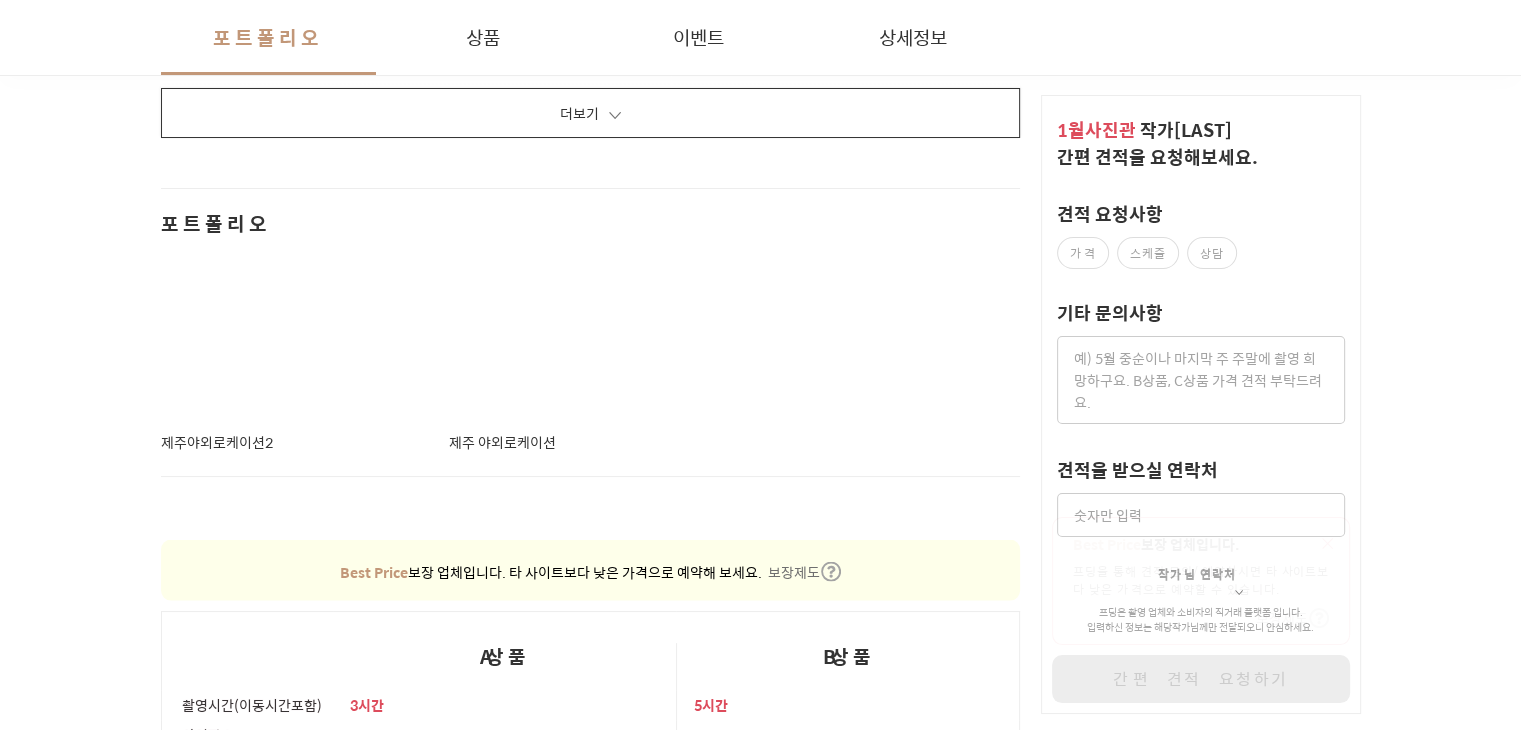 scroll, scrollTop: 3900, scrollLeft: 0, axis: vertical 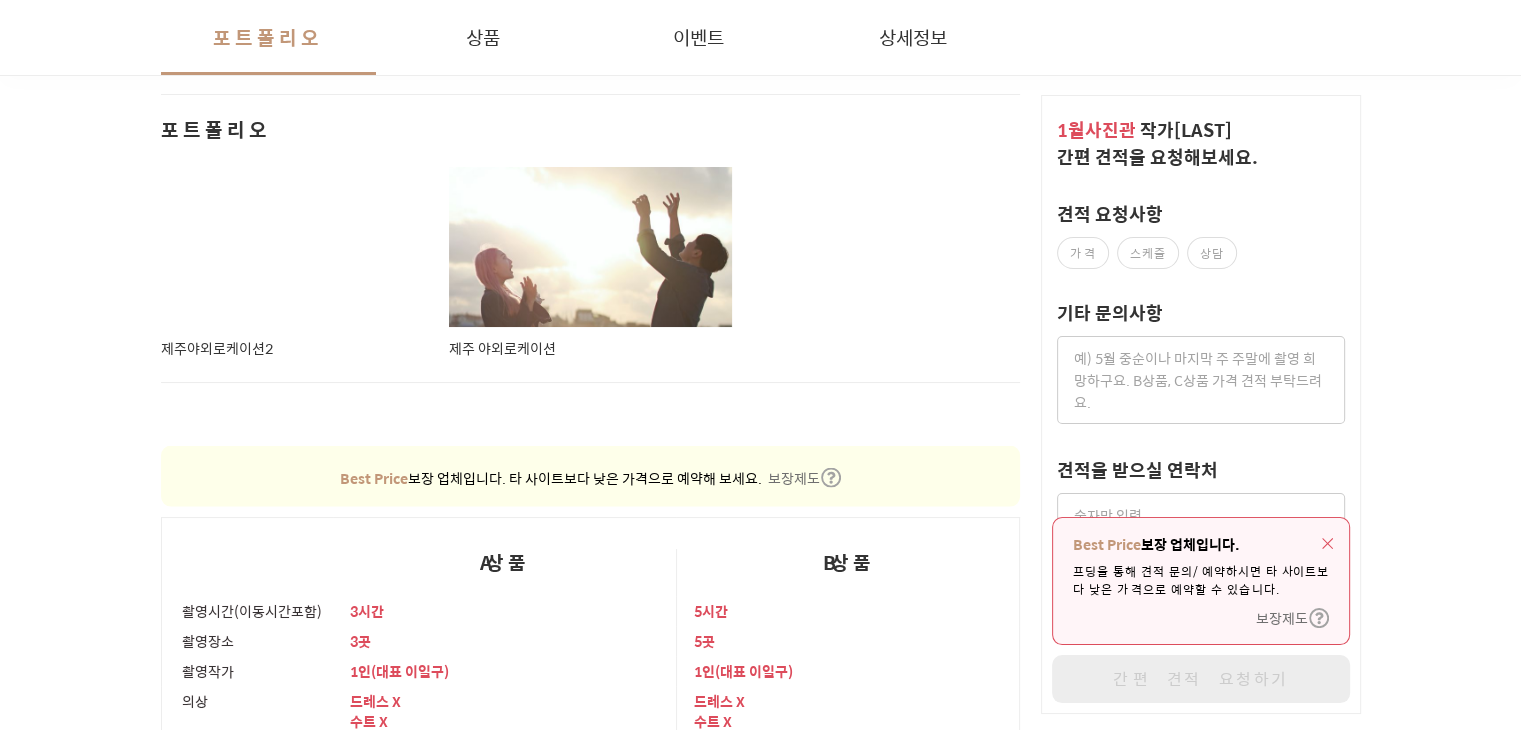 click at bounding box center [303, 247] 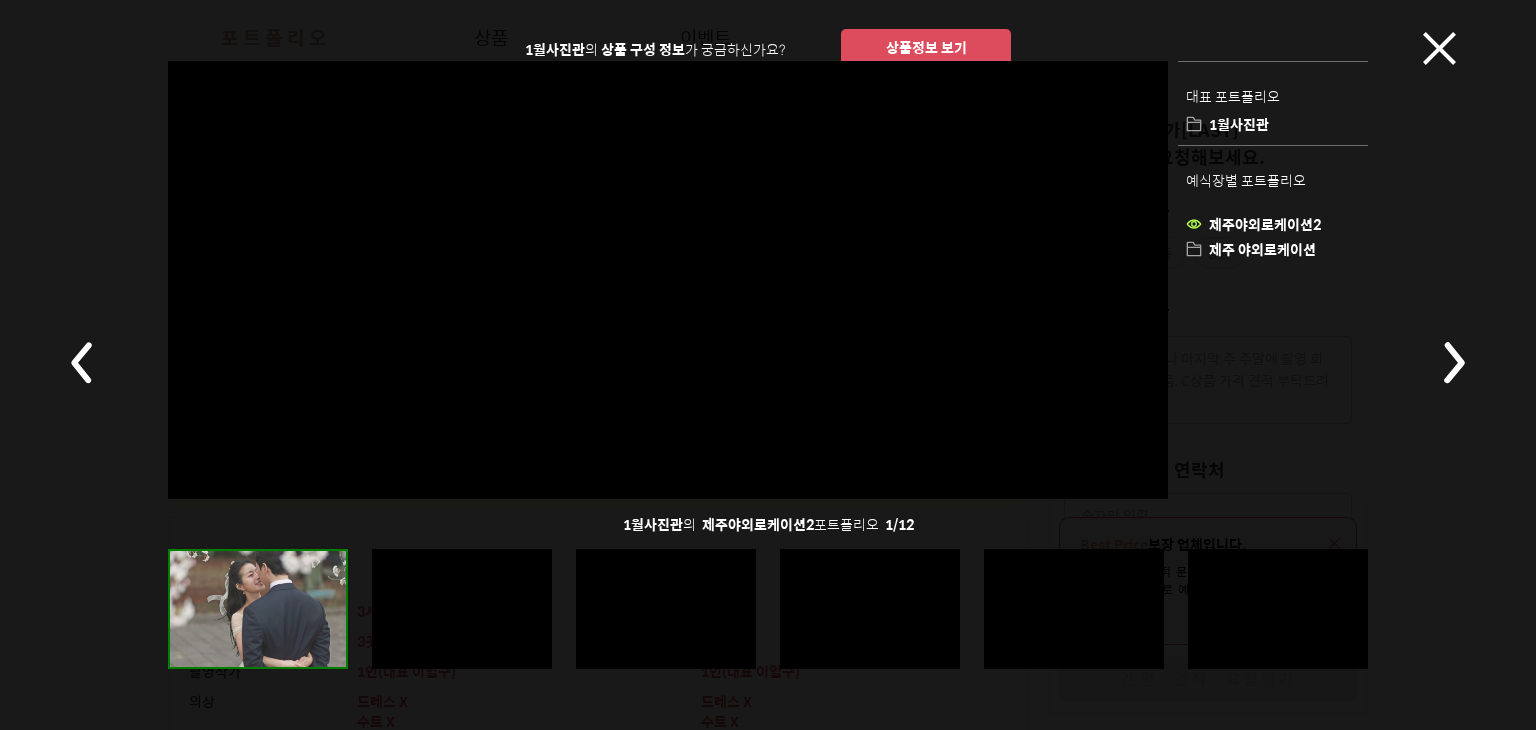 click at bounding box center [1453, 362] 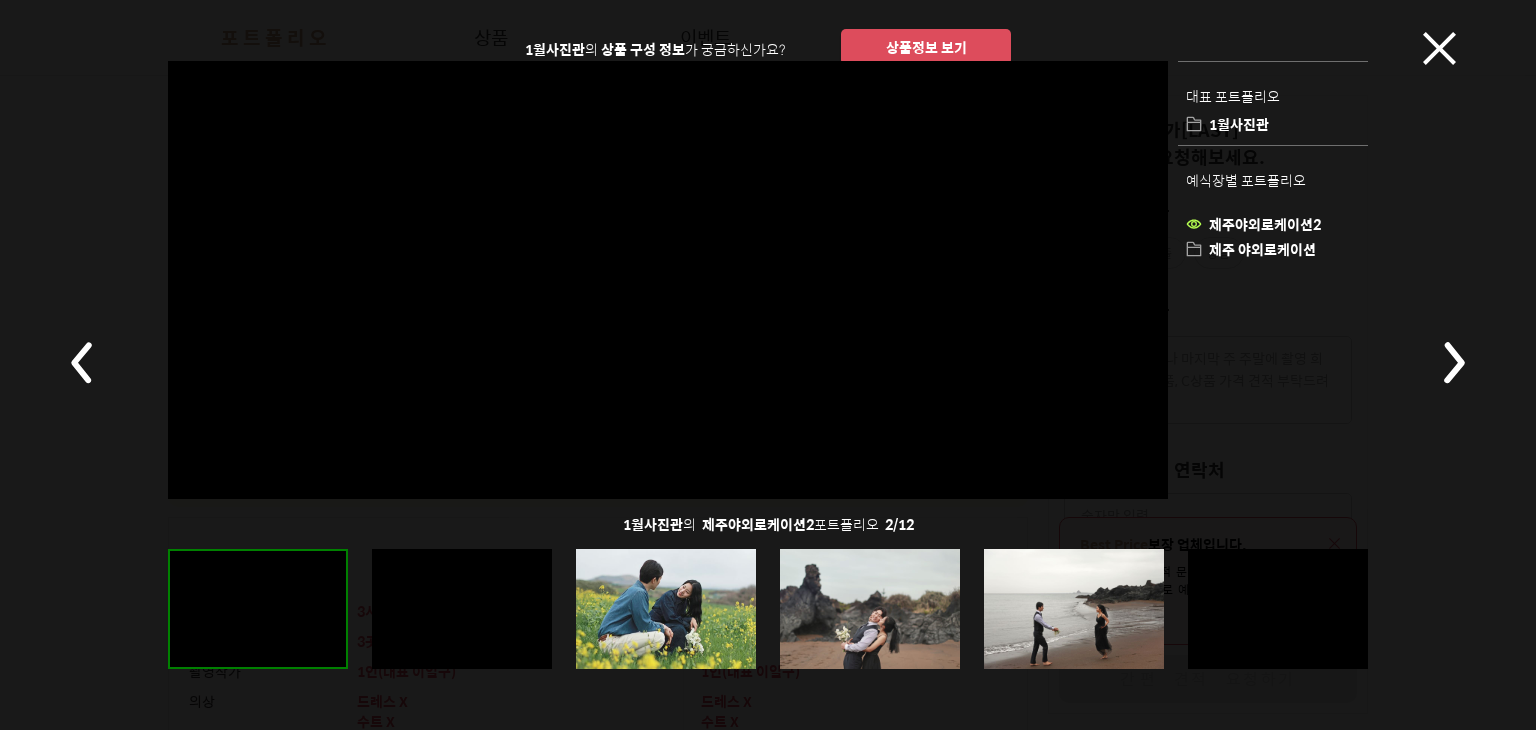 click at bounding box center [1454, 362] 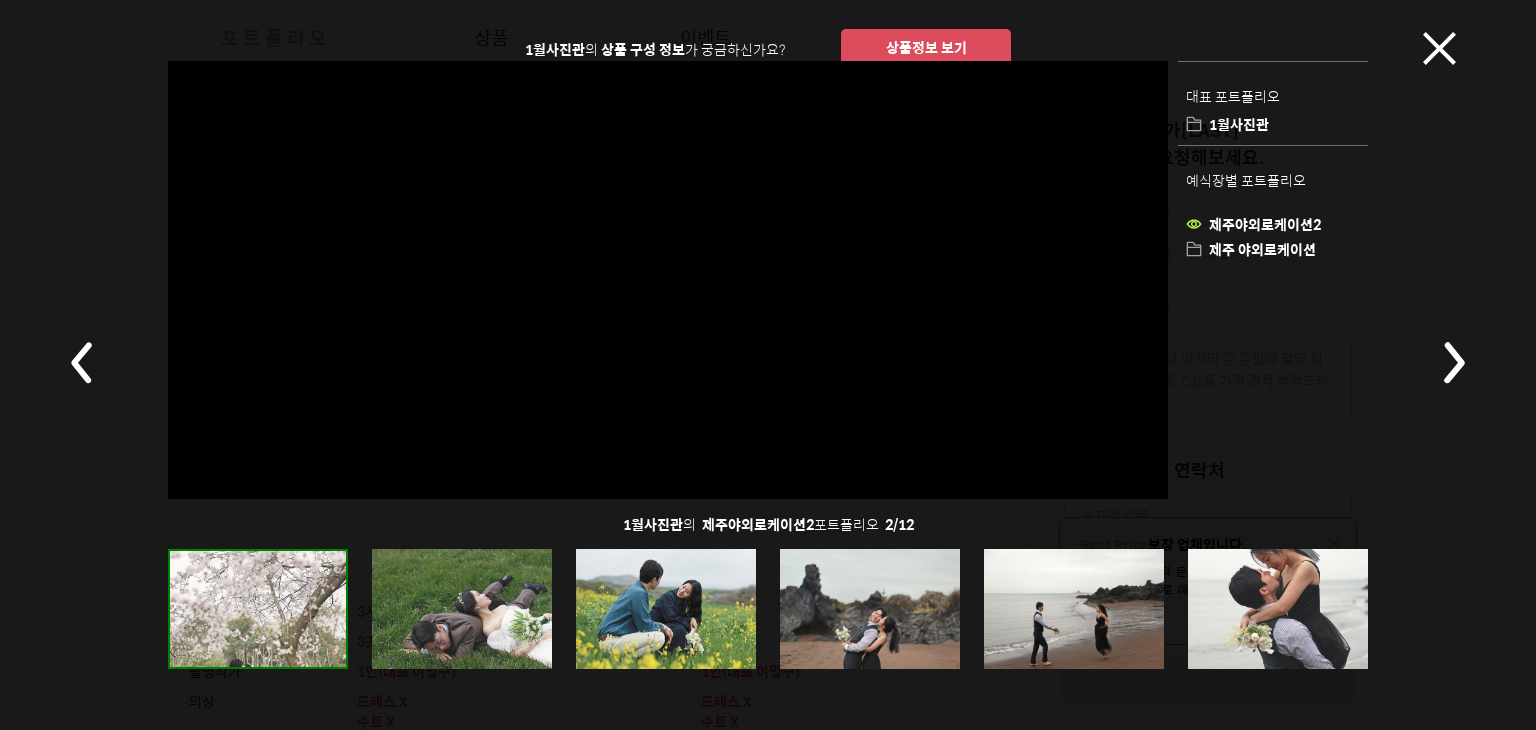 click at bounding box center (1454, 362) 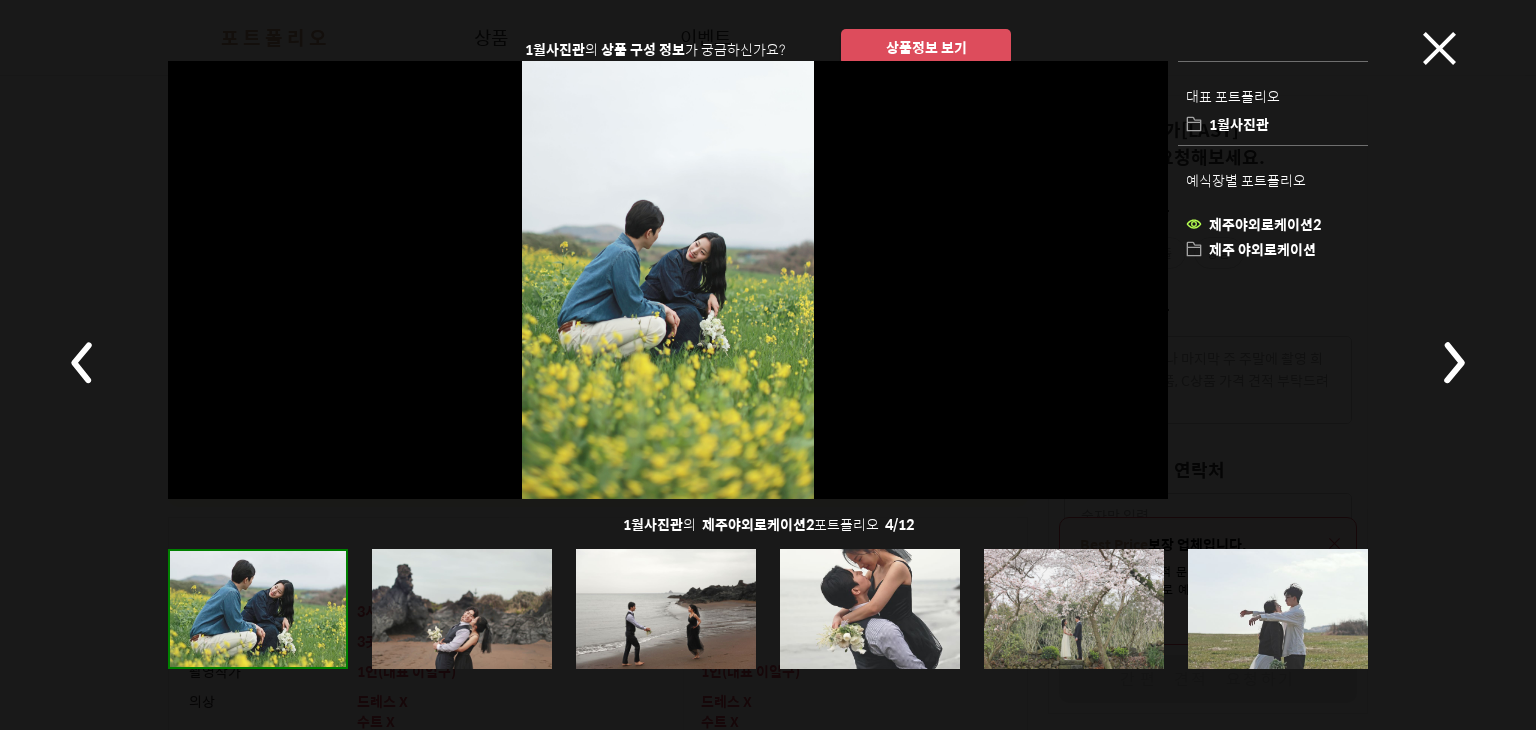 click at bounding box center [1454, 362] 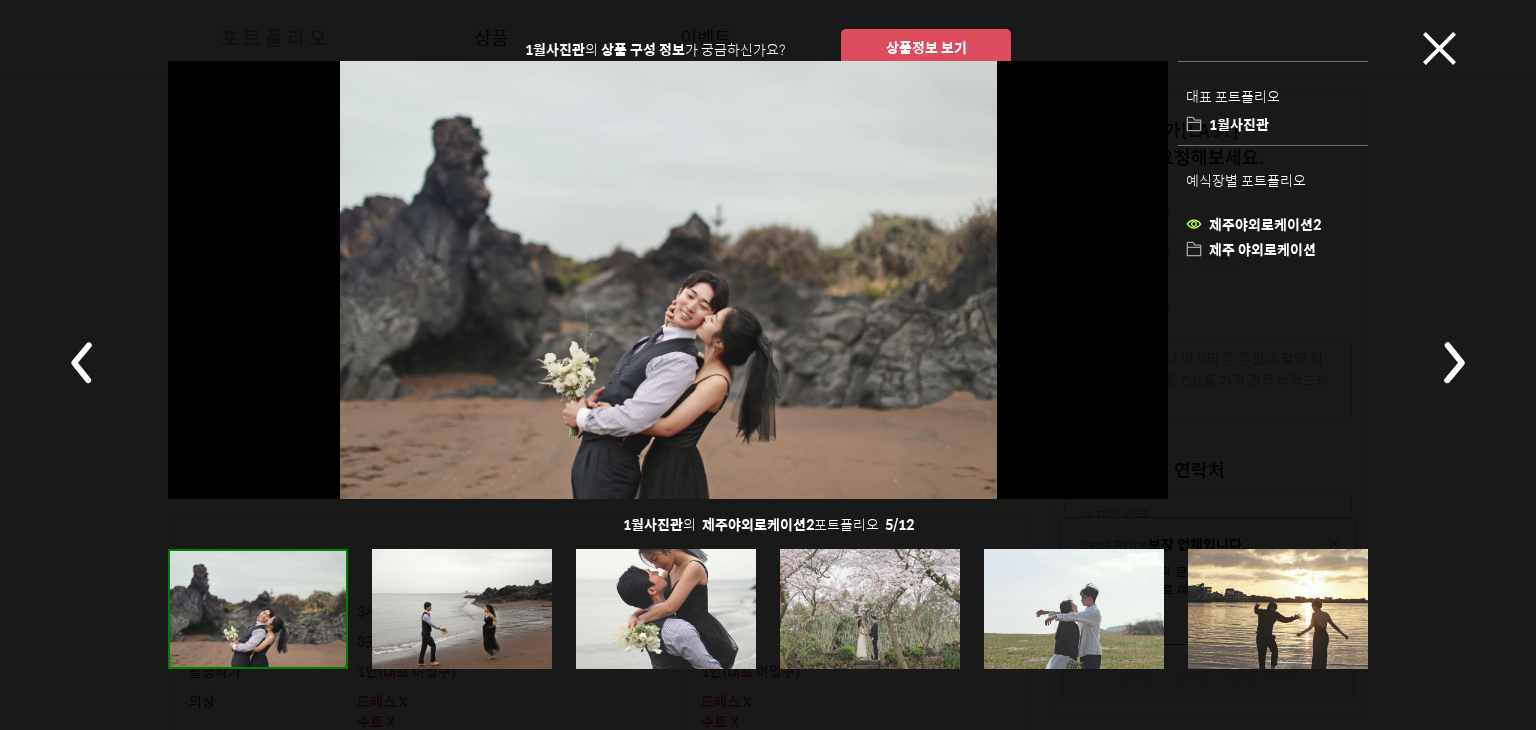 click at bounding box center (1454, 362) 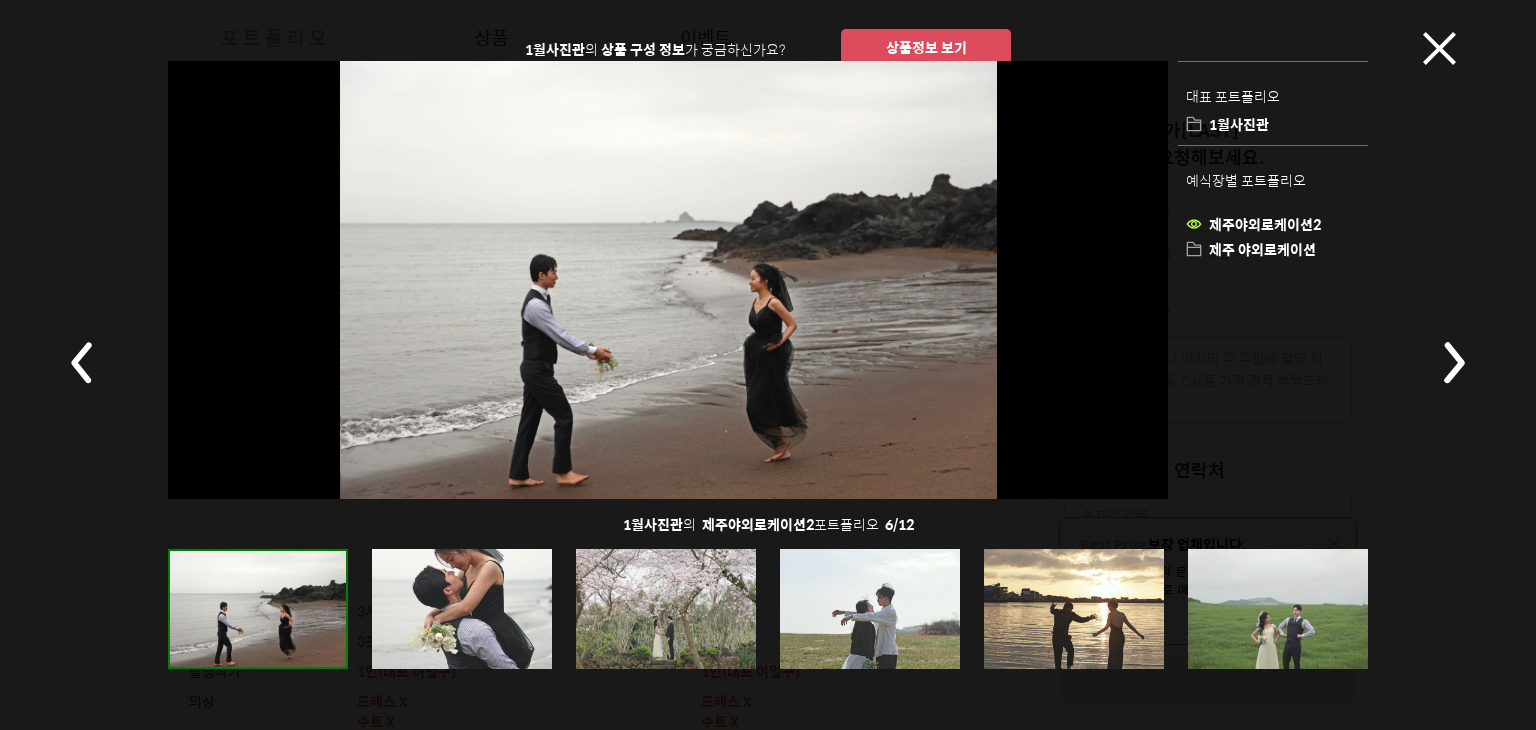 click at bounding box center (1454, 362) 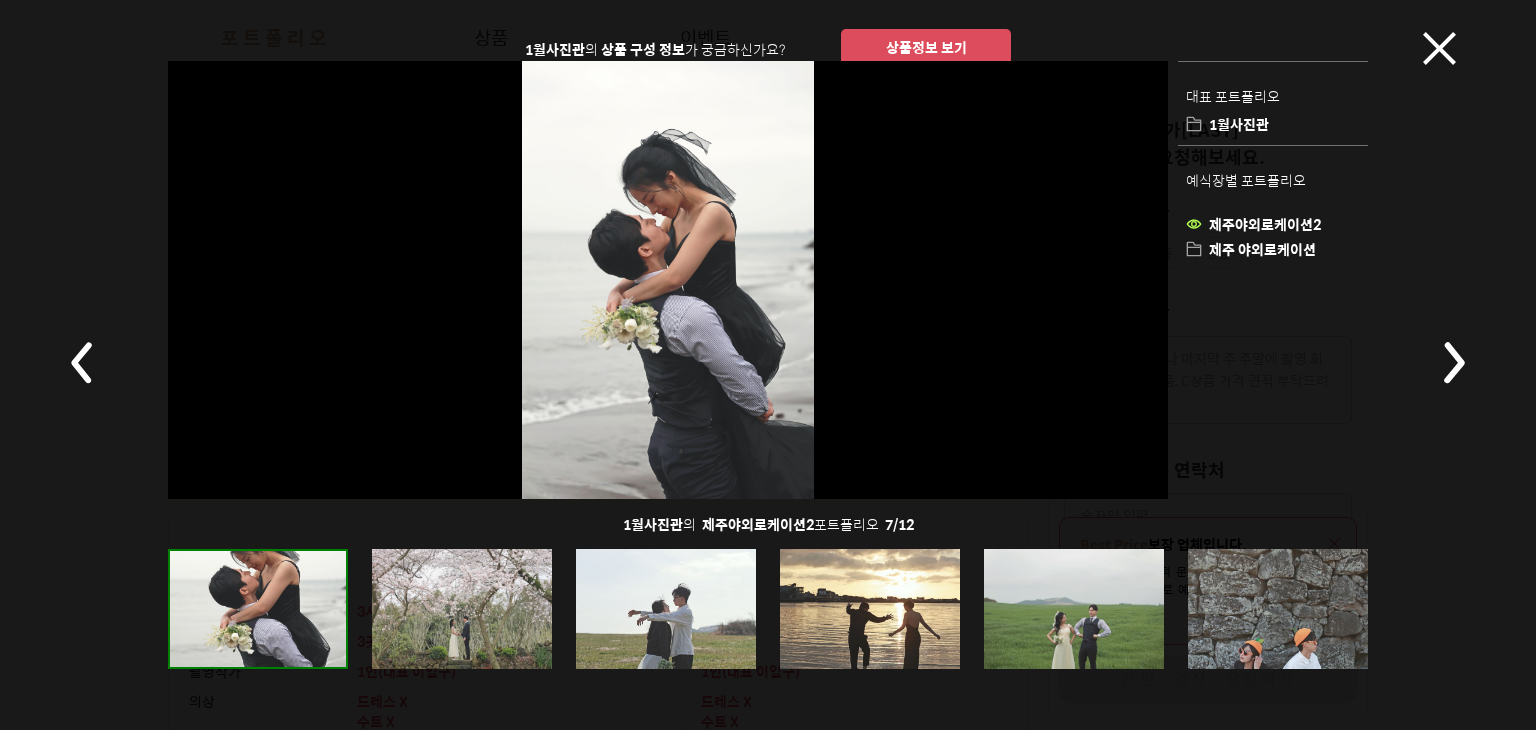 click at bounding box center (1454, 362) 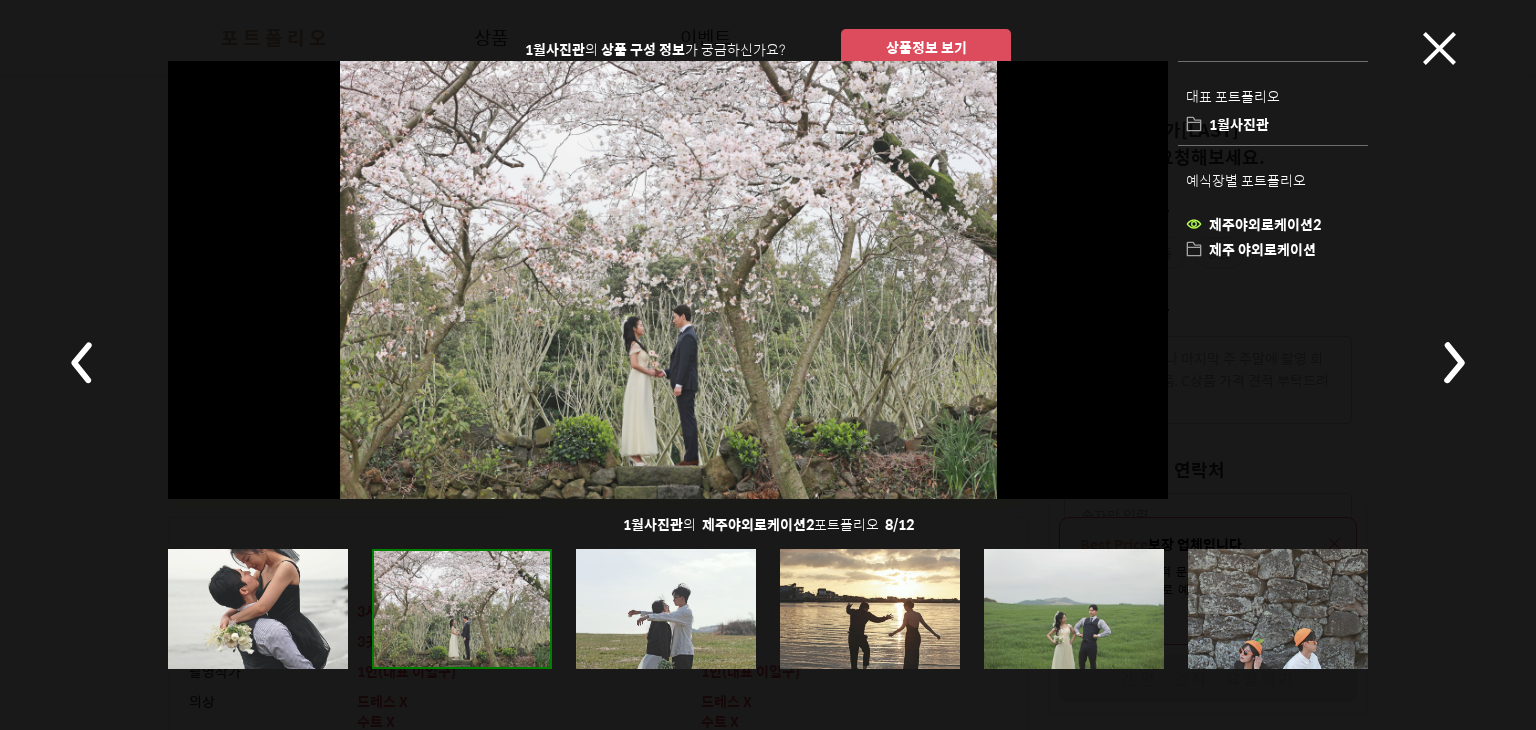 click at bounding box center (1439, 48) 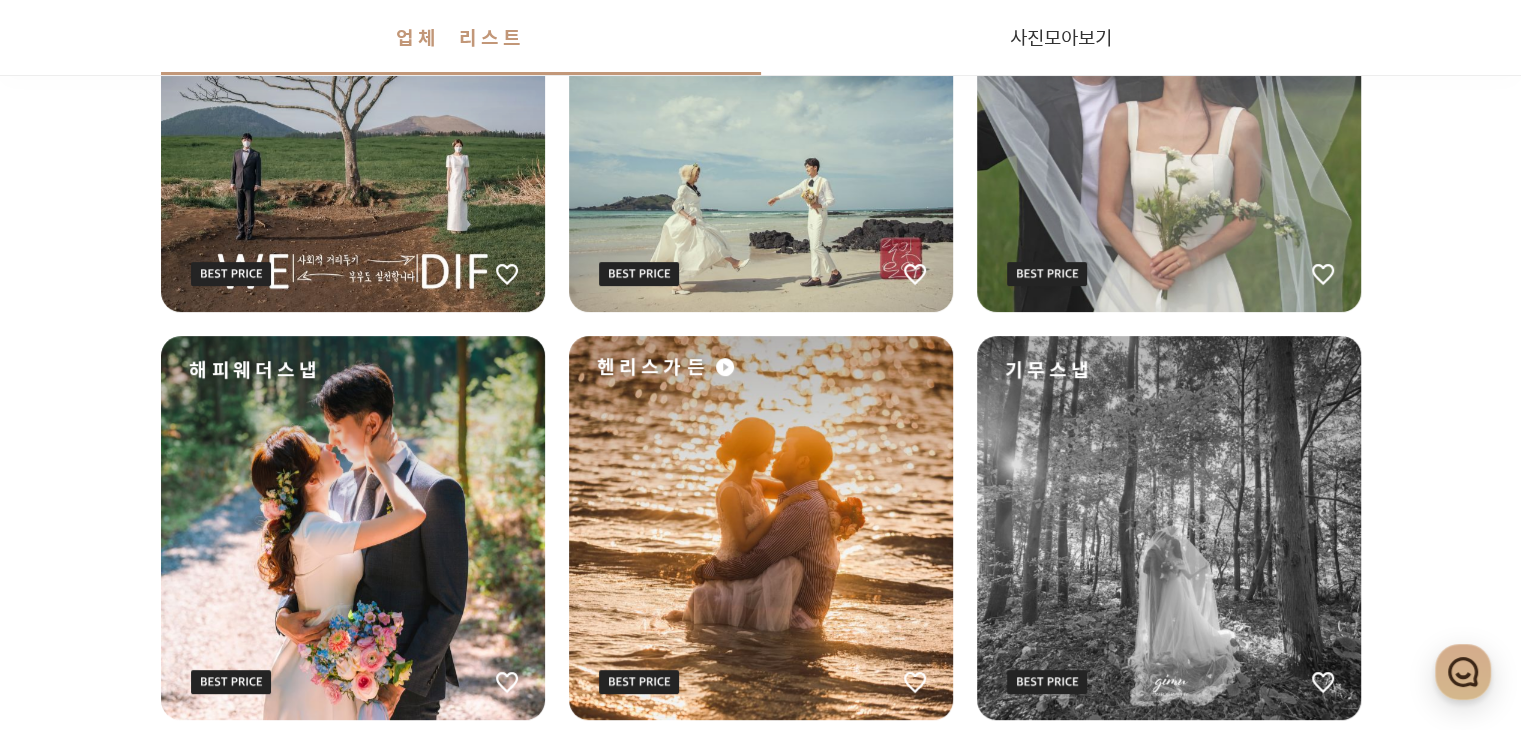 scroll, scrollTop: 800, scrollLeft: 0, axis: vertical 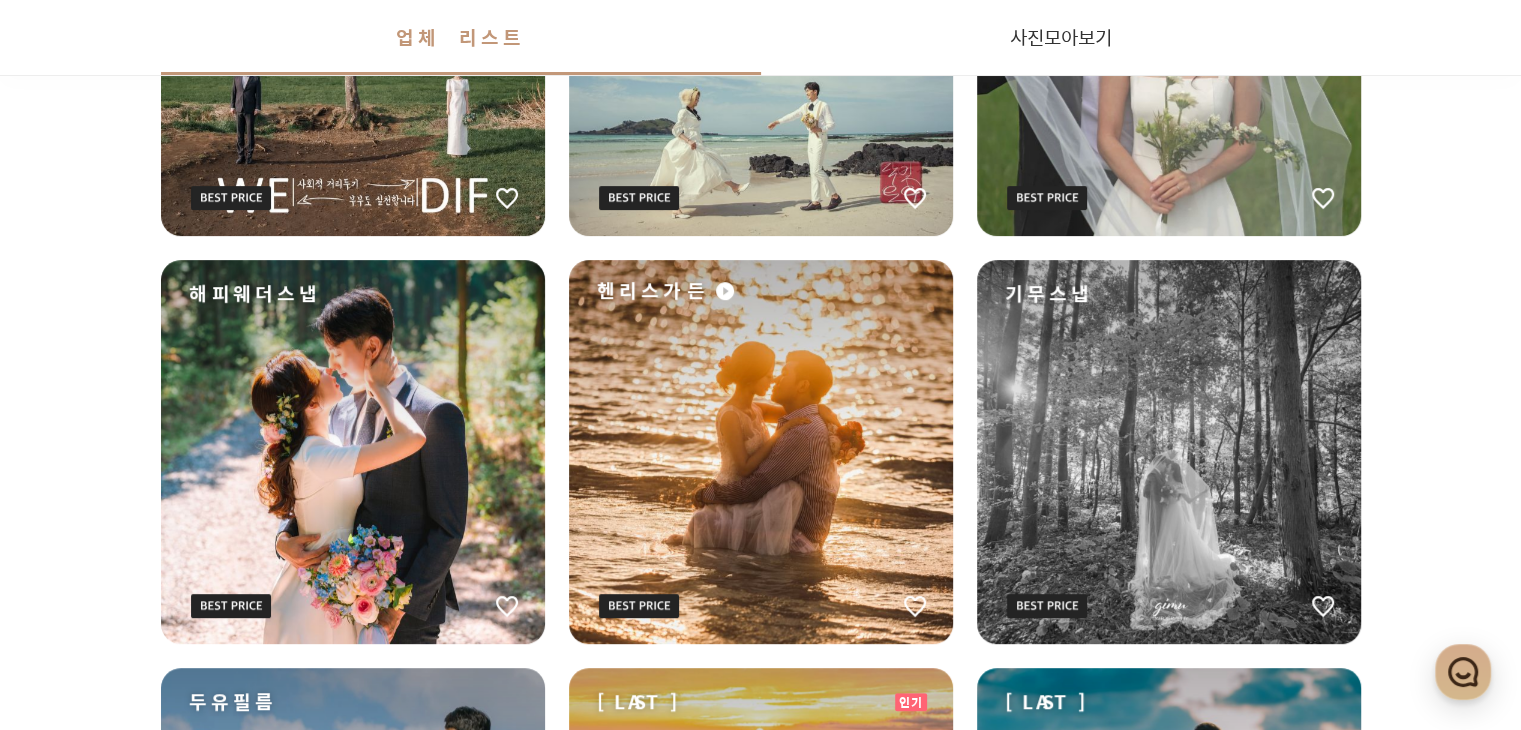 click on "해피웨더스냅" at bounding box center (353, 452) 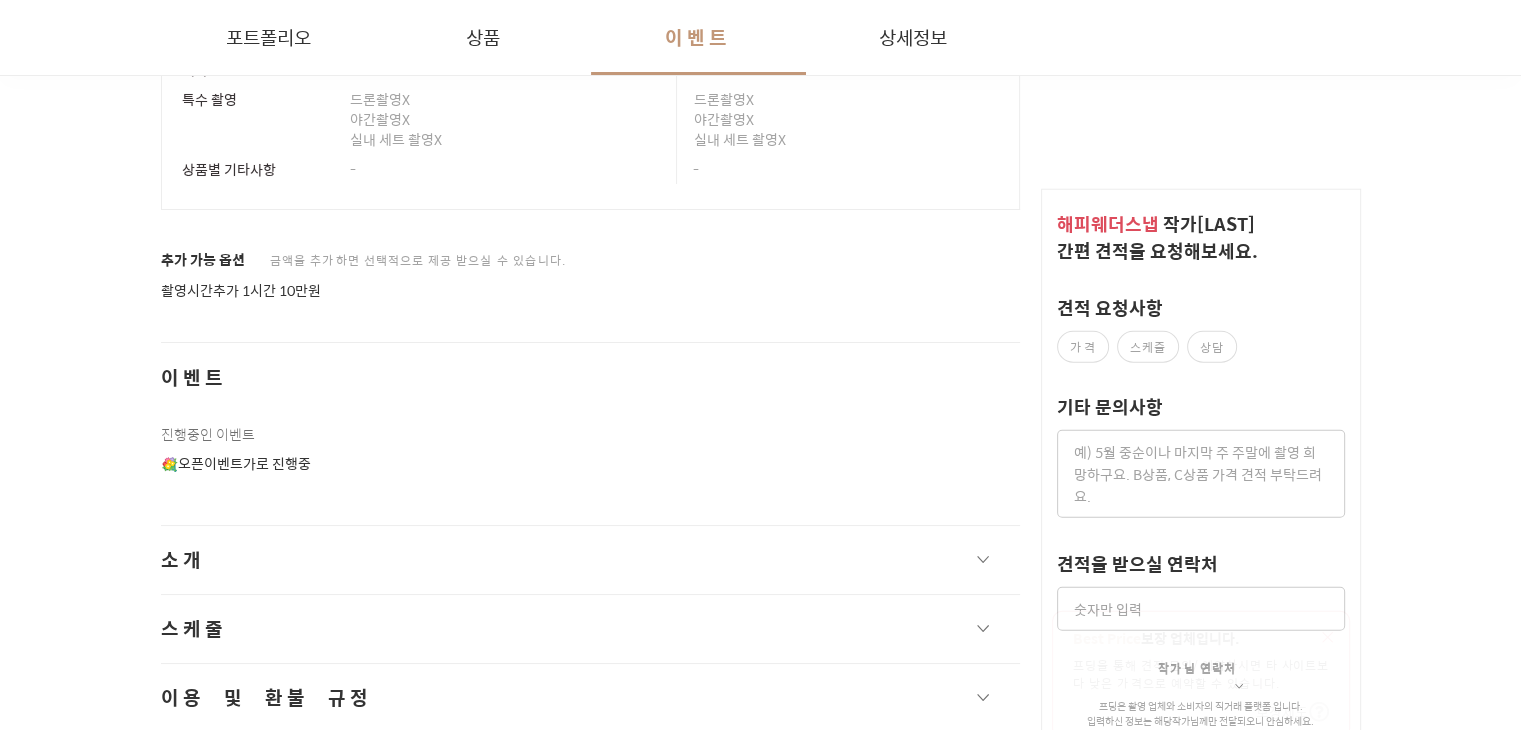 scroll, scrollTop: 5600, scrollLeft: 0, axis: vertical 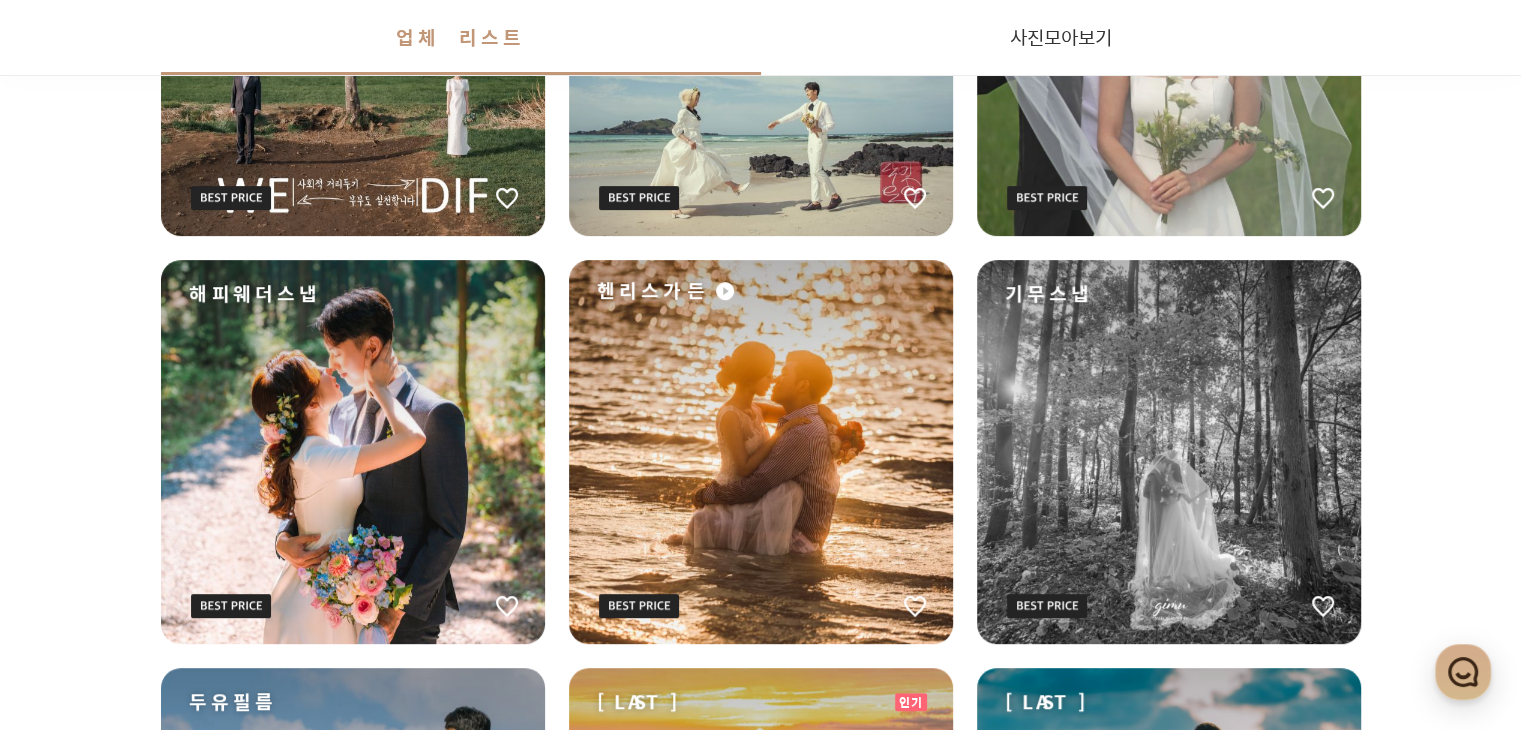 click on "헨리스가든" at bounding box center [761, 452] 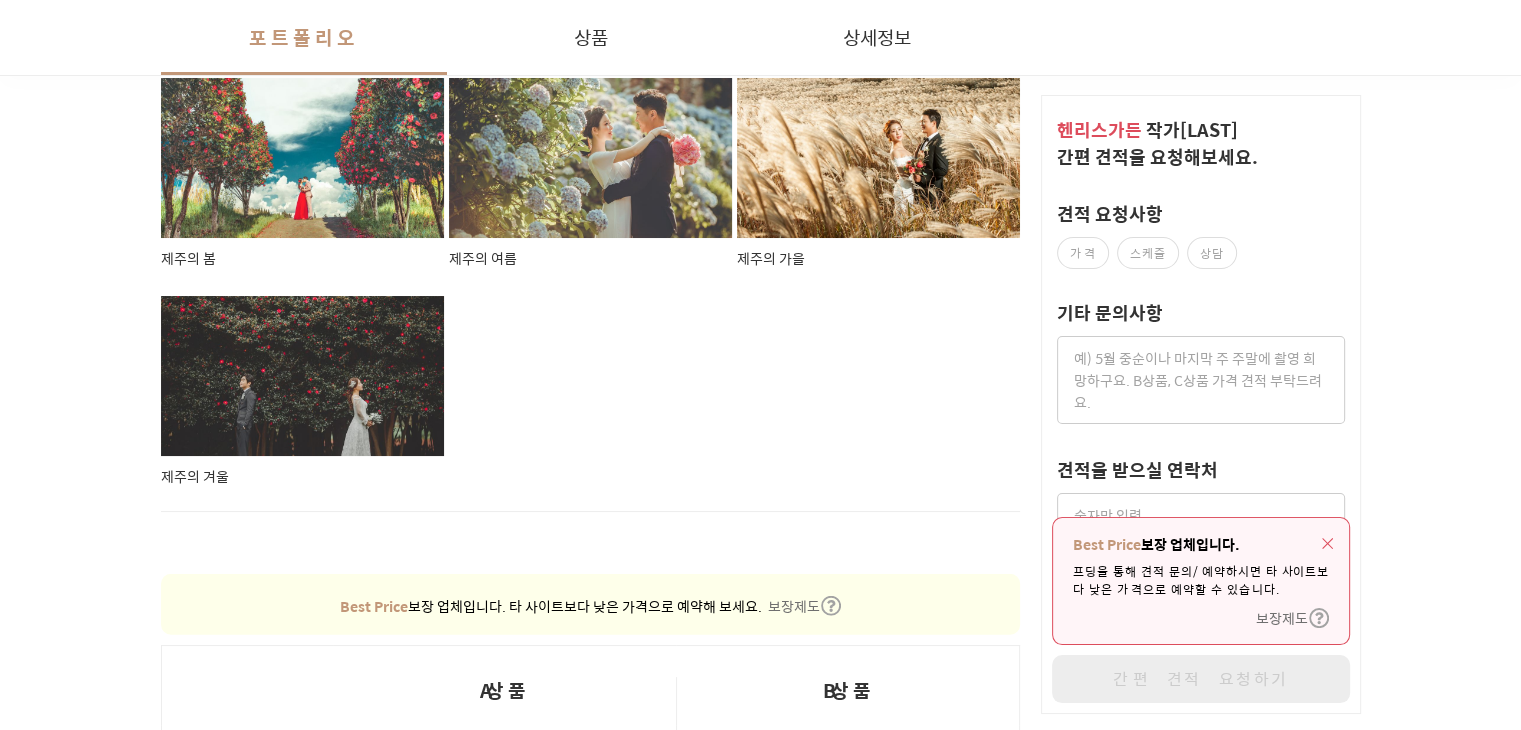 scroll, scrollTop: 5300, scrollLeft: 0, axis: vertical 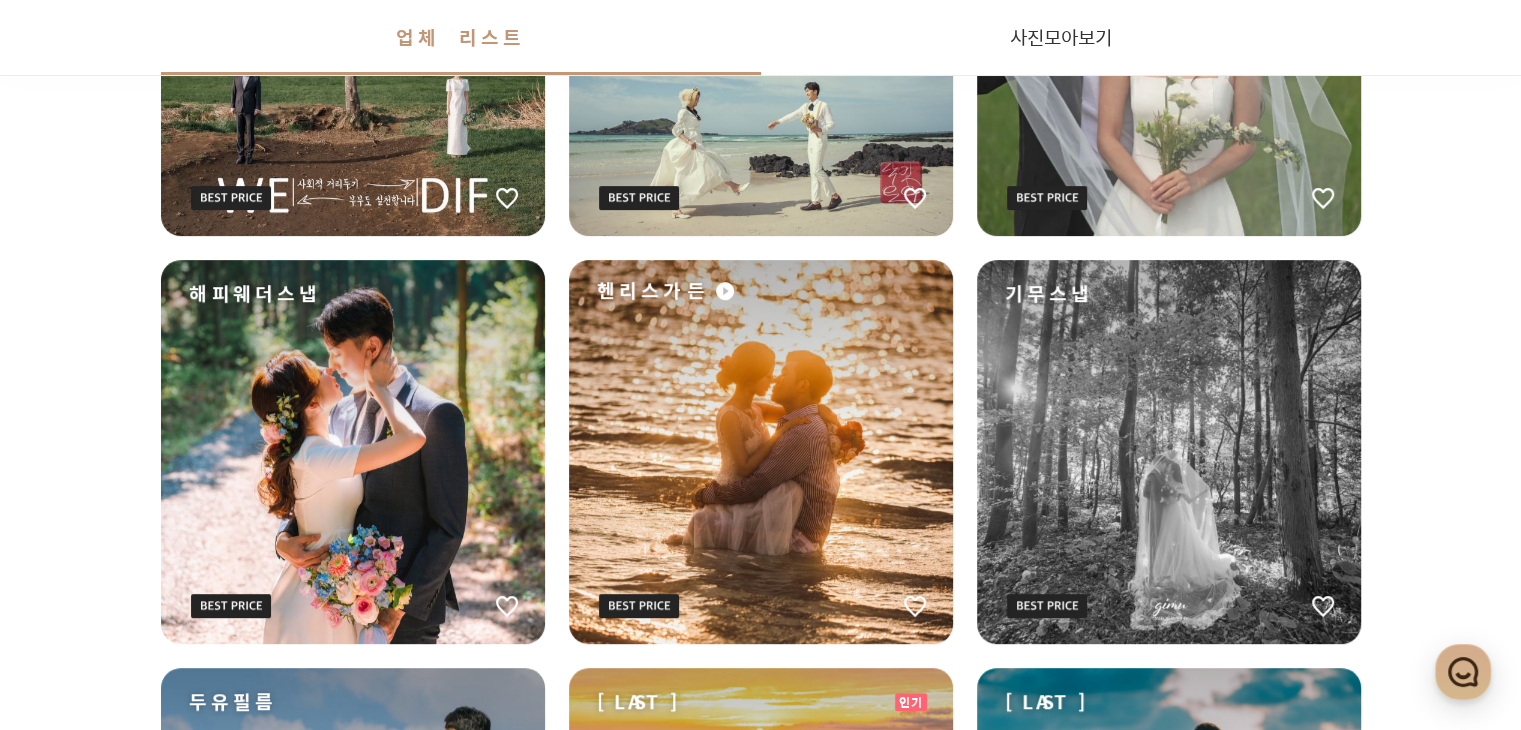 click on "기무스냅" at bounding box center [1169, 452] 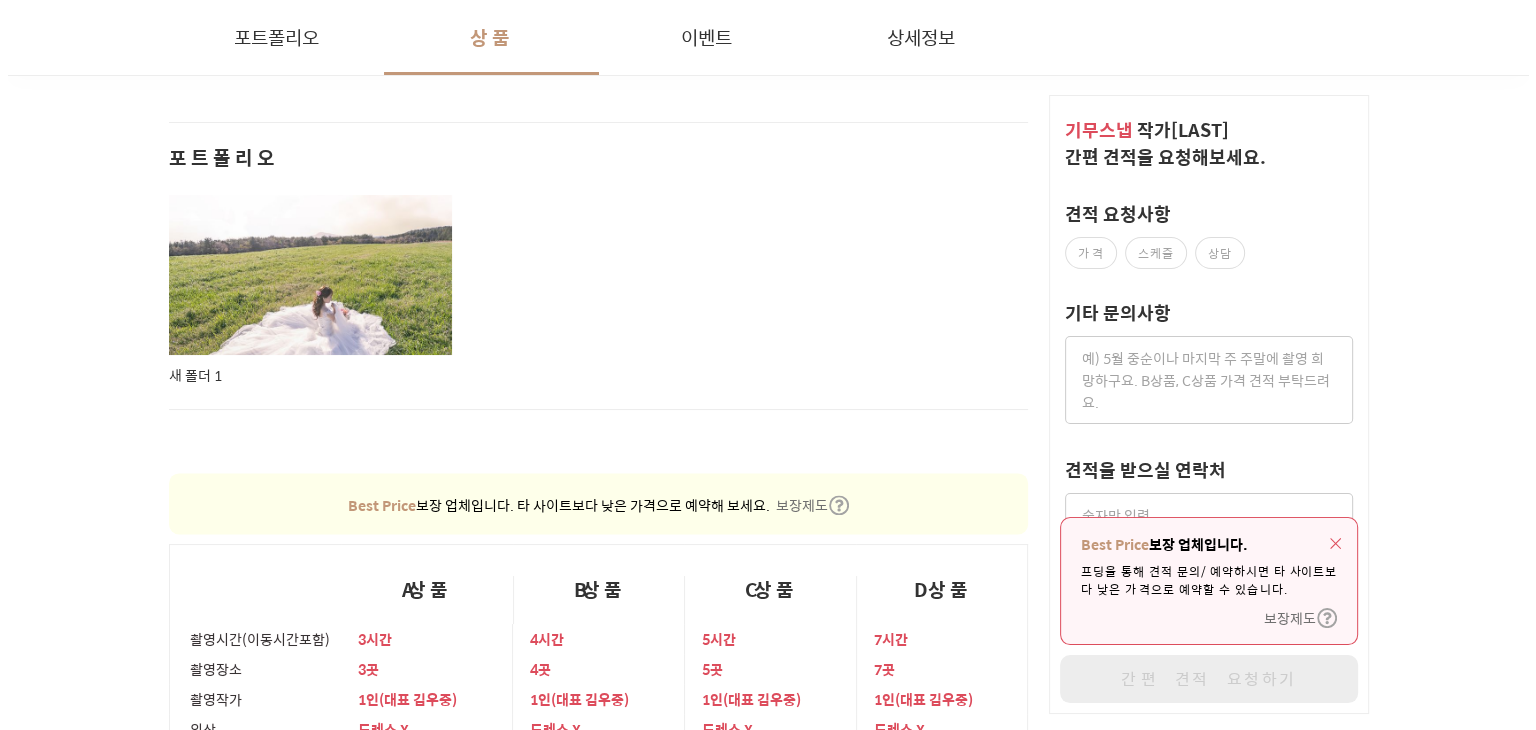 scroll, scrollTop: 2400, scrollLeft: 0, axis: vertical 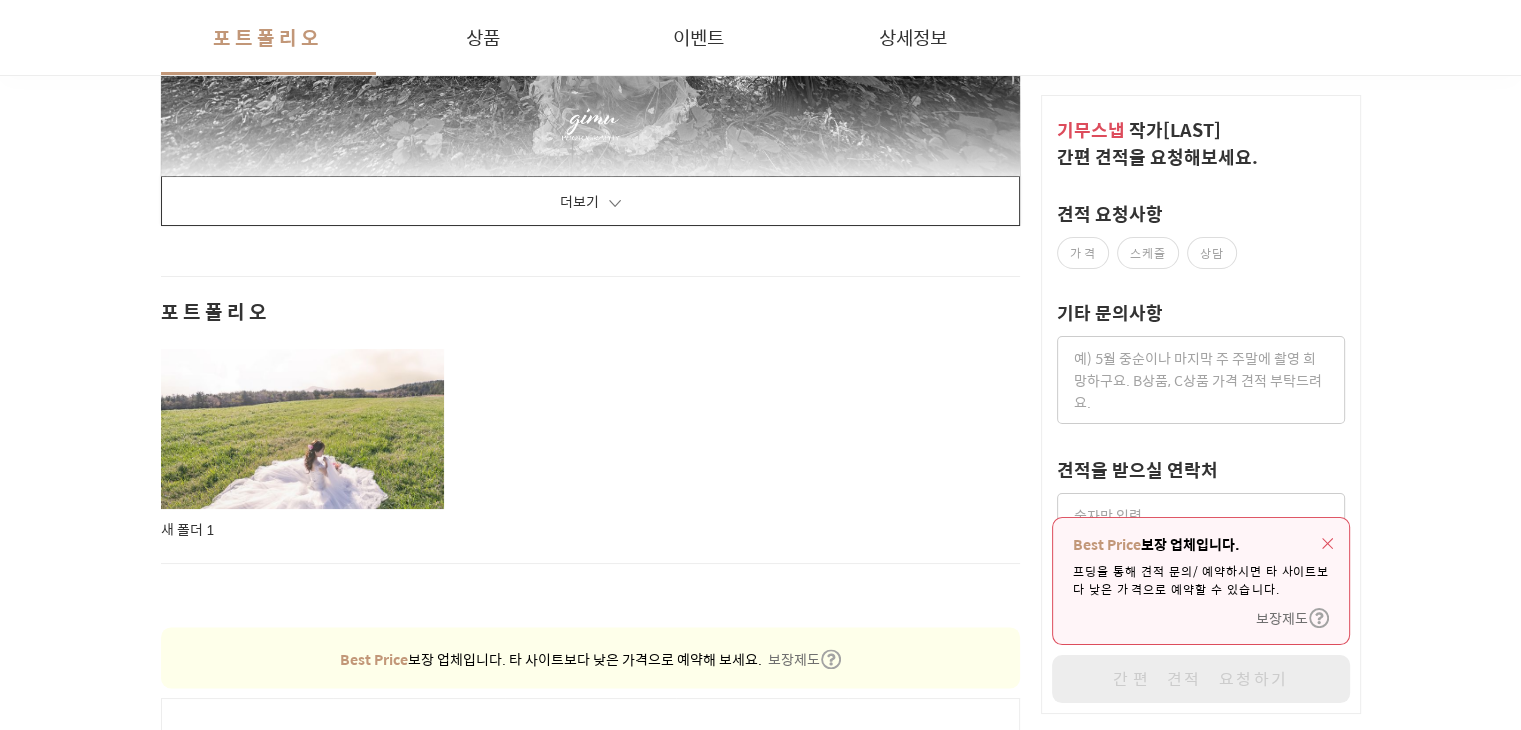 click on "새 폴더 1" at bounding box center [303, 446] 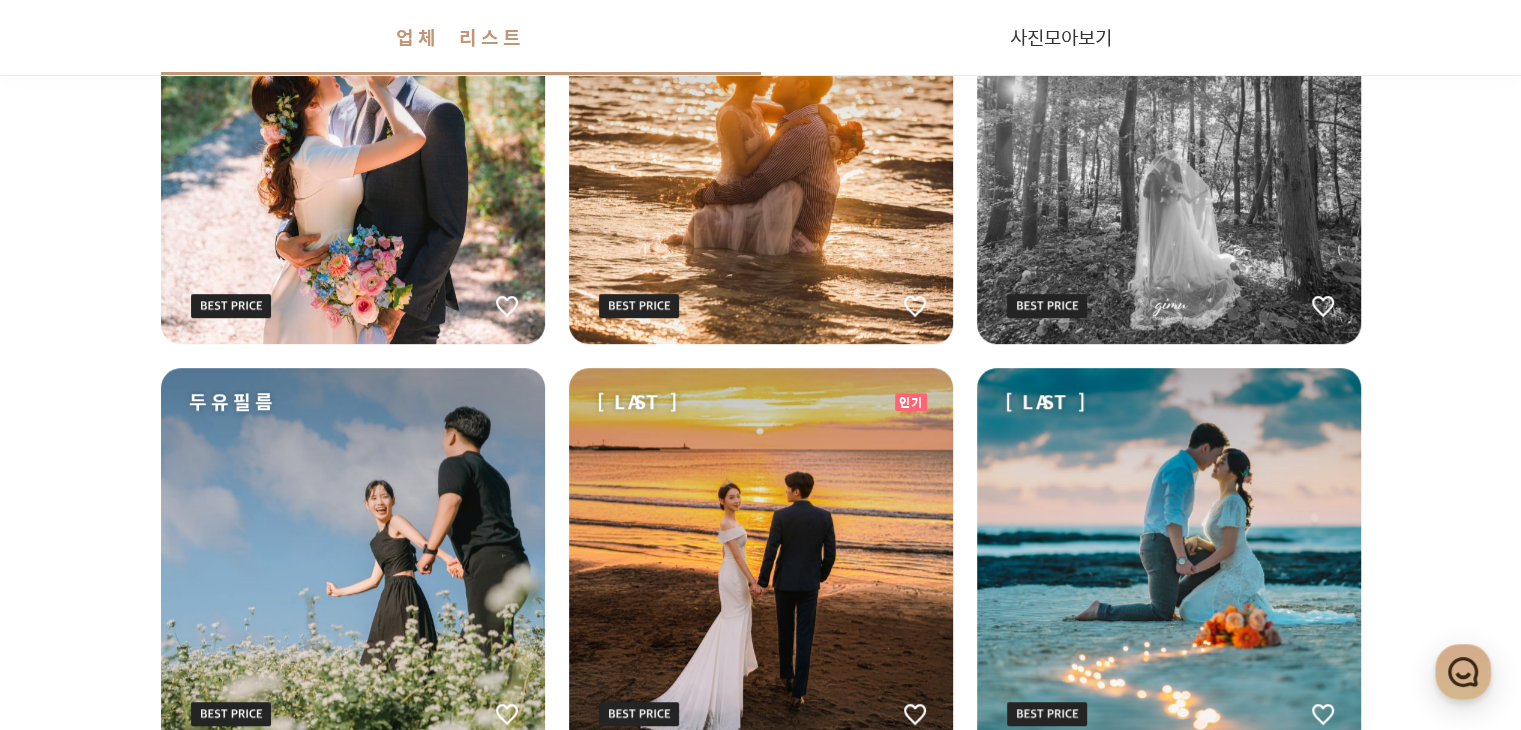scroll, scrollTop: 1300, scrollLeft: 0, axis: vertical 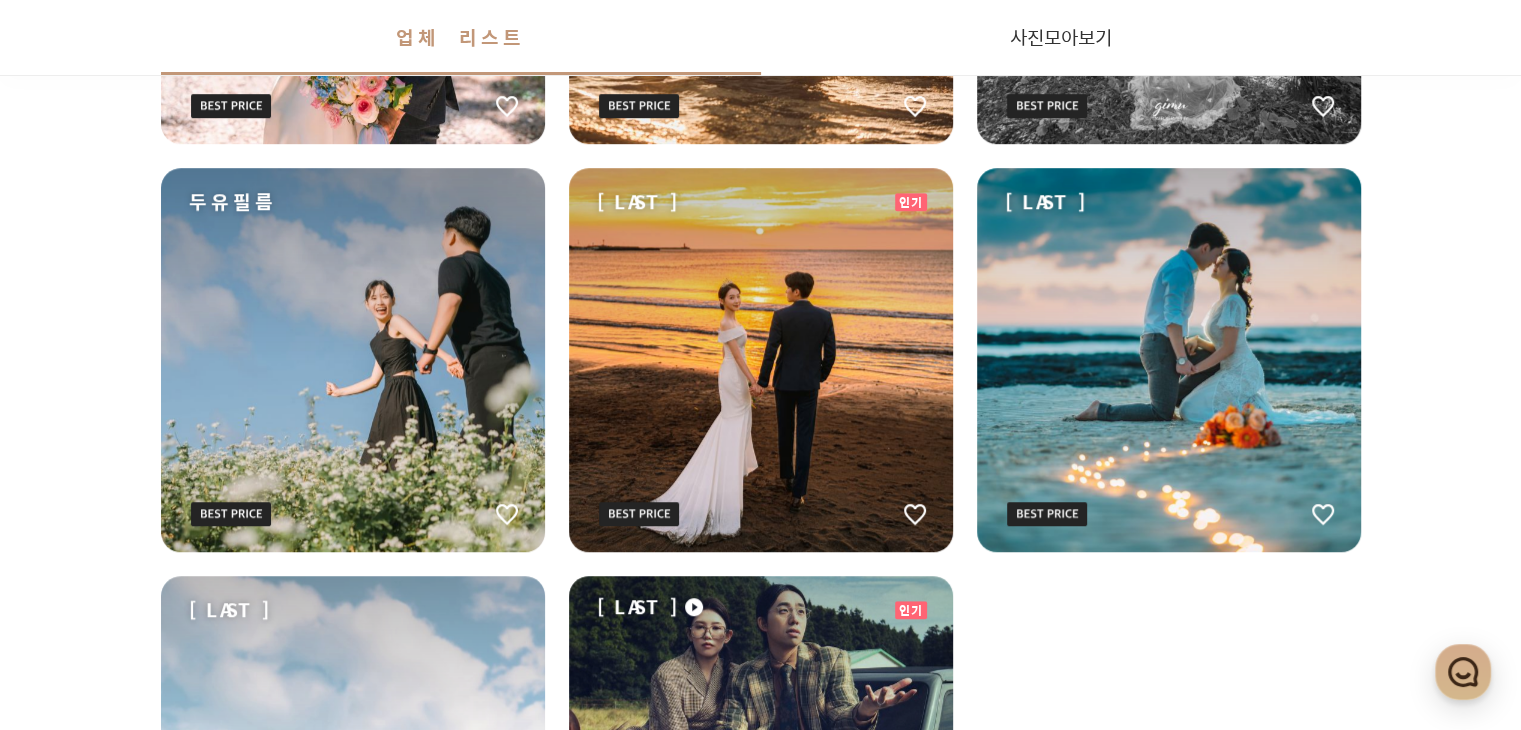 click on "두유필름" at bounding box center (353, 360) 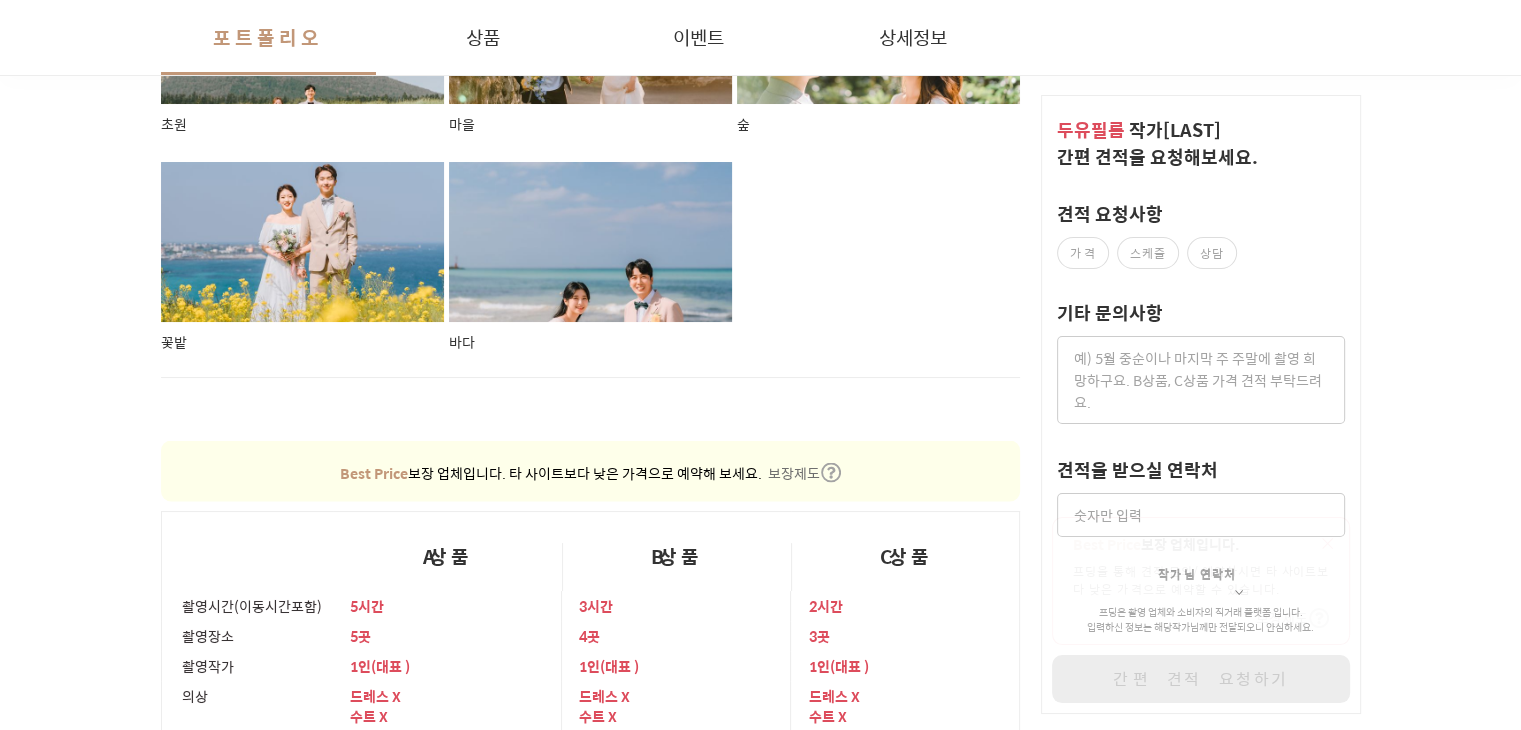 scroll, scrollTop: 3200, scrollLeft: 0, axis: vertical 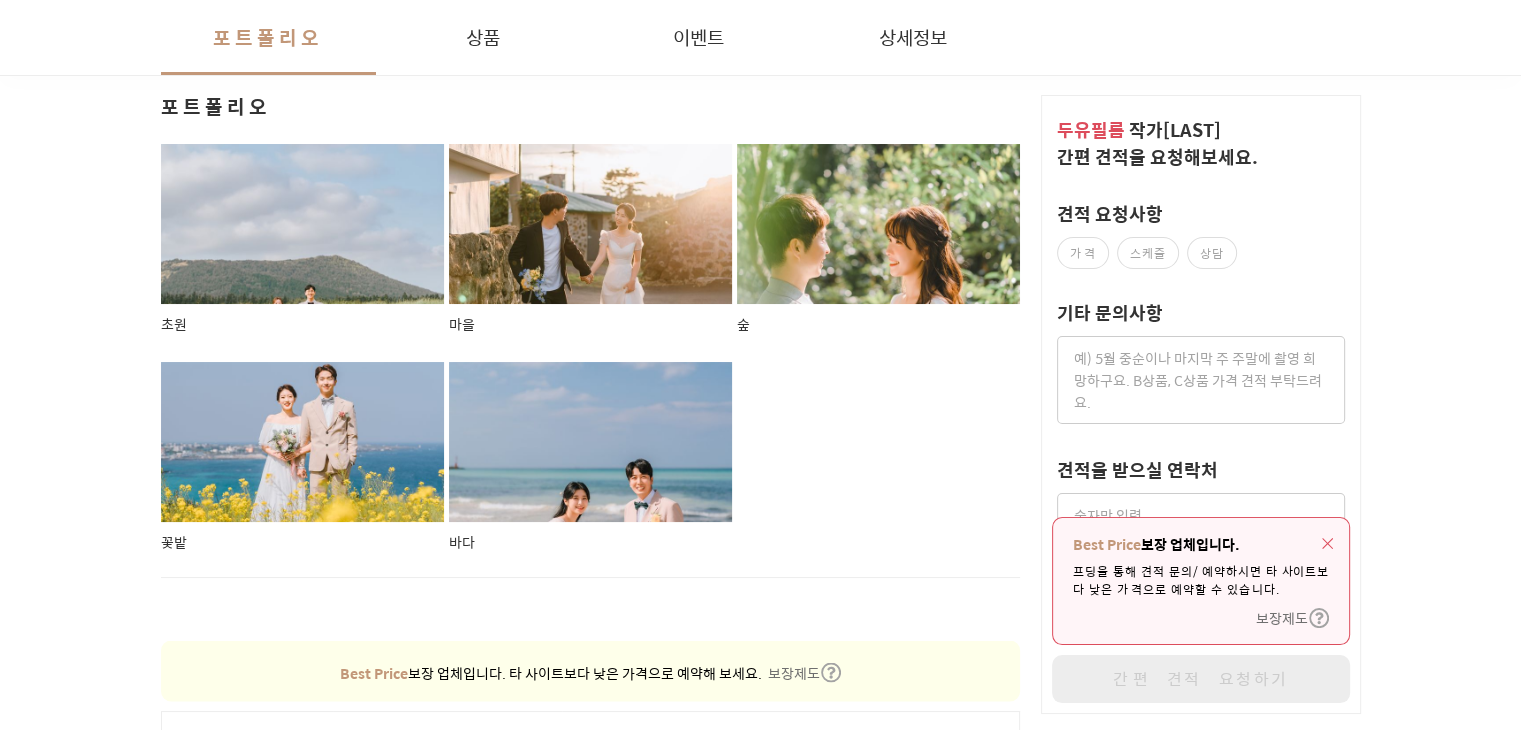 click at bounding box center (303, 224) 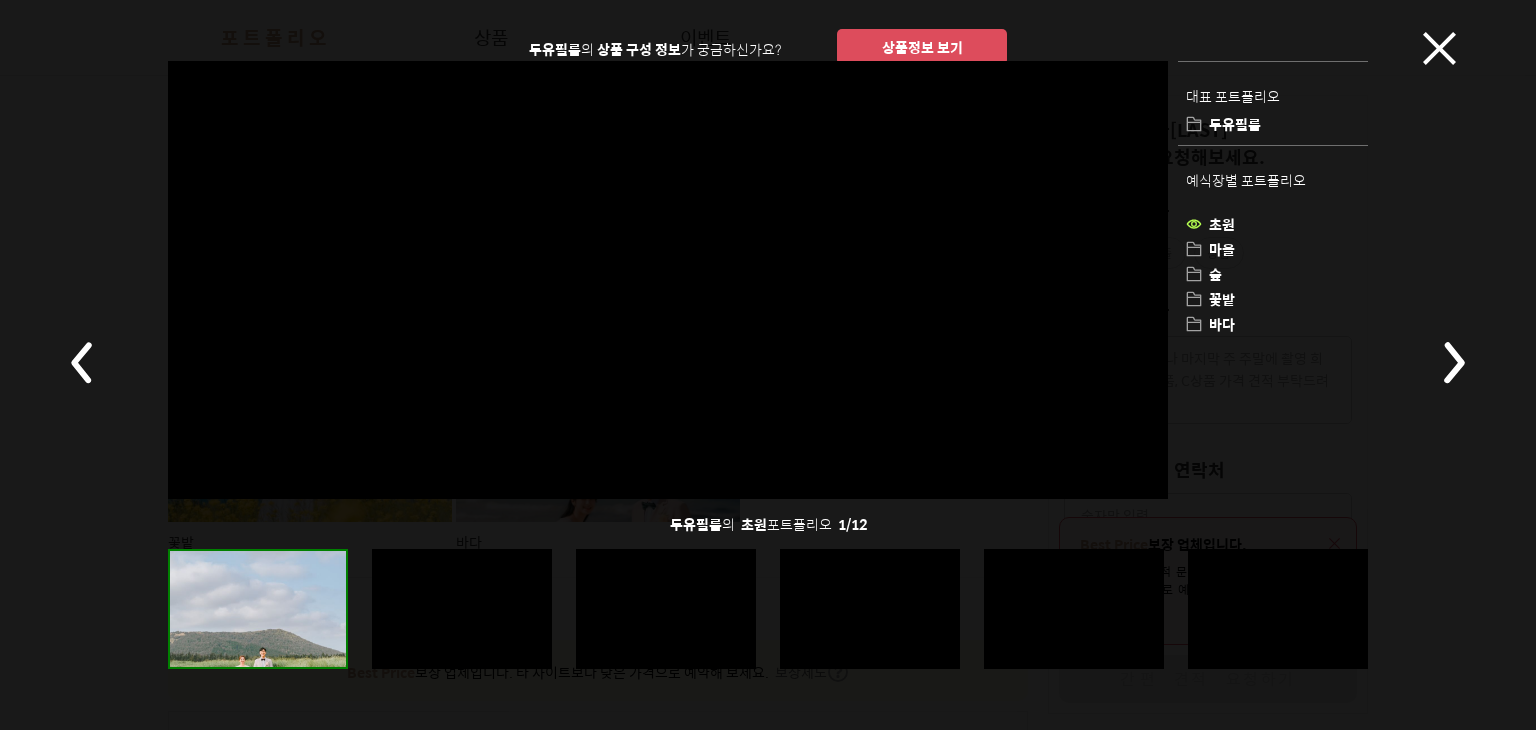 click at bounding box center (1453, 362) 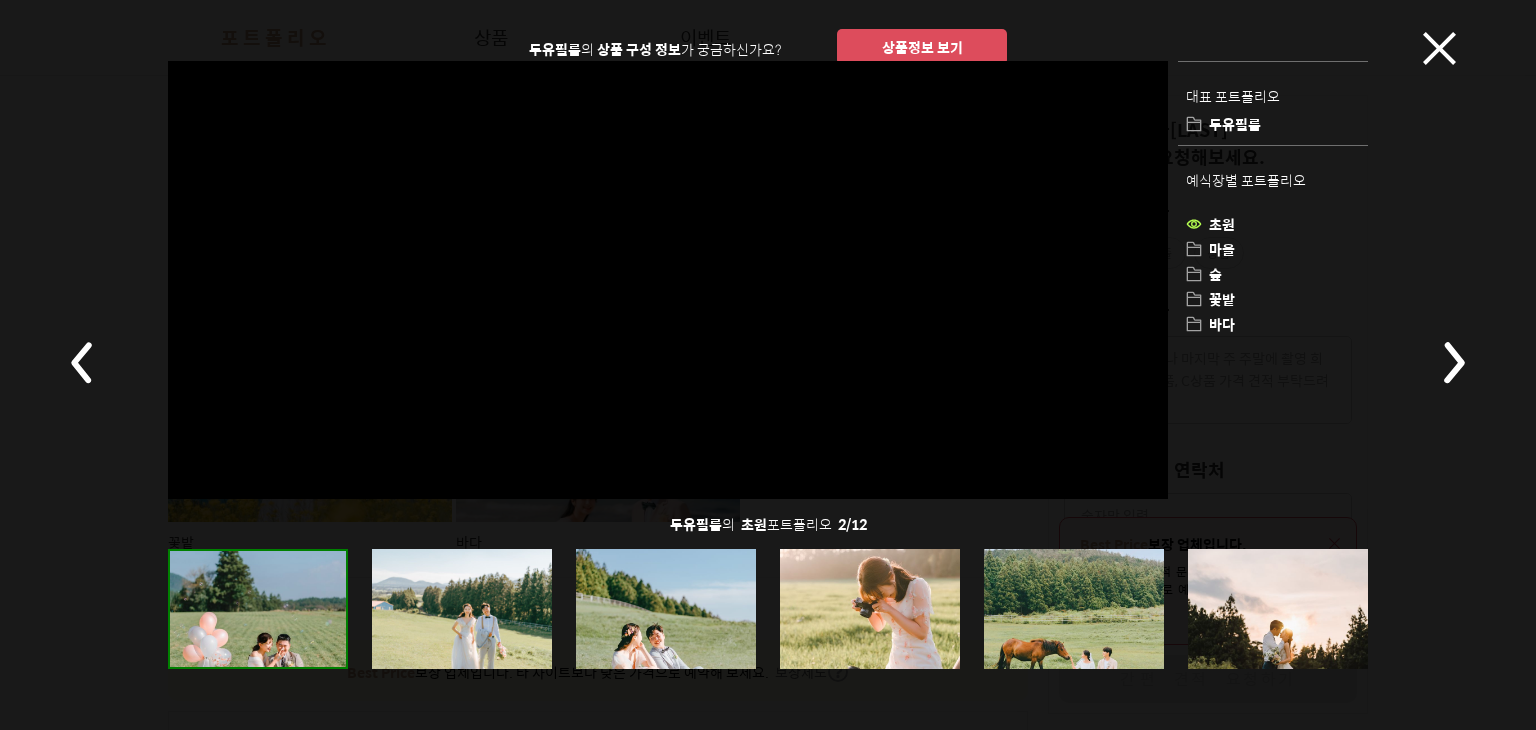 click at bounding box center (1453, 362) 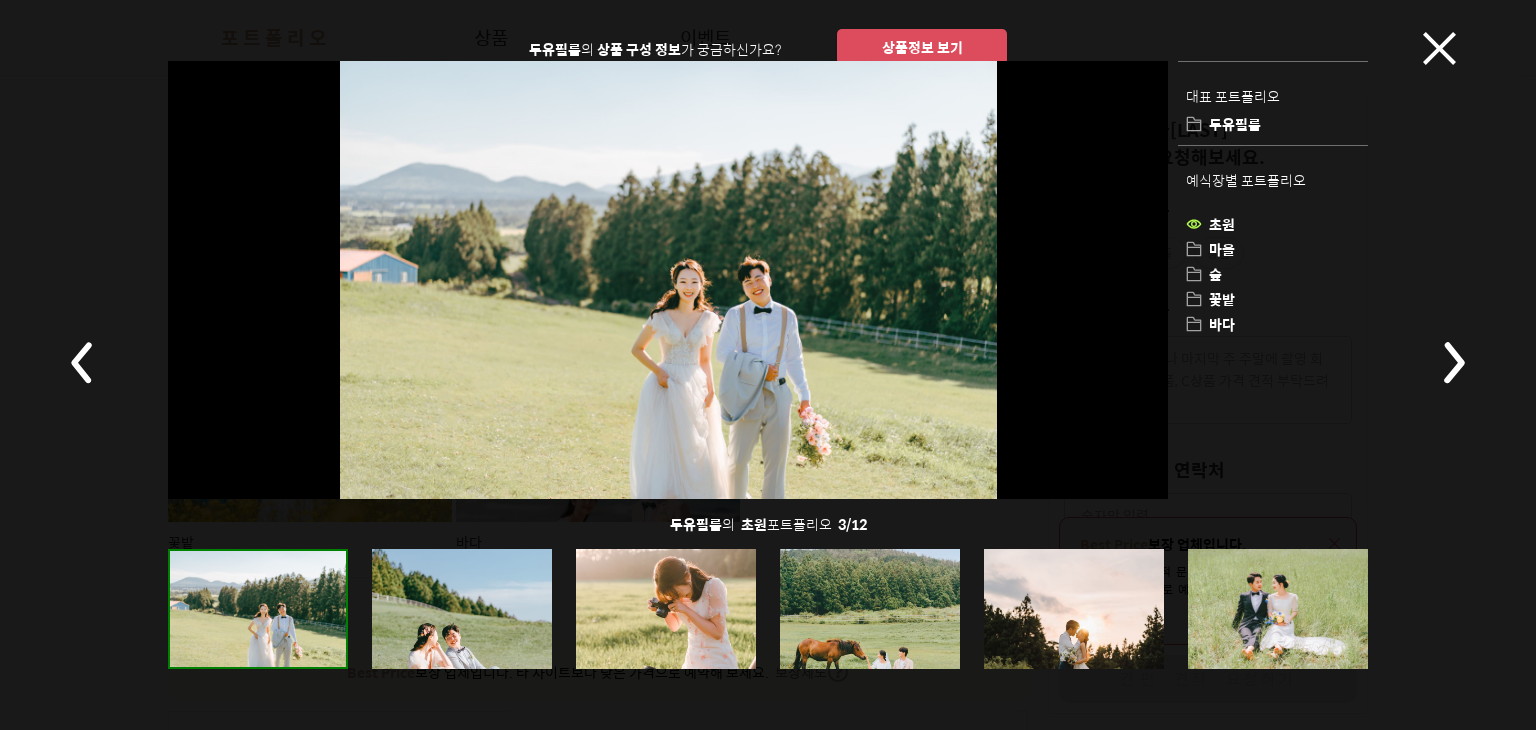 click at bounding box center [1453, 362] 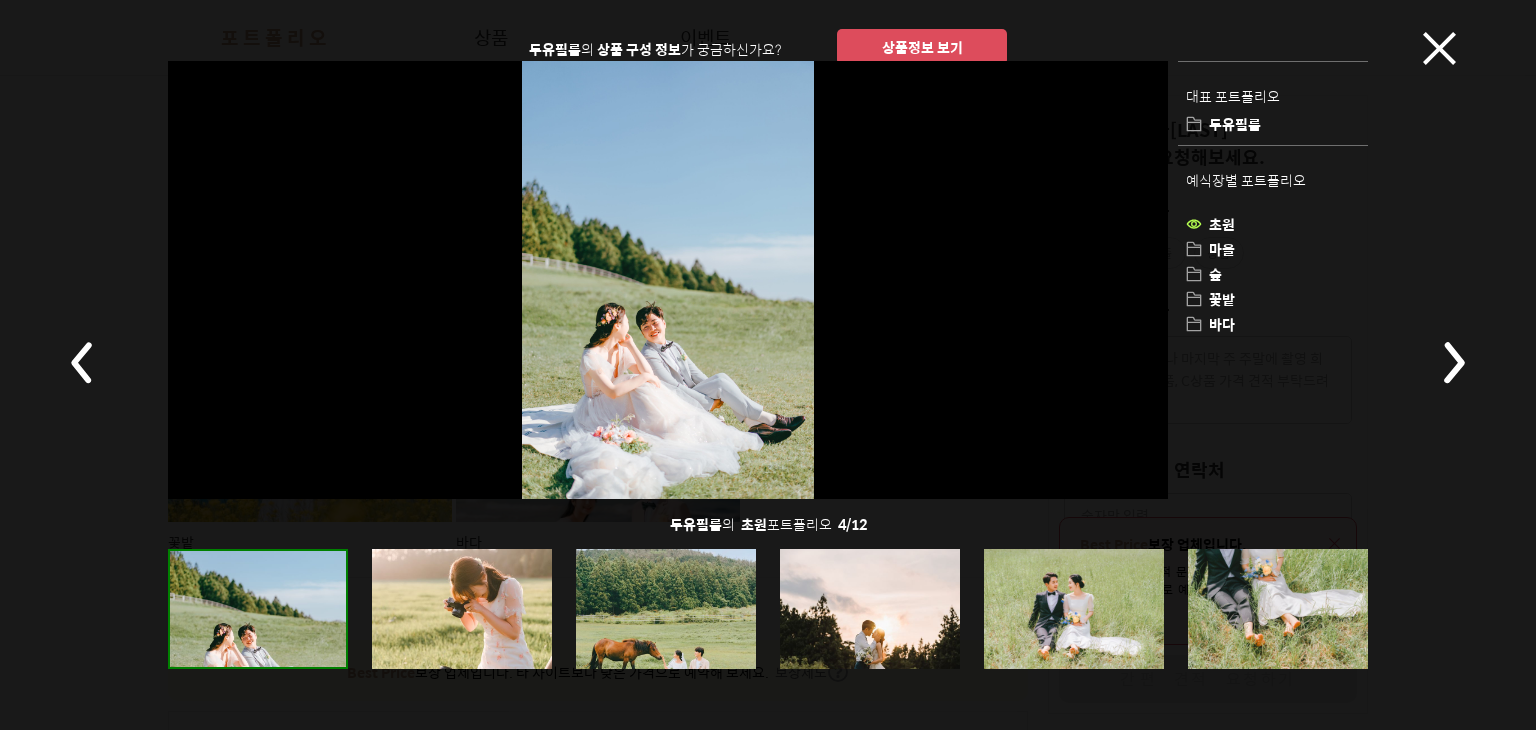 click at bounding box center [1453, 362] 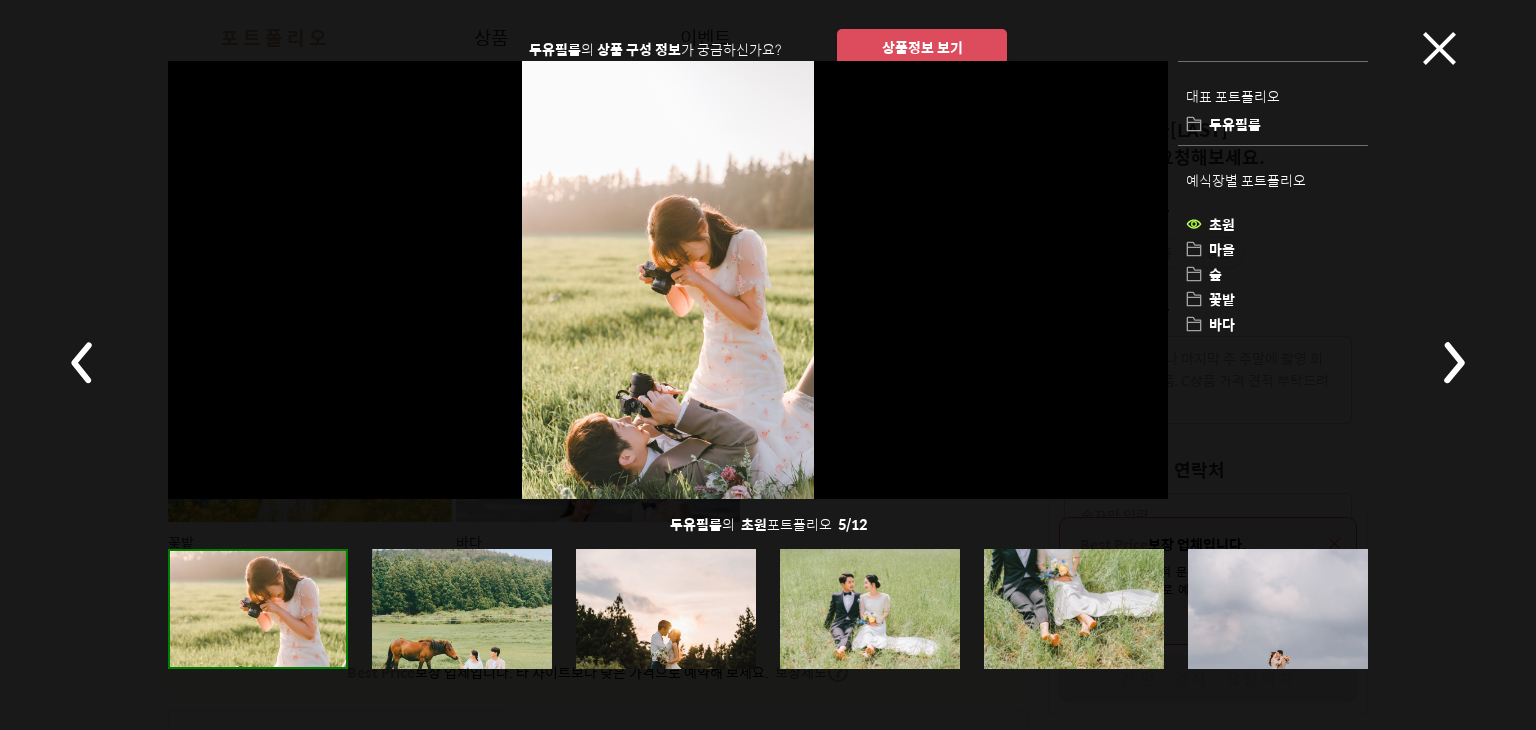 click at bounding box center (1453, 362) 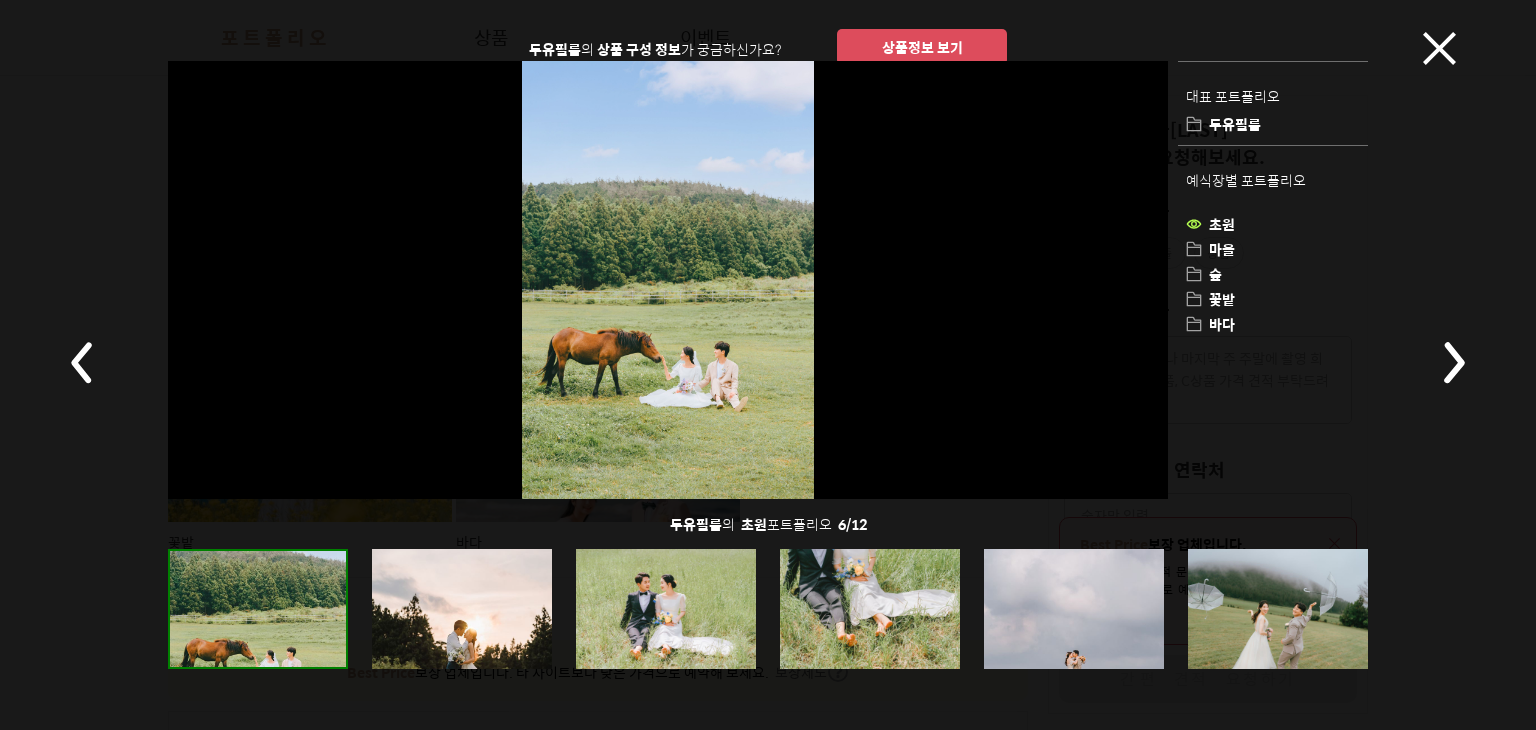 click at bounding box center (1453, 362) 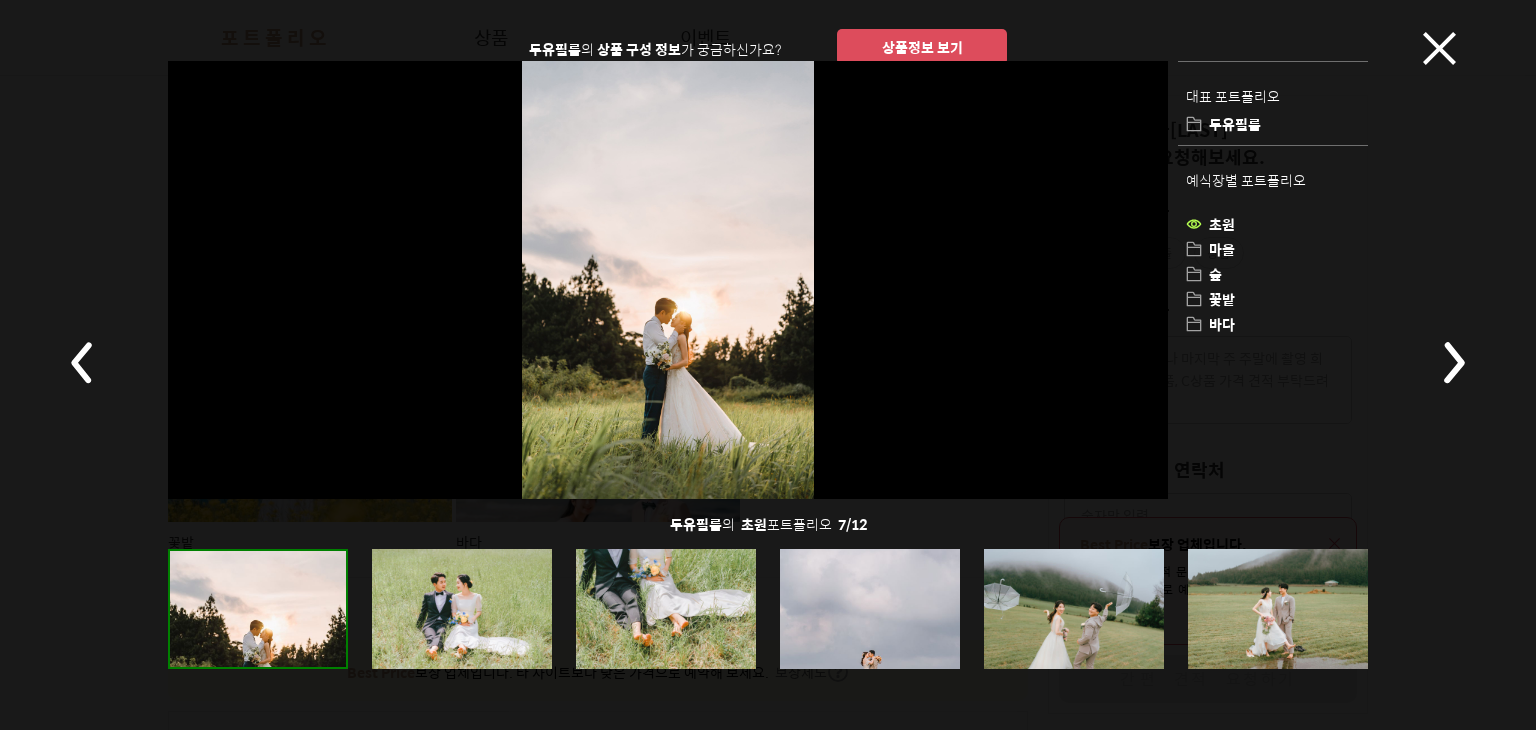 click at bounding box center [1453, 362] 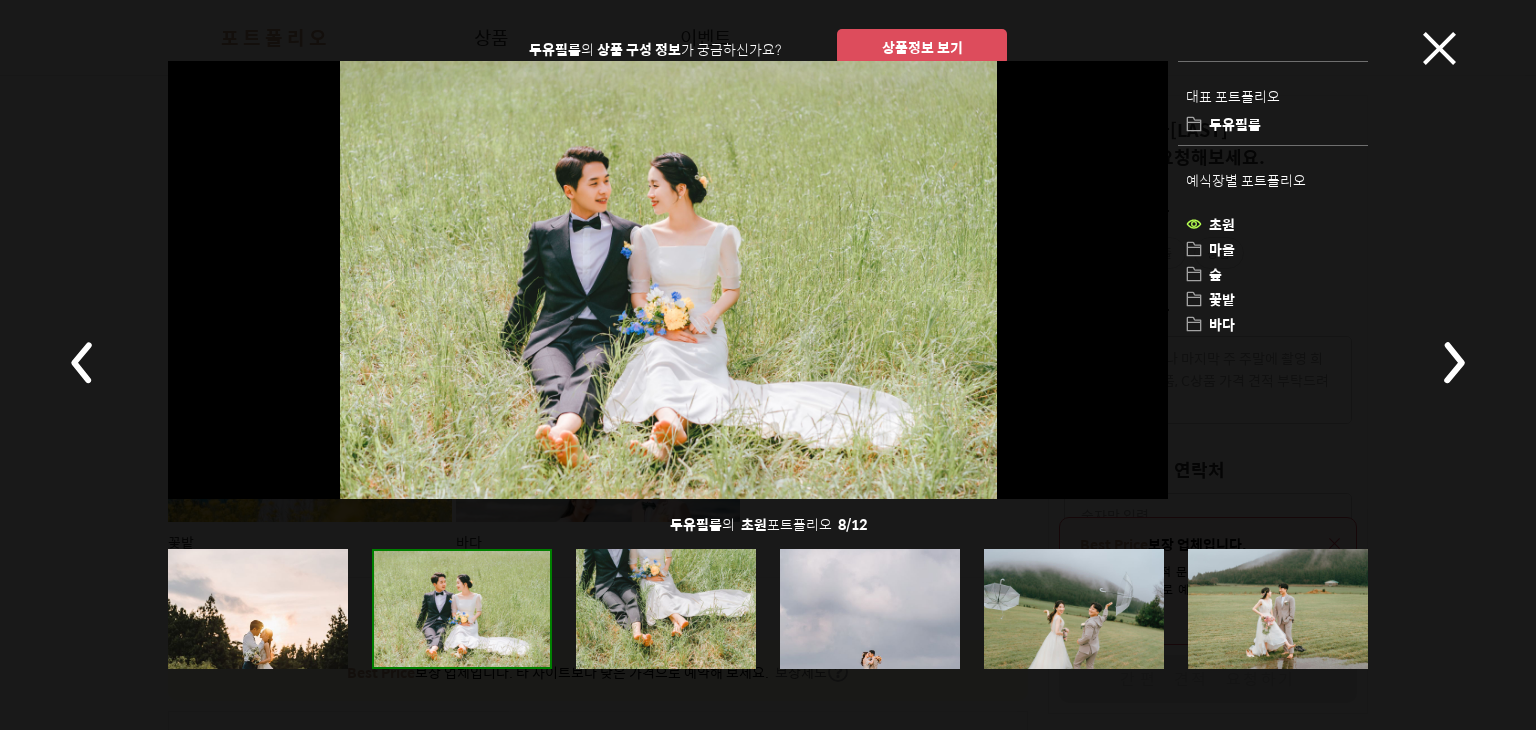 click at bounding box center (1453, 362) 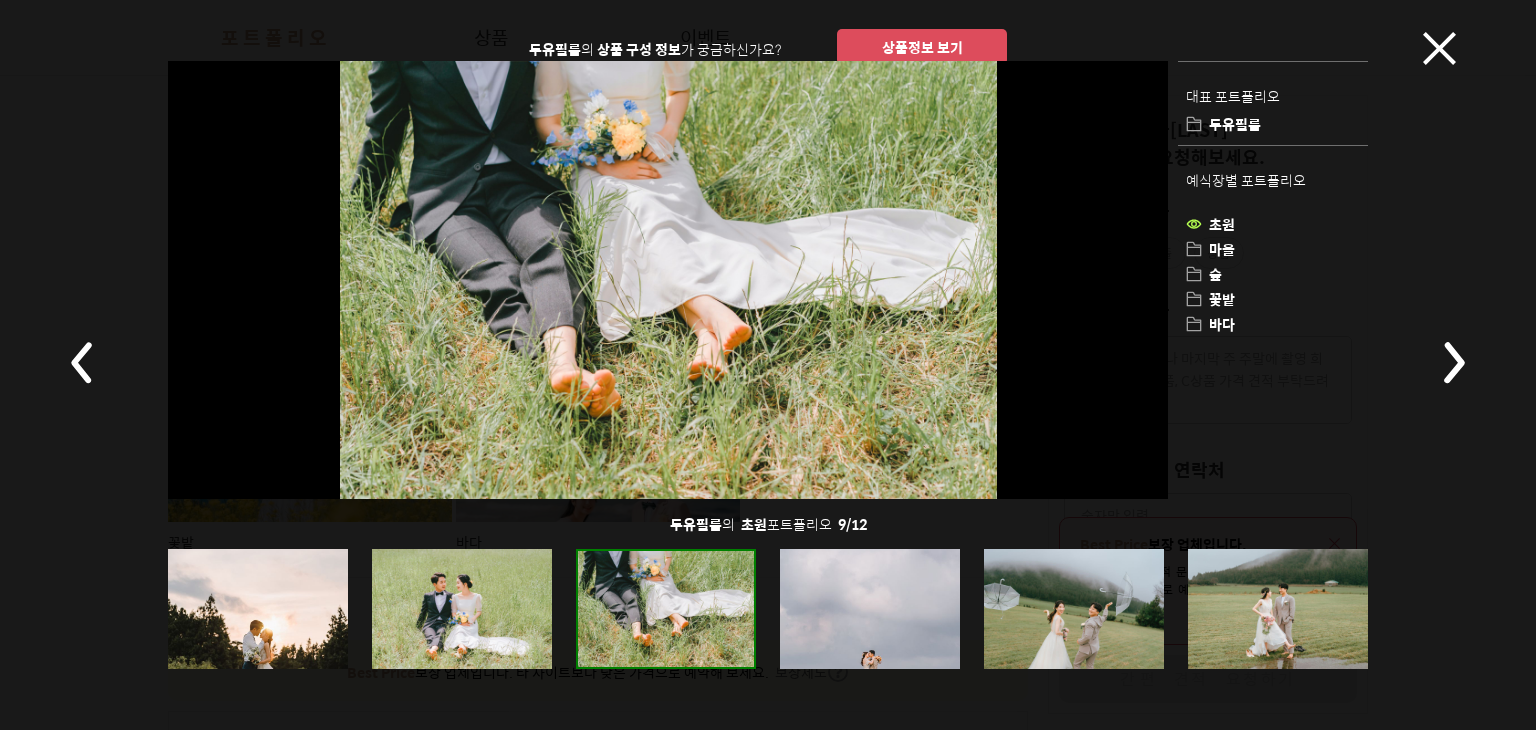 click at bounding box center (1453, 362) 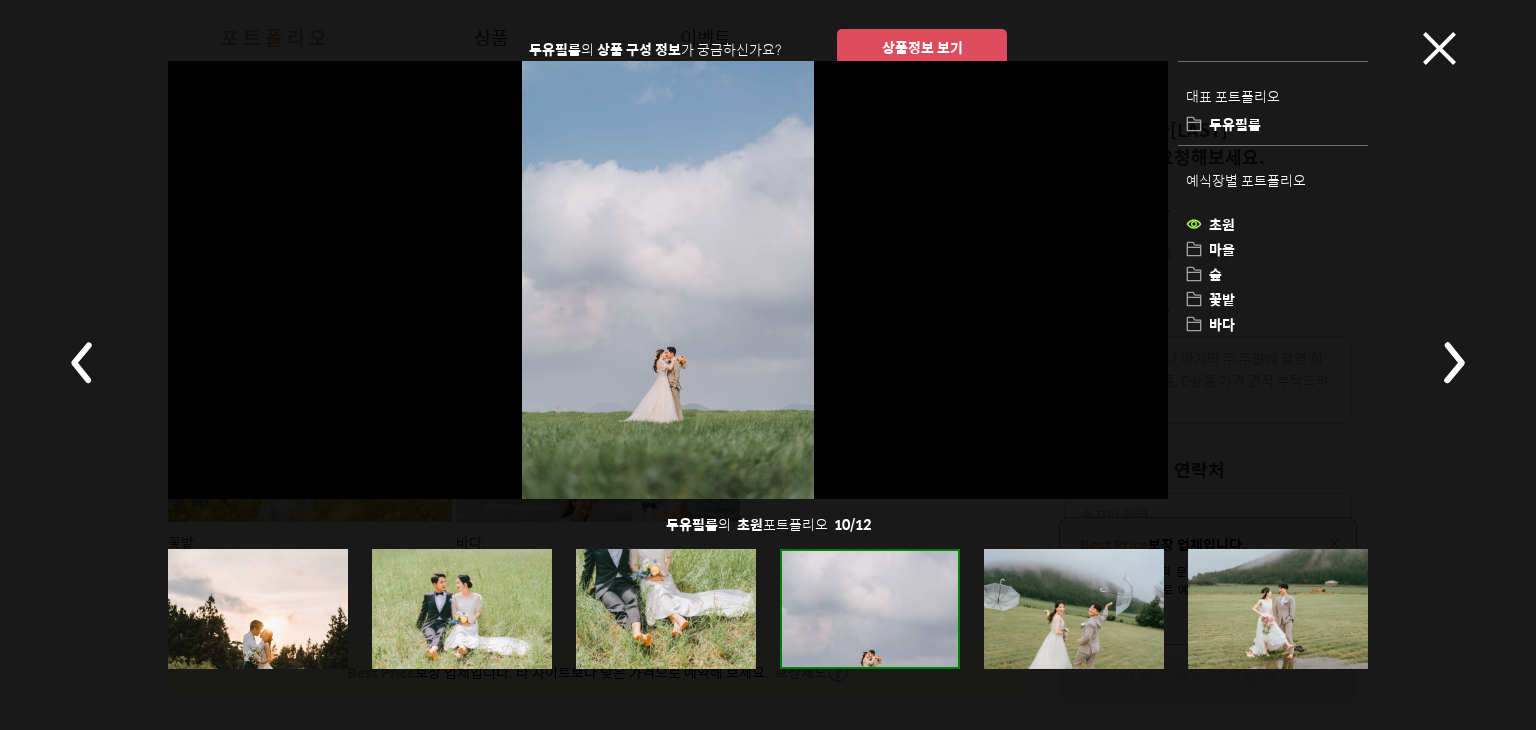 click at bounding box center (1453, 362) 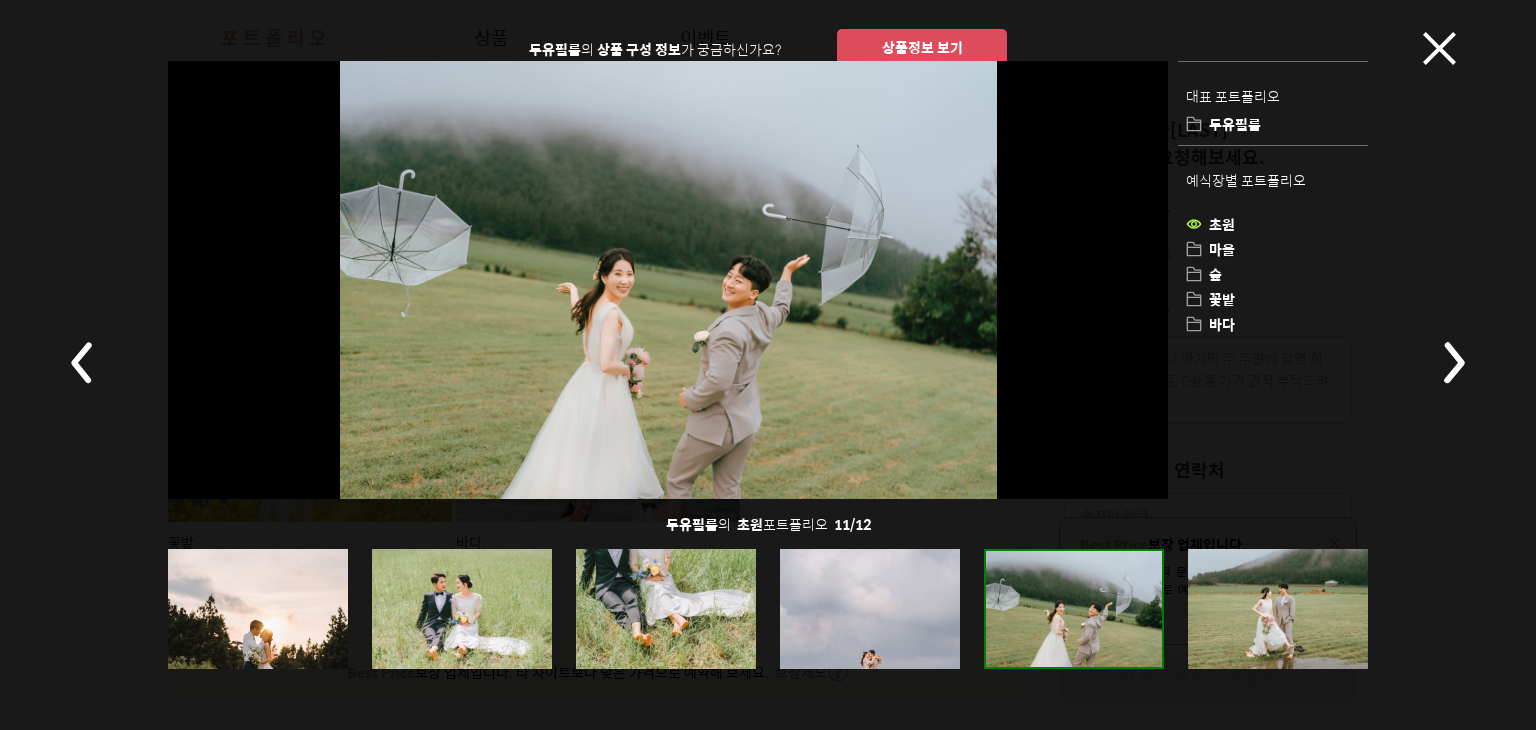 click at bounding box center (1453, 362) 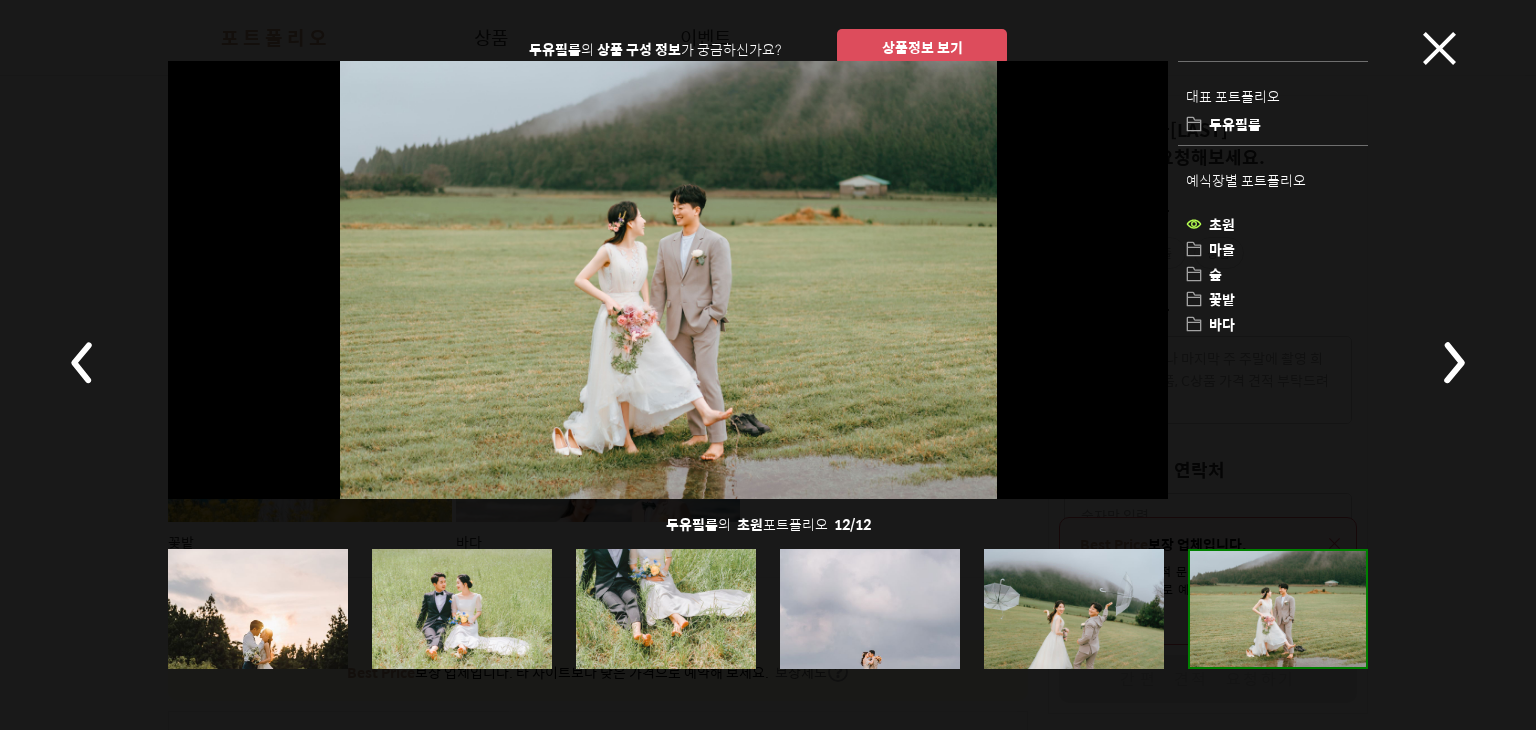 click at bounding box center (1453, 362) 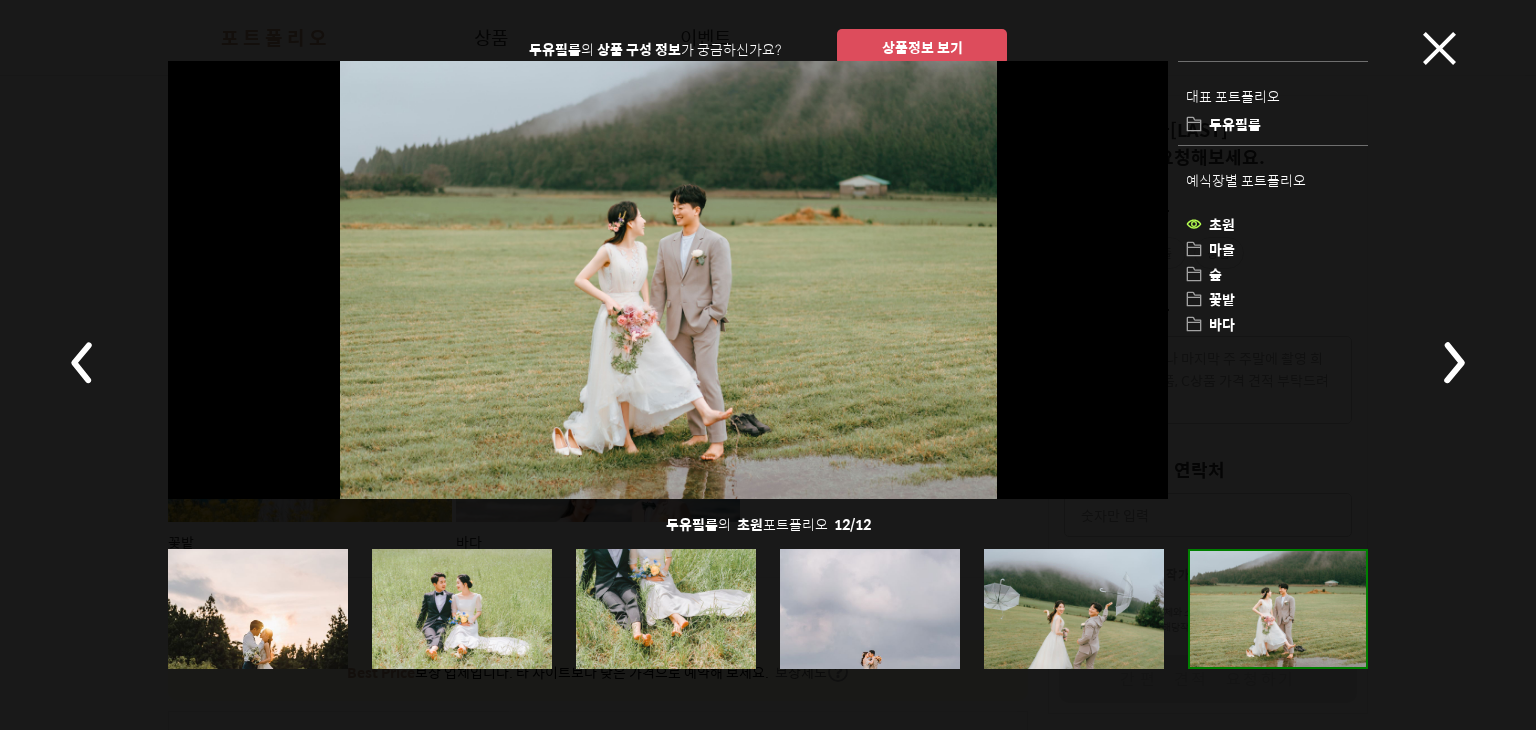 click at bounding box center [1453, 362] 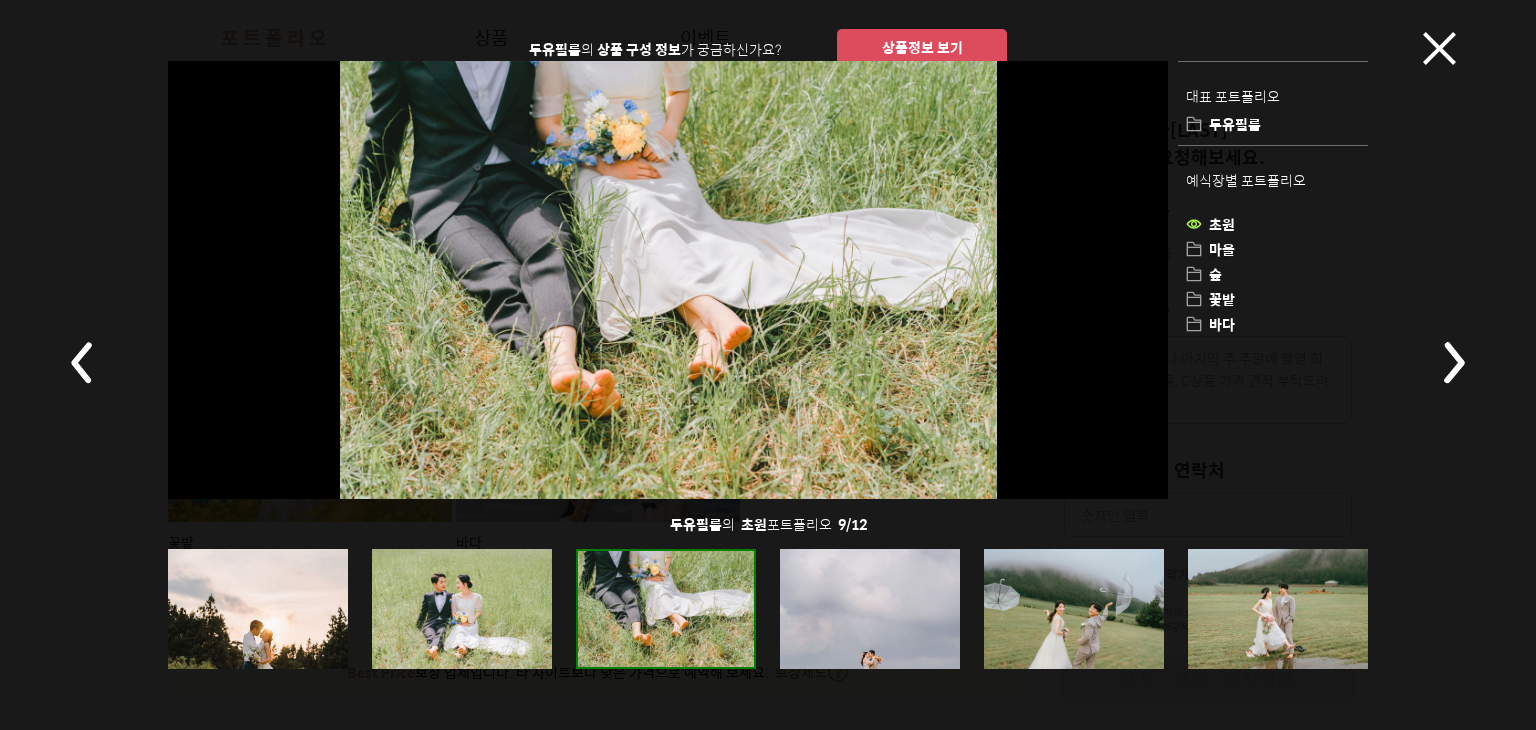 click at bounding box center (870, 609) 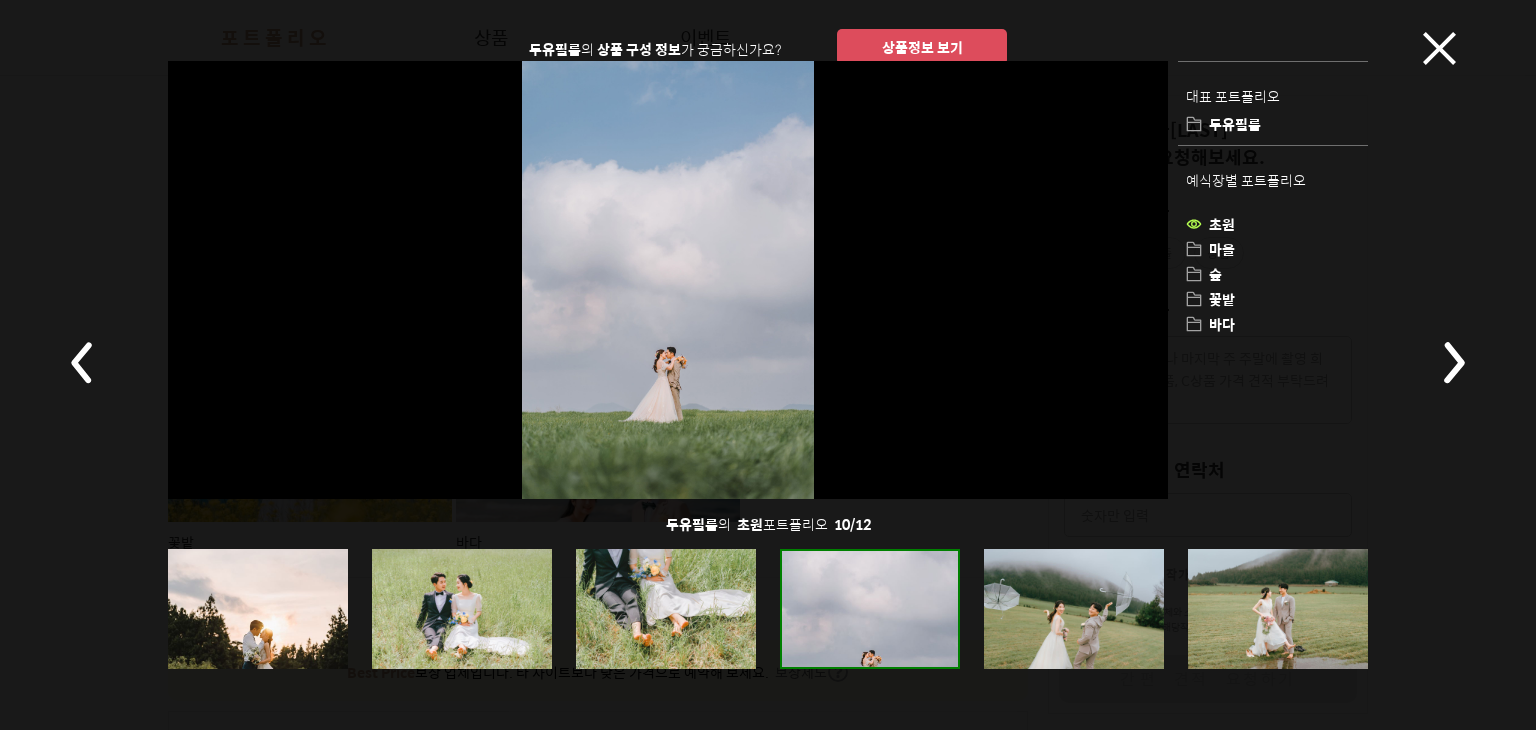 click at bounding box center (1074, 609) 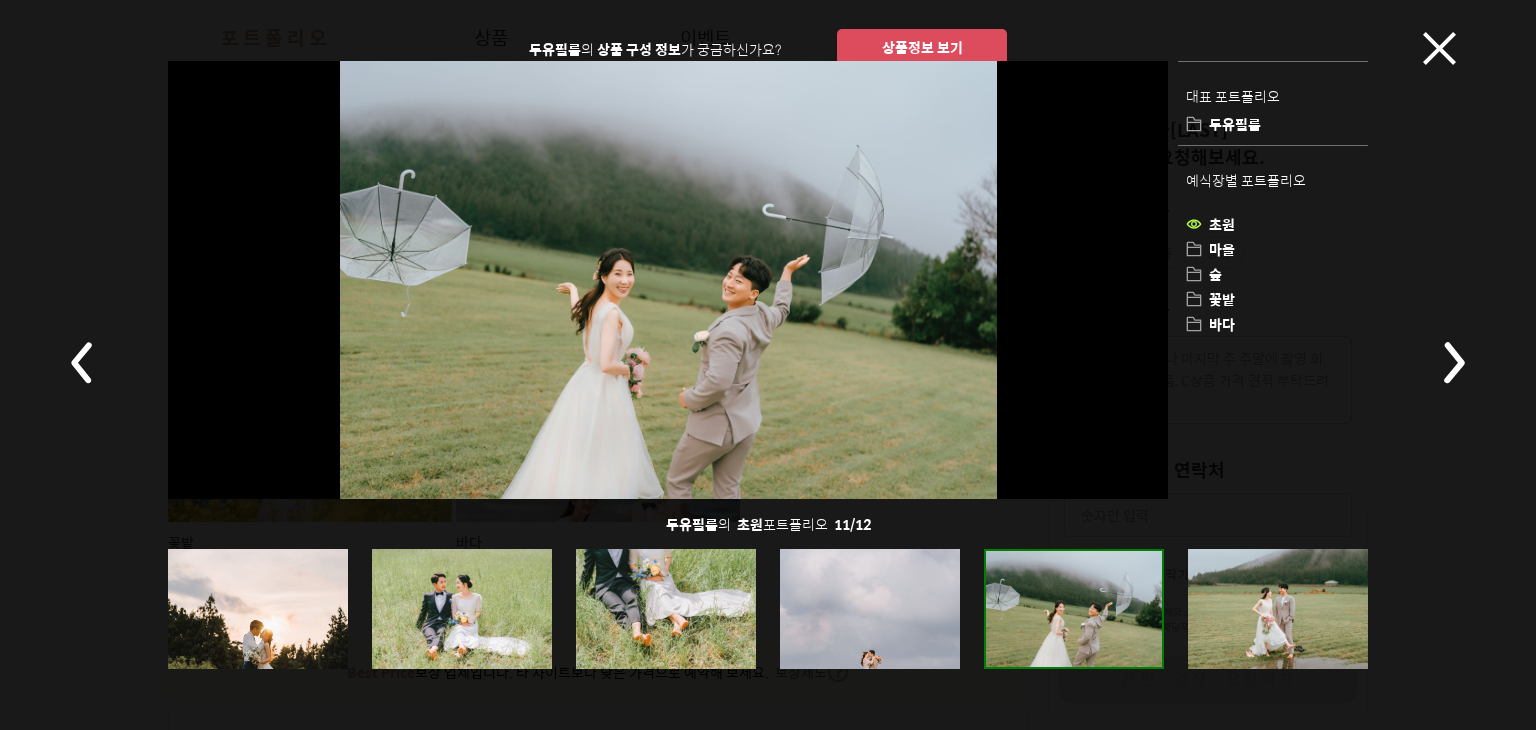 click at bounding box center [1278, 609] 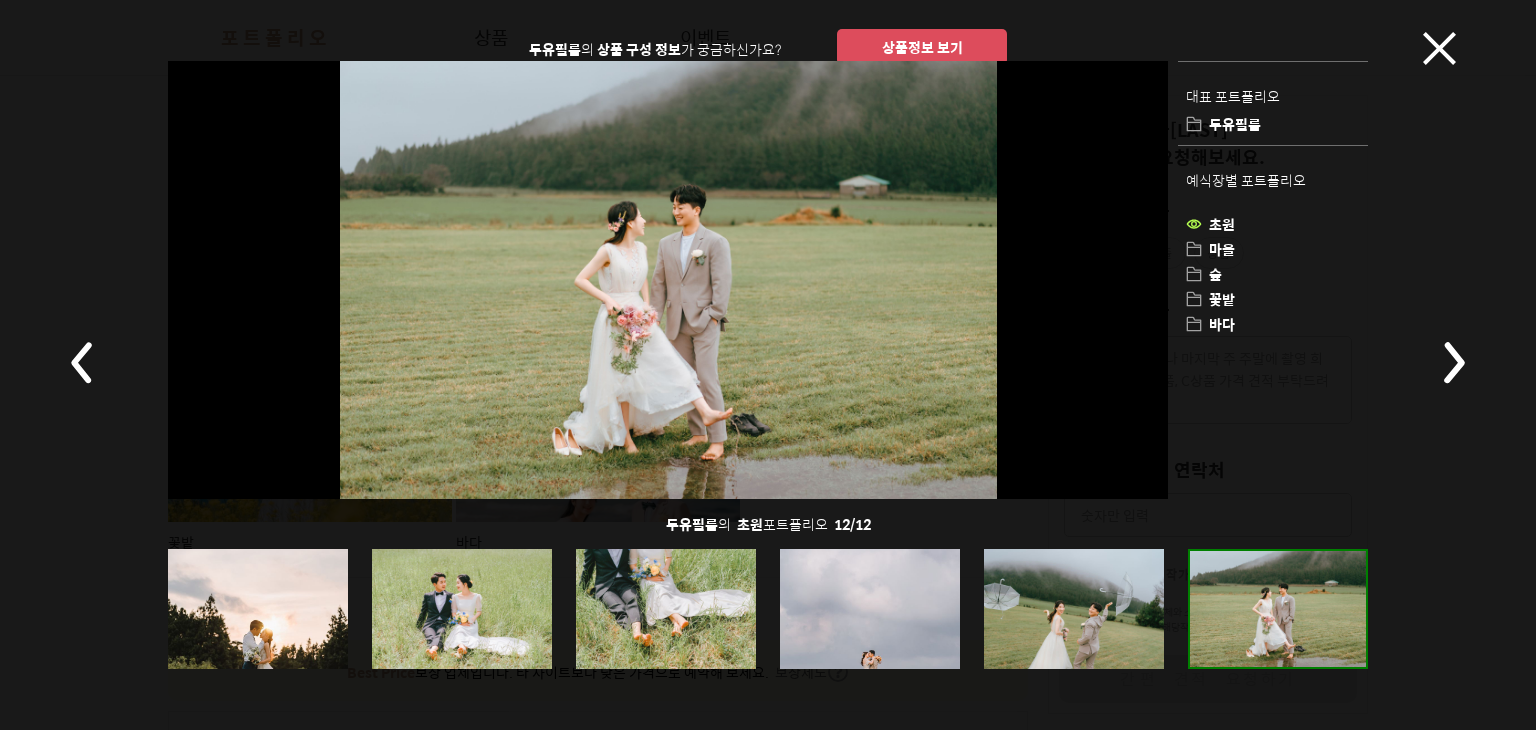 click at bounding box center (1453, 362) 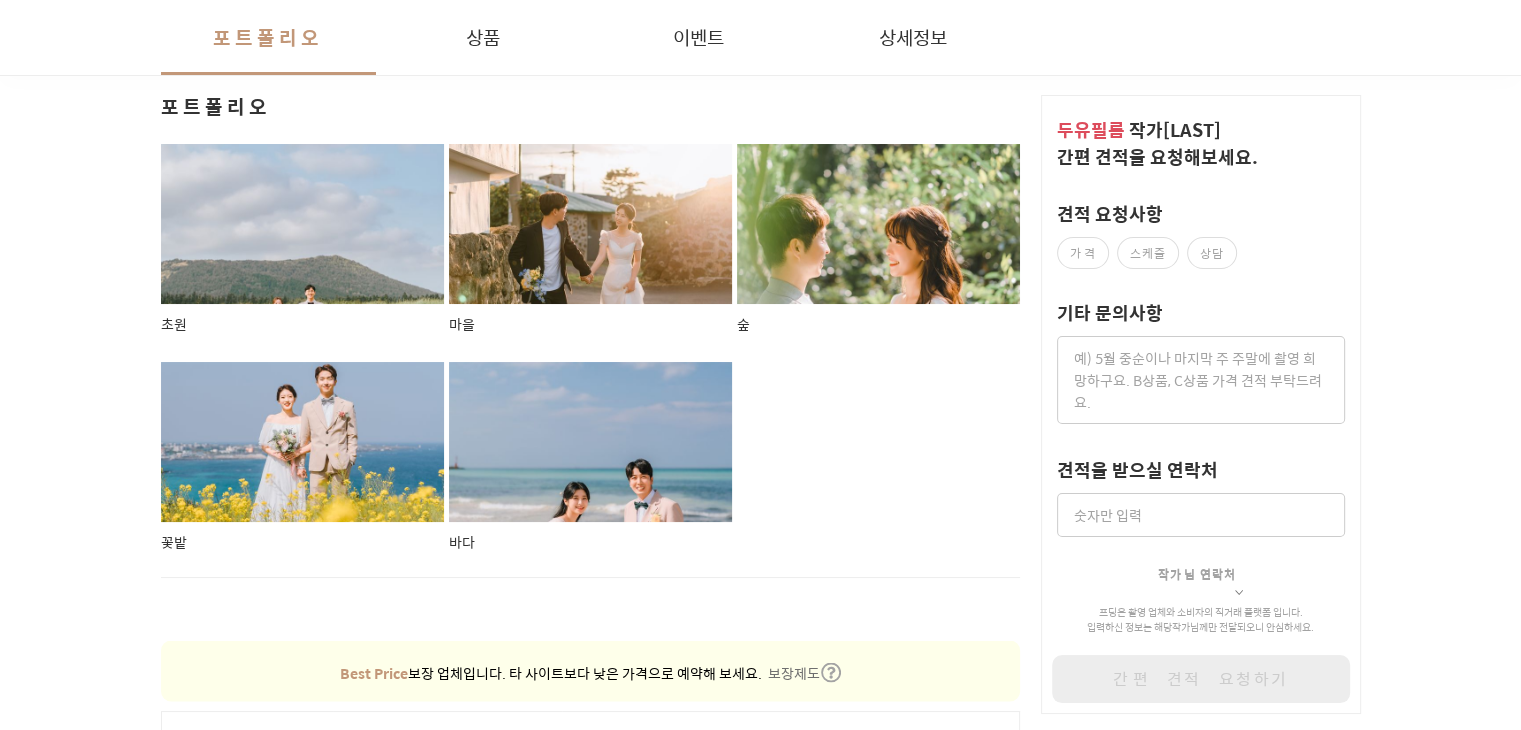 click at bounding box center (591, 224) 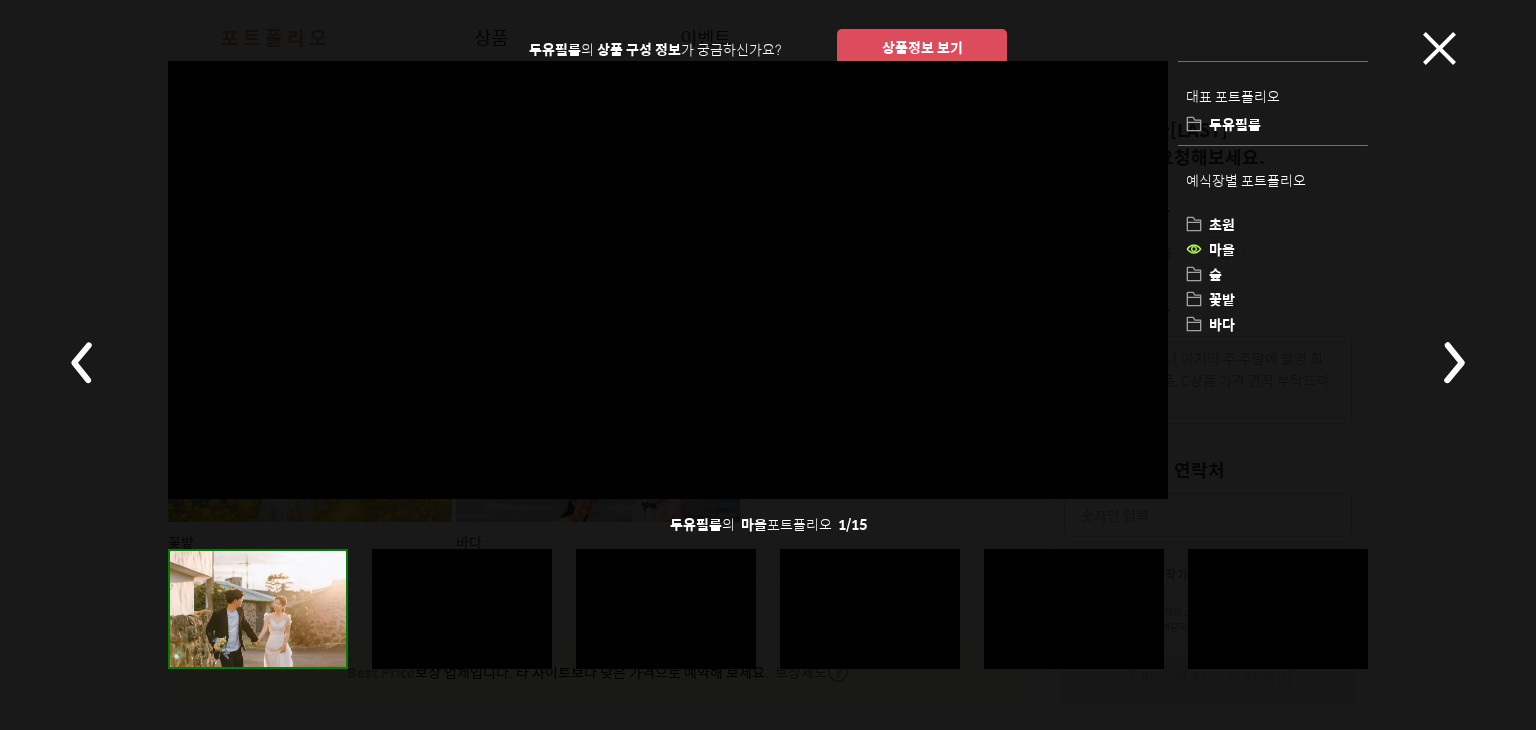 click on "두유필름 의   상품 구성 정보 가 궁금하신가요? 상품정보 보기 대표 포트폴리오 두유필름 예식장별 포트폴리오 초원 마을 숲 꽃밭 바다 두유필름 의 마을  포트폴리오 1  /  15" at bounding box center (768, 365) 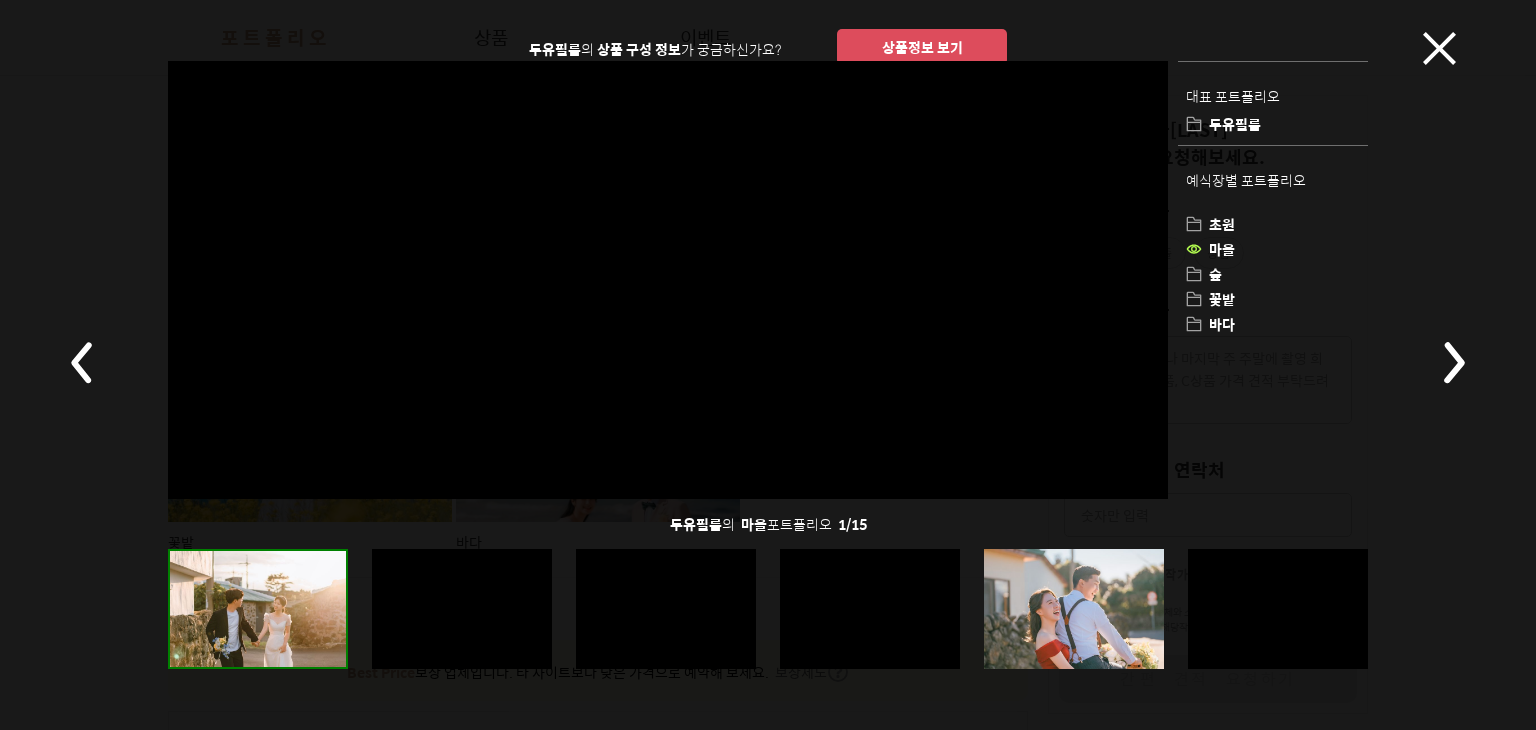 click at bounding box center [1453, 362] 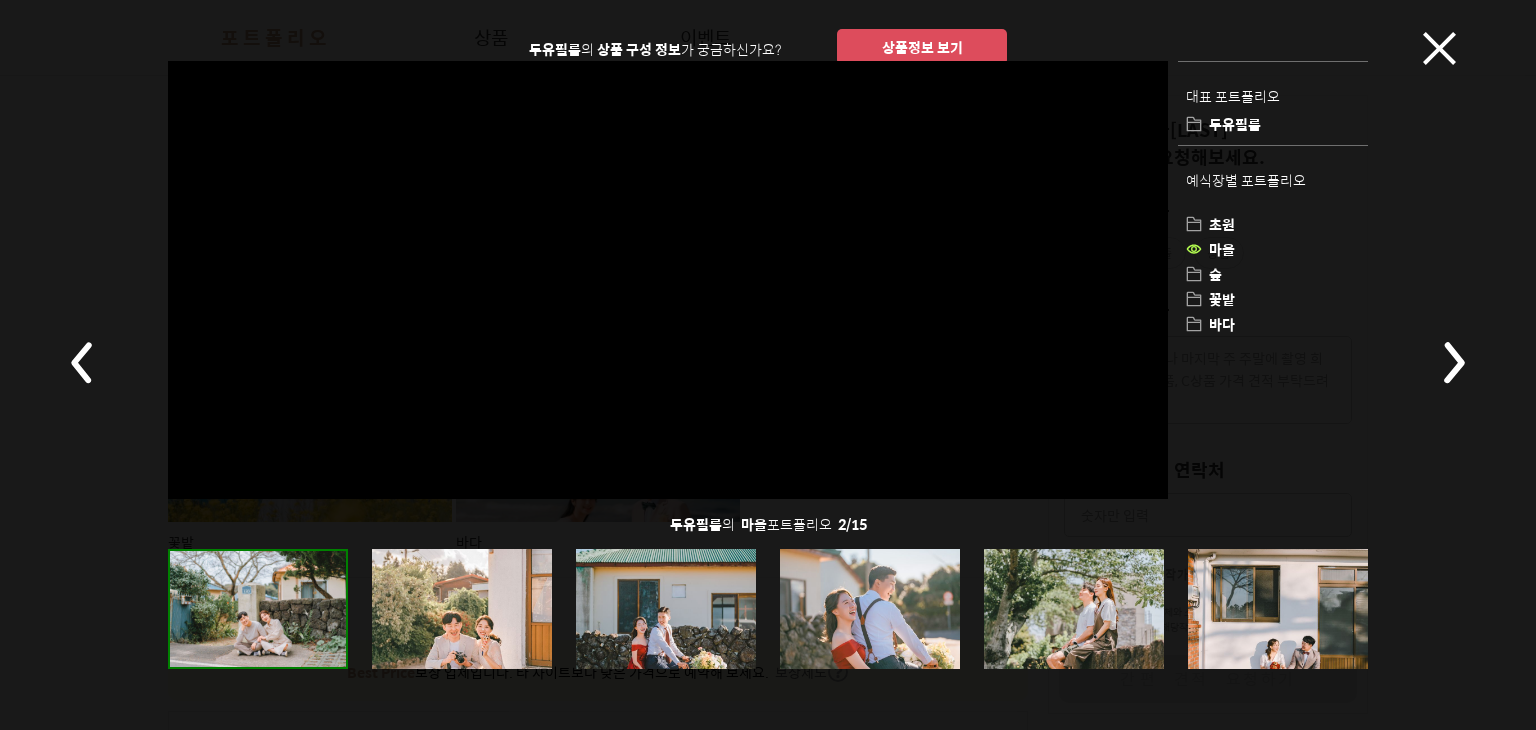 click at bounding box center [1453, 362] 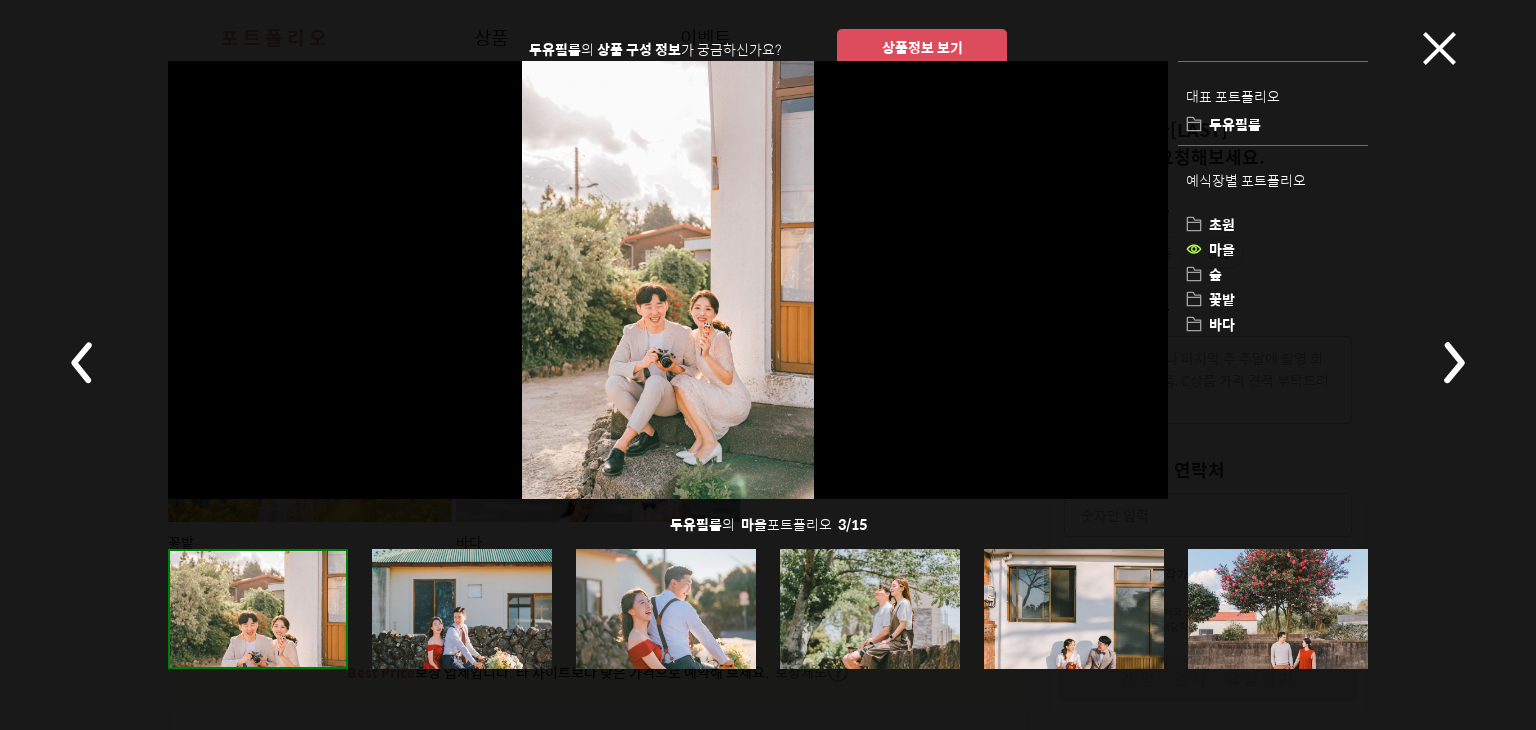 click at bounding box center (1439, 48) 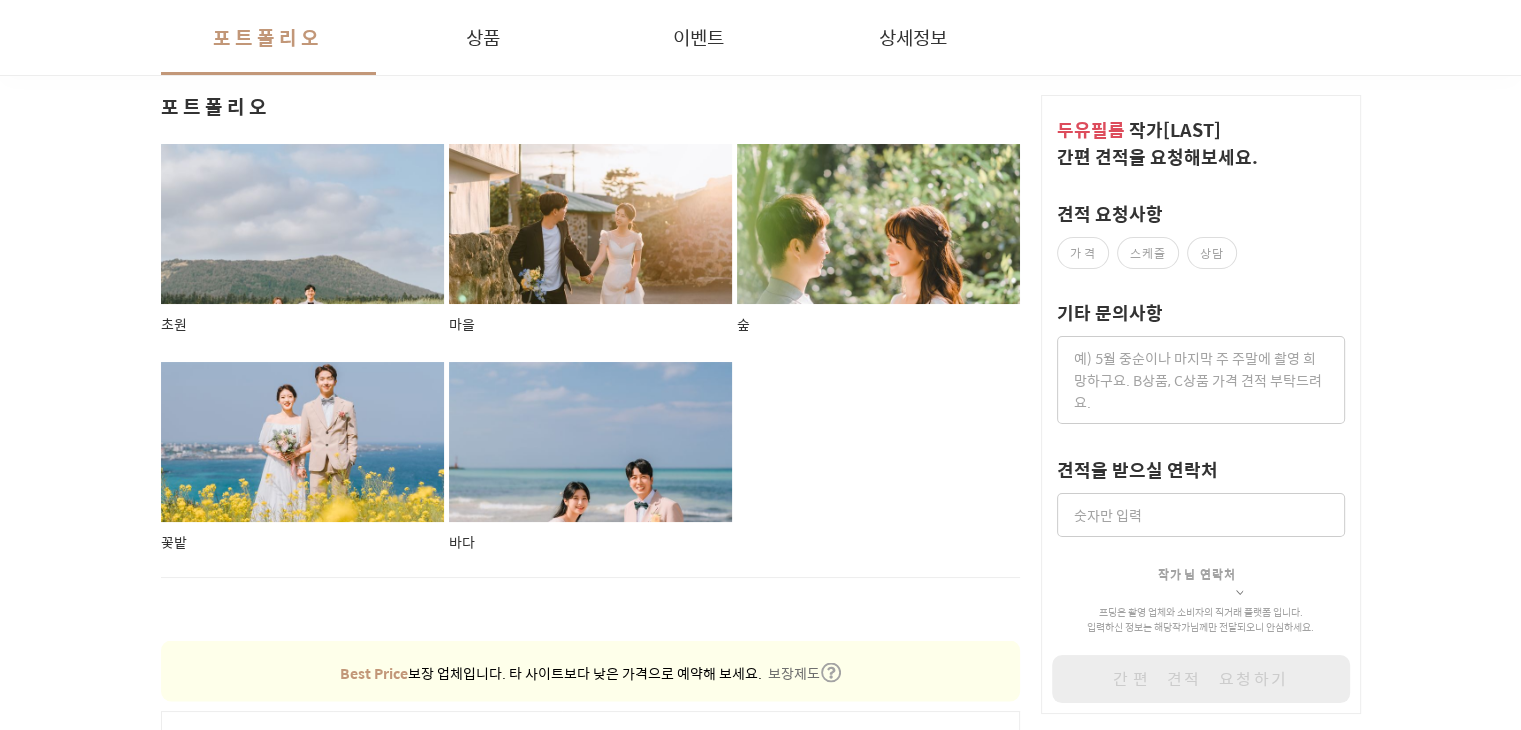 click at bounding box center [879, 224] 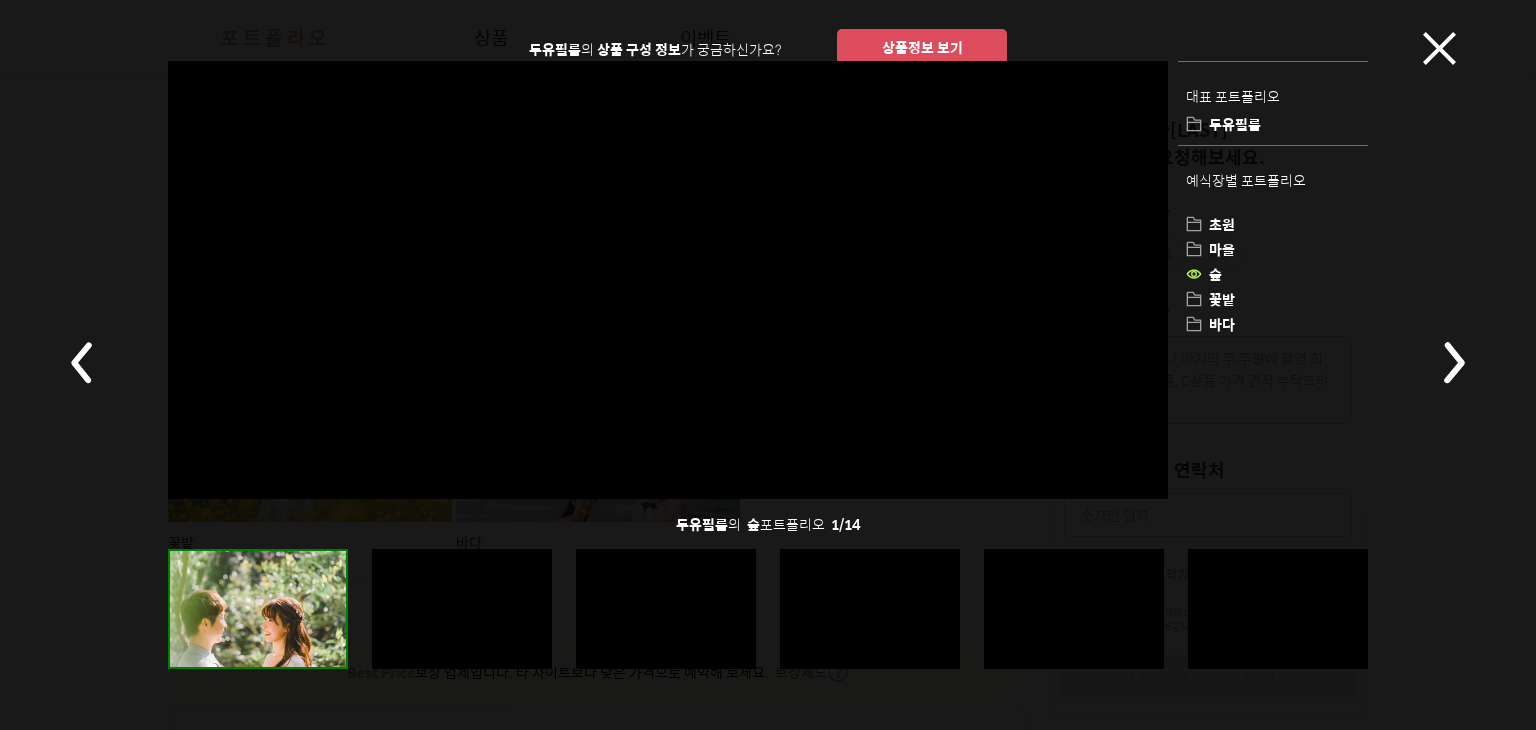 click on "두유필름 의   상품 구성 정보 가 궁금하신가요? 상품정보 보기 대표 포트폴리오 두유필름 예식장별 포트폴리오 초원 마을 숲 꽃밭 바다 두유필름 의 숲  포트폴리오 1  /  14" at bounding box center (768, 365) 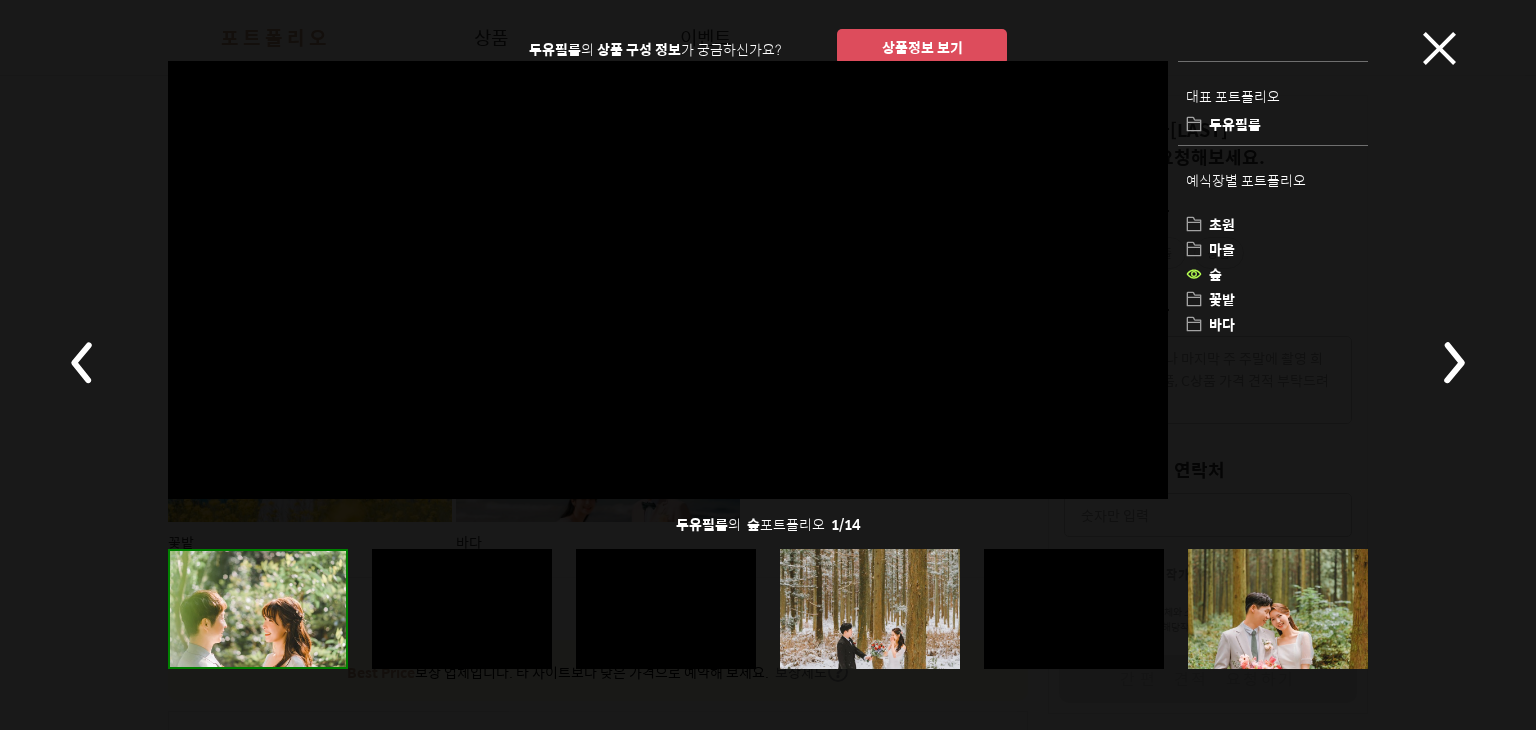 click at bounding box center [1453, 362] 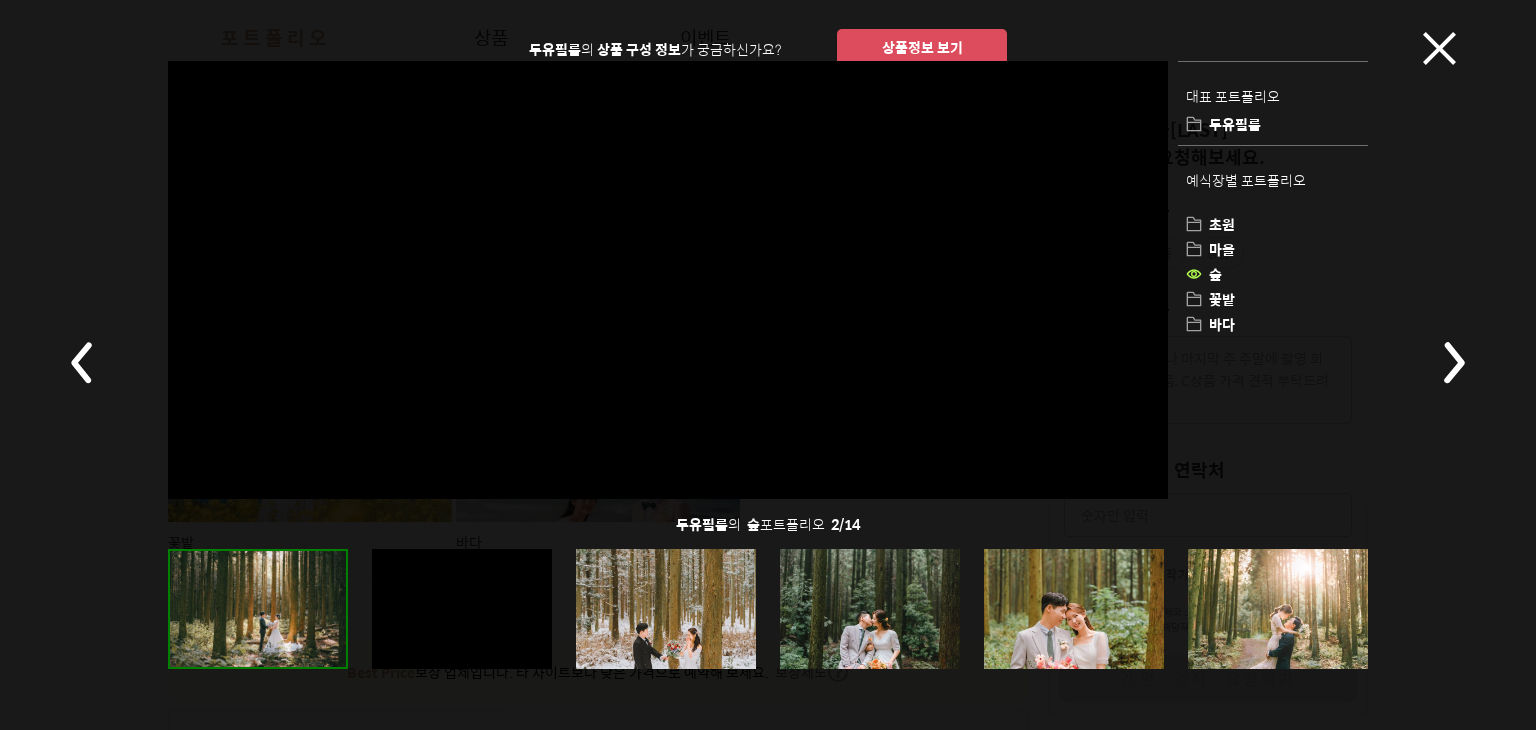 click at bounding box center (1453, 362) 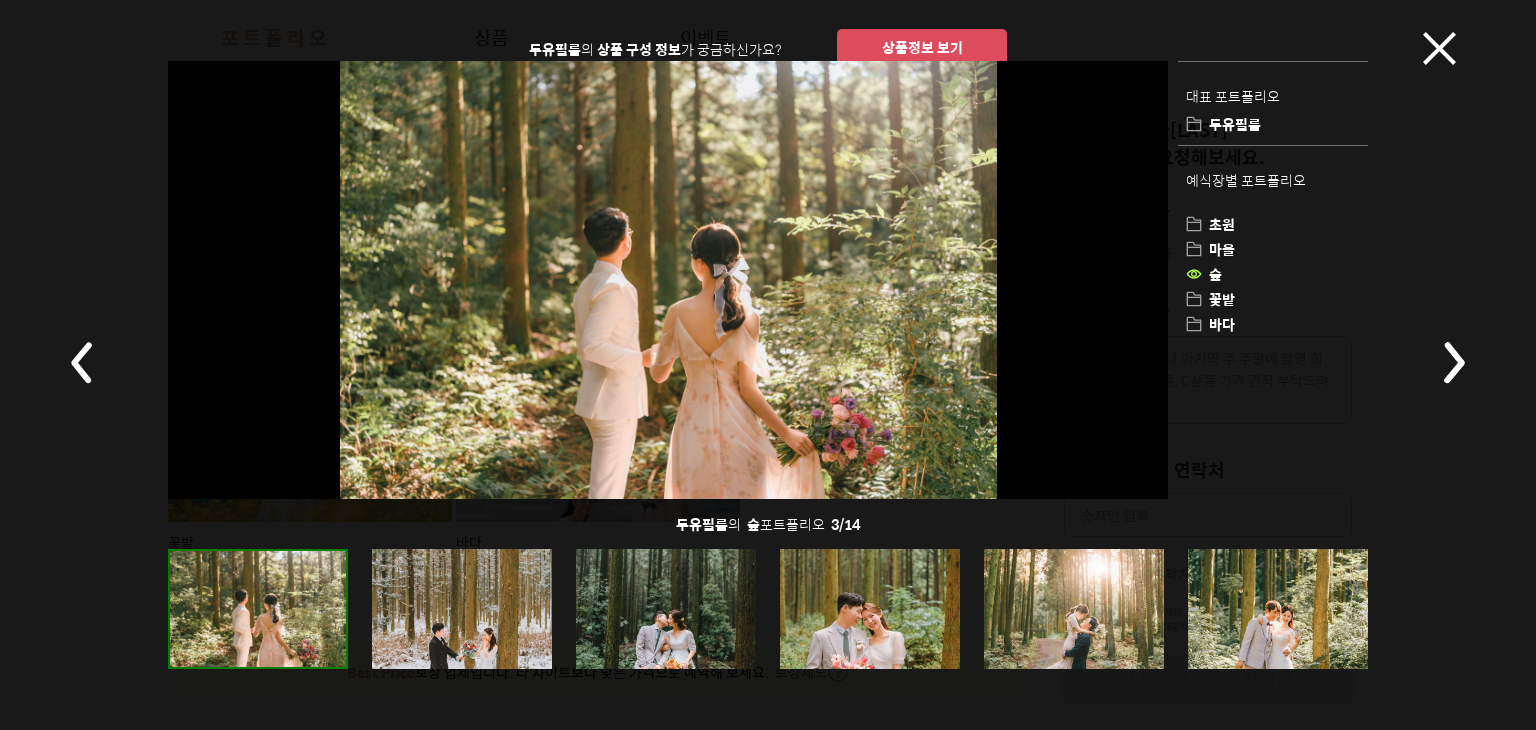 click at bounding box center (1453, 362) 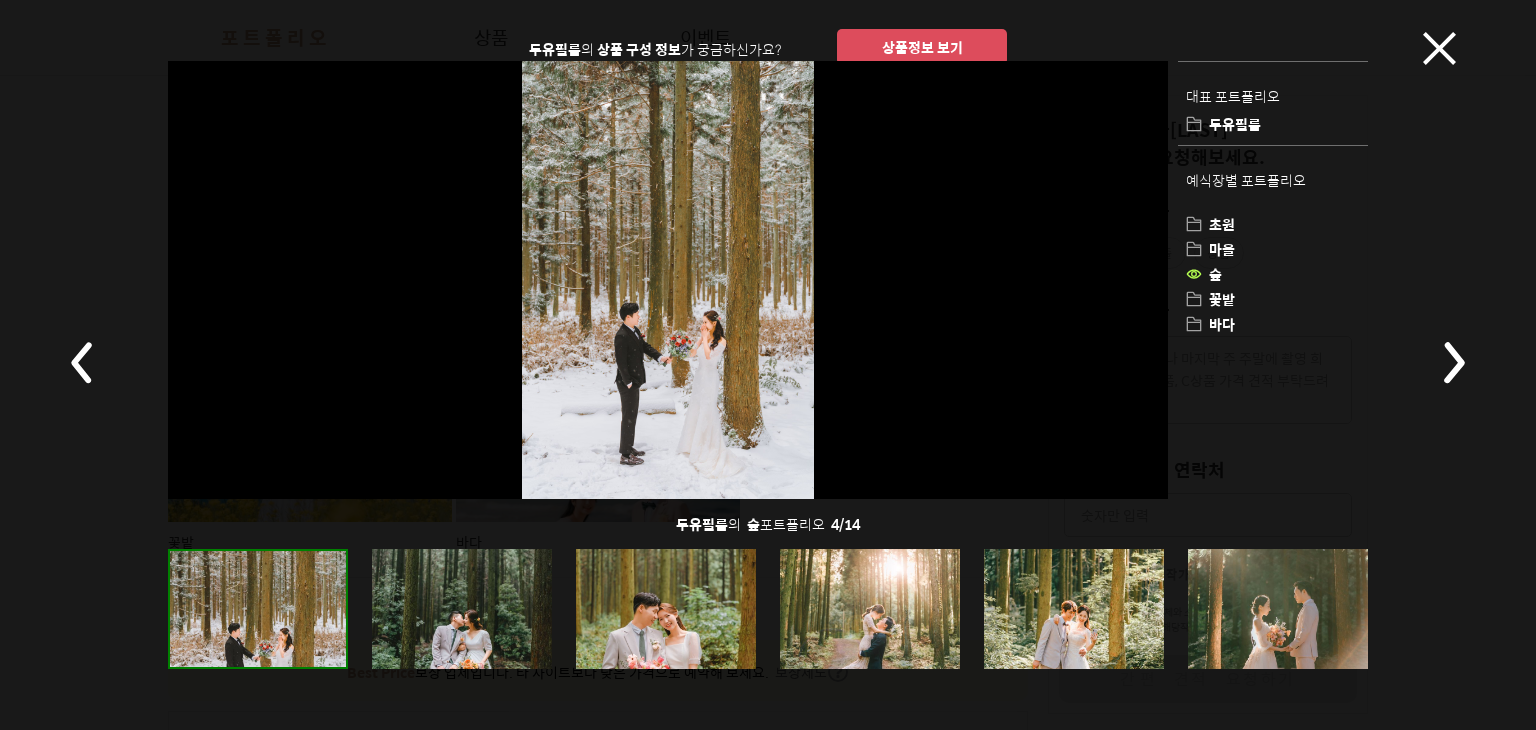 click at bounding box center (1453, 362) 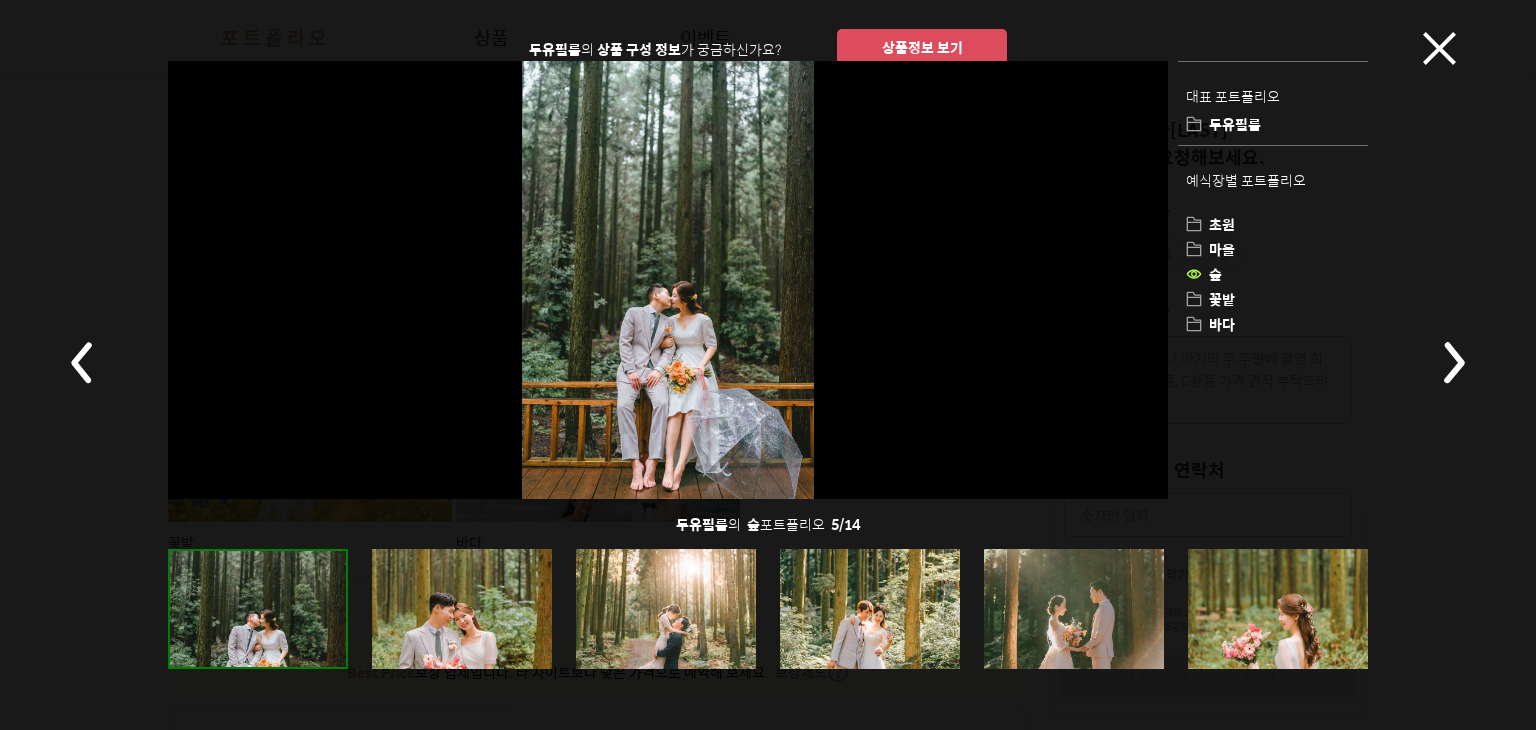 click at bounding box center [1453, 362] 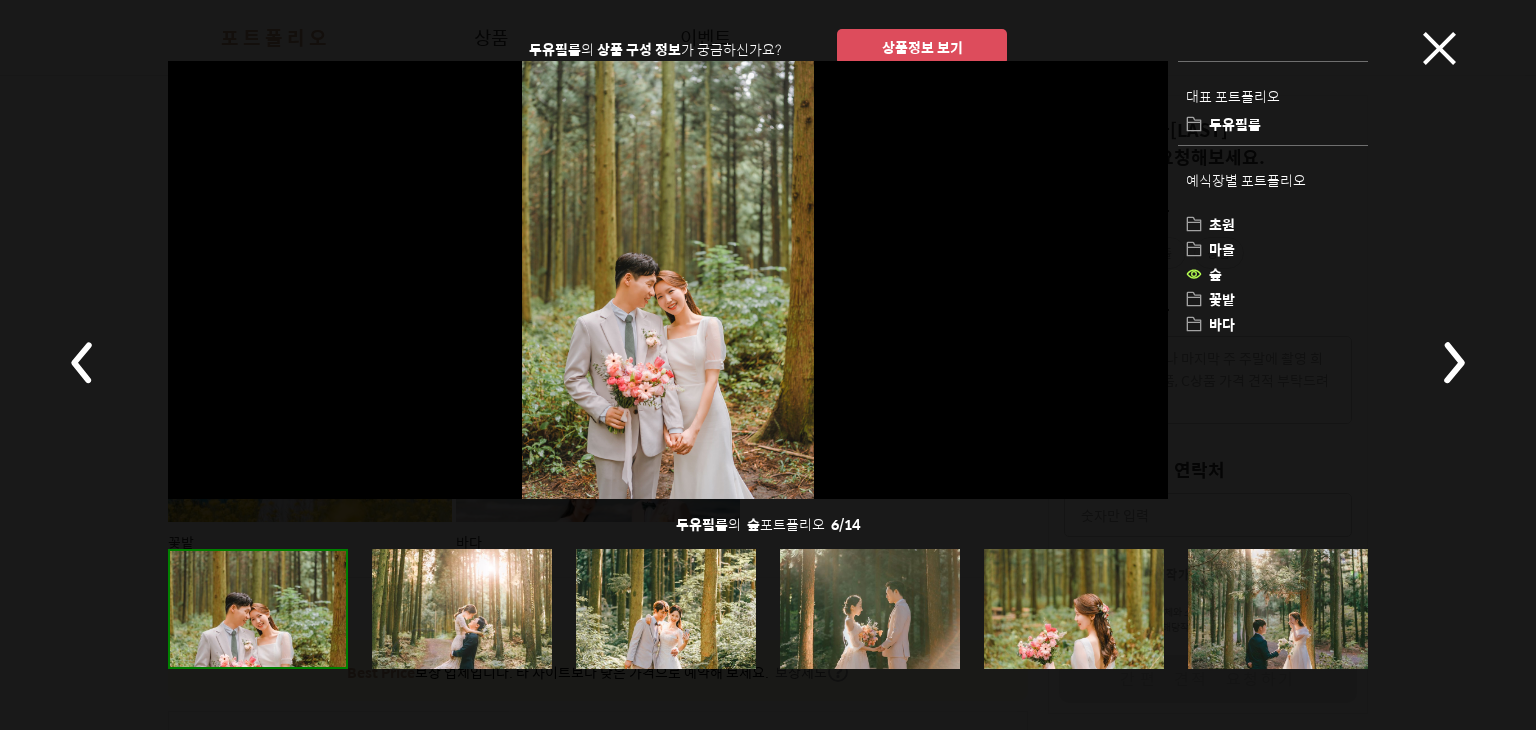 click at bounding box center (1453, 362) 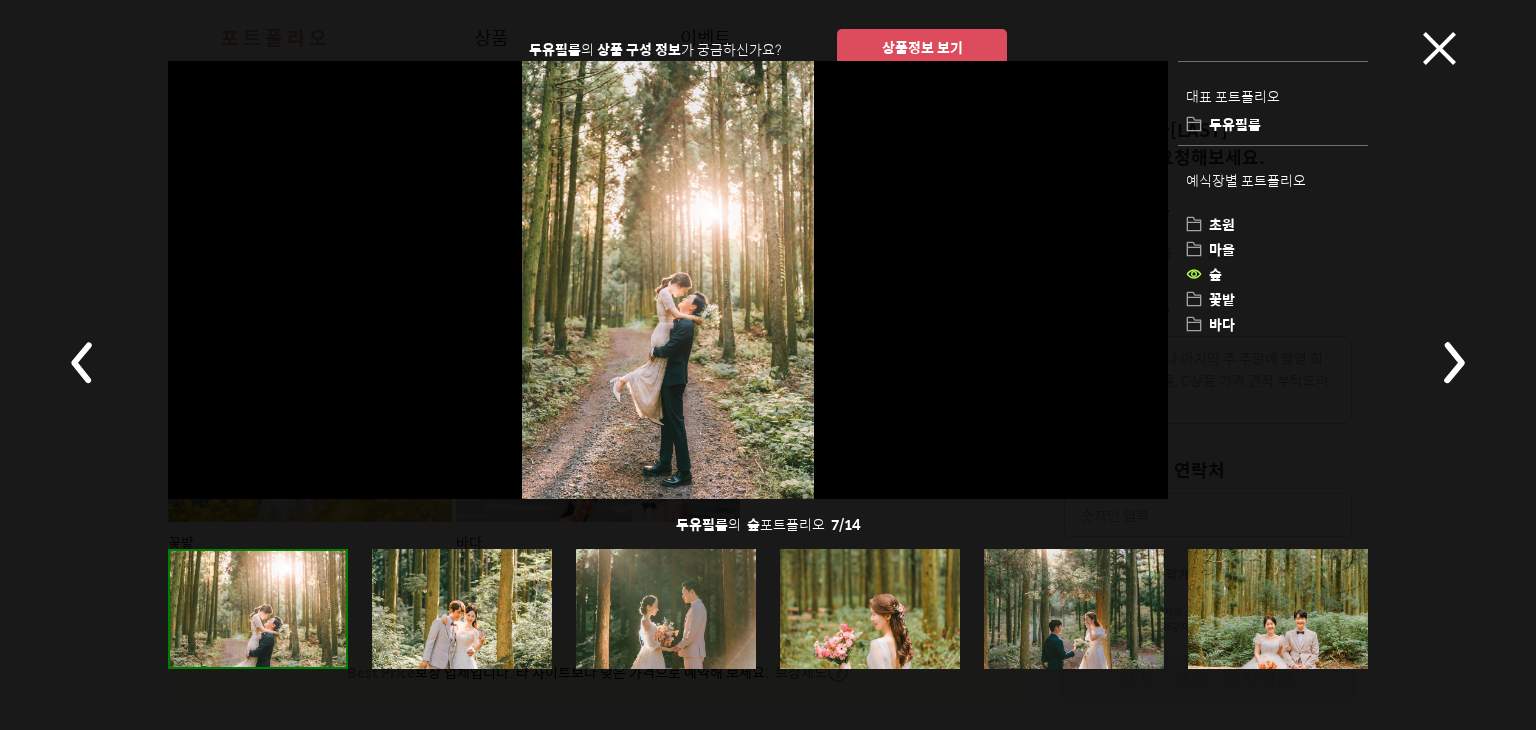 click at bounding box center [1453, 362] 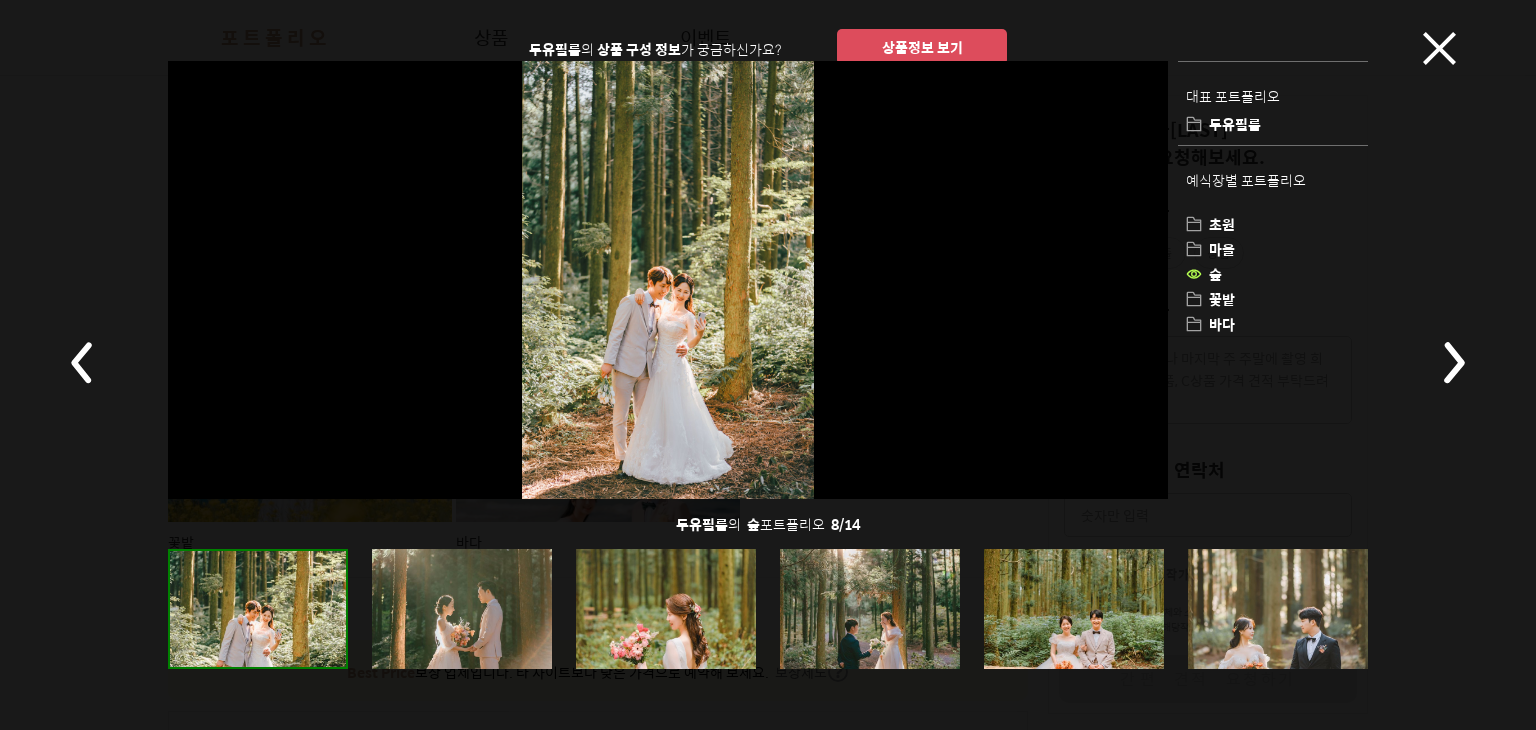 click at bounding box center [1453, 362] 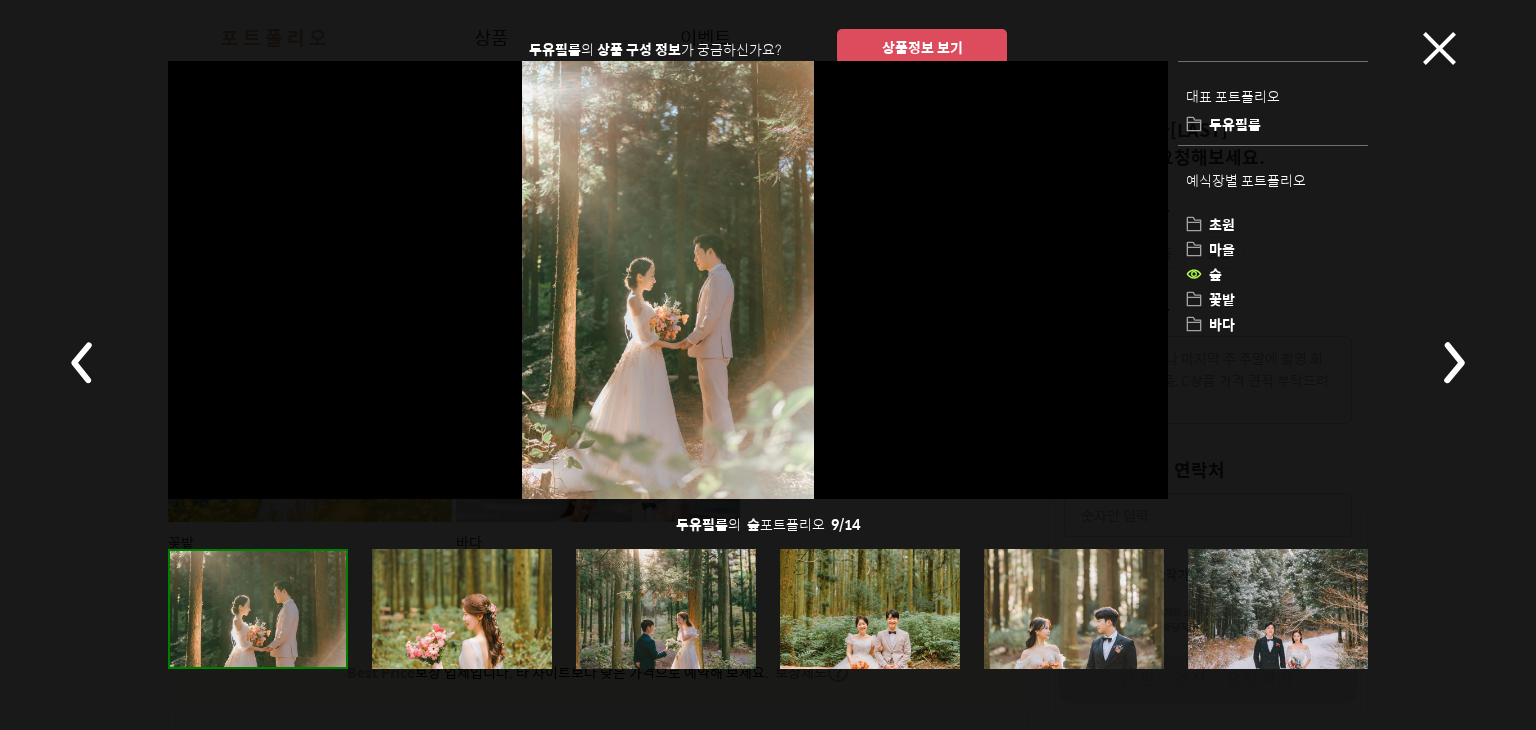 click at bounding box center (1453, 362) 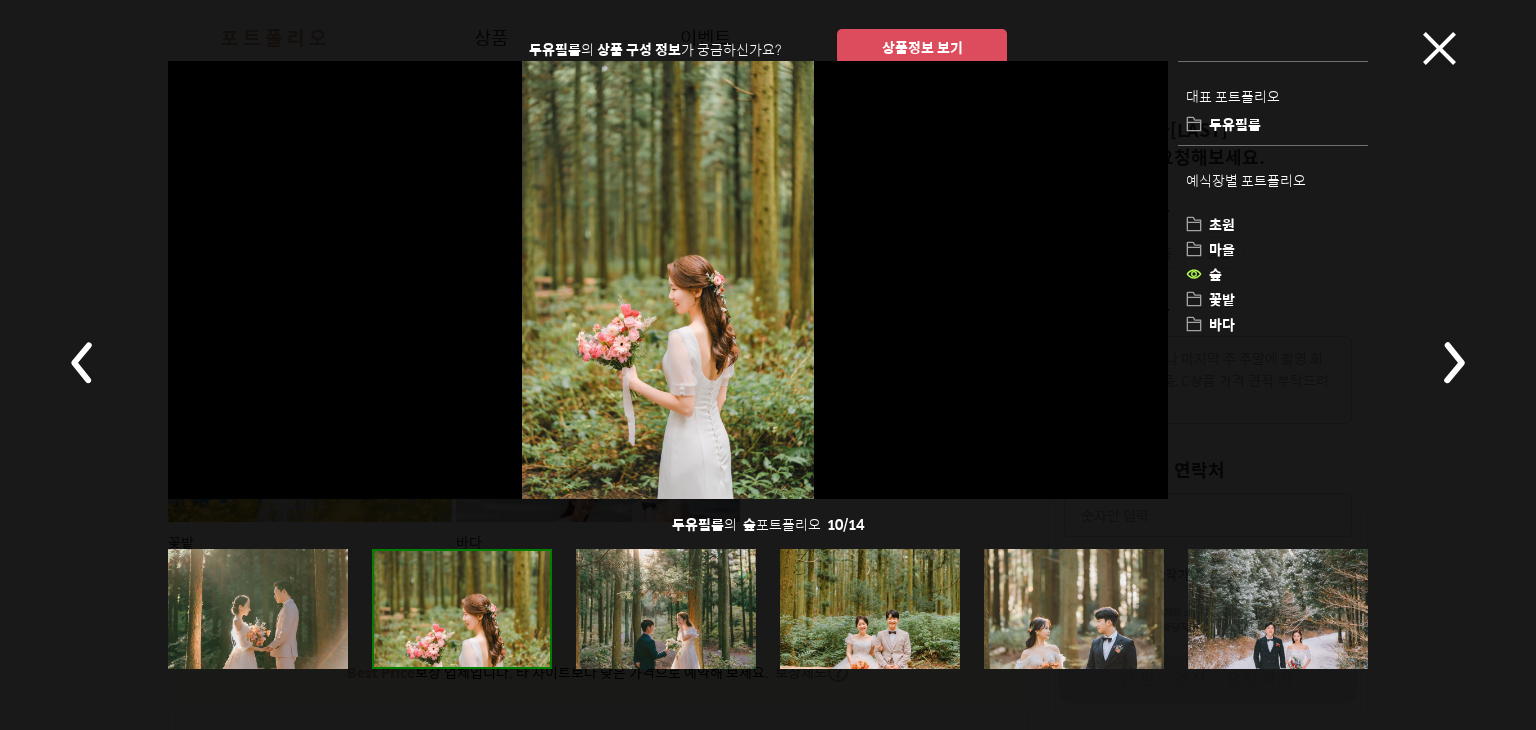 click at bounding box center (1453, 362) 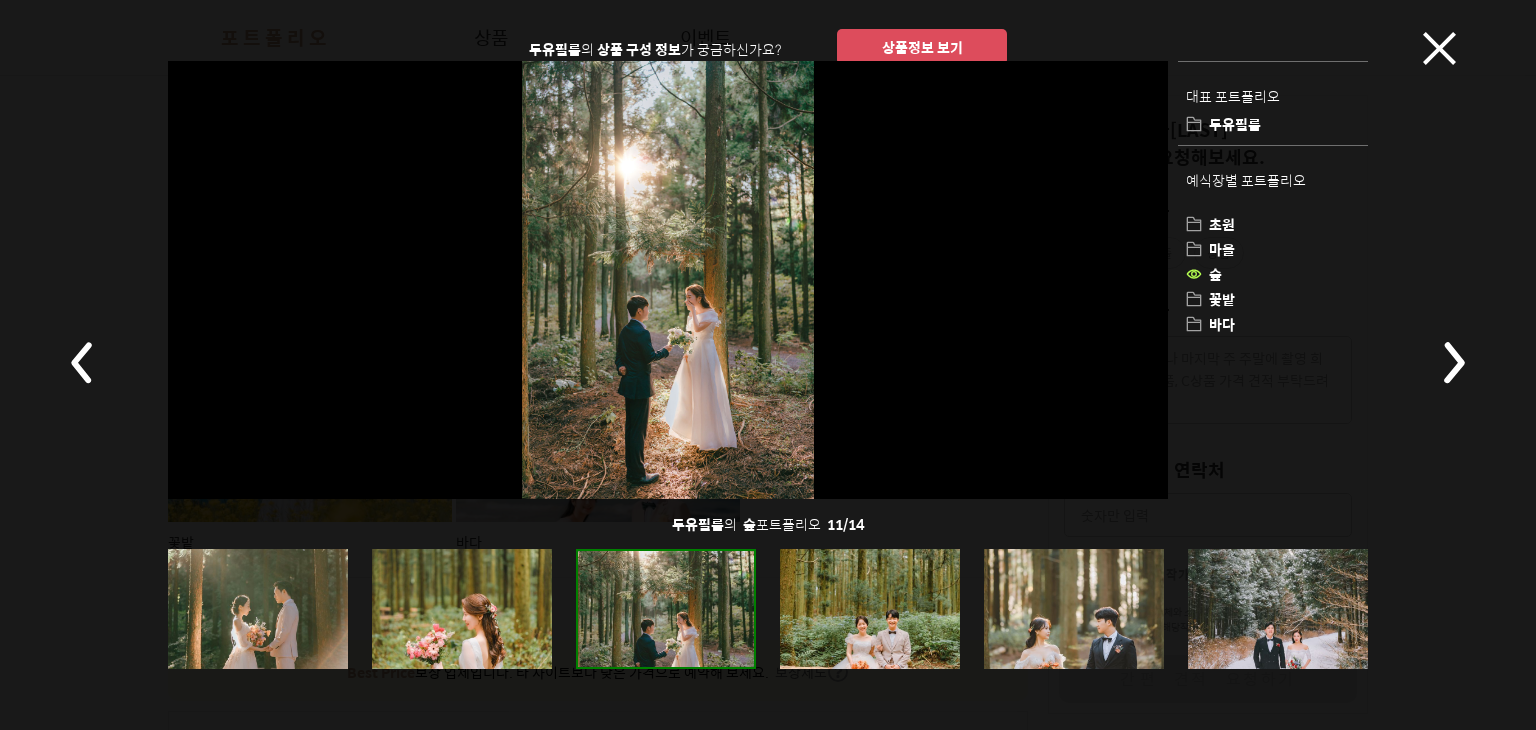 click at bounding box center (1453, 362) 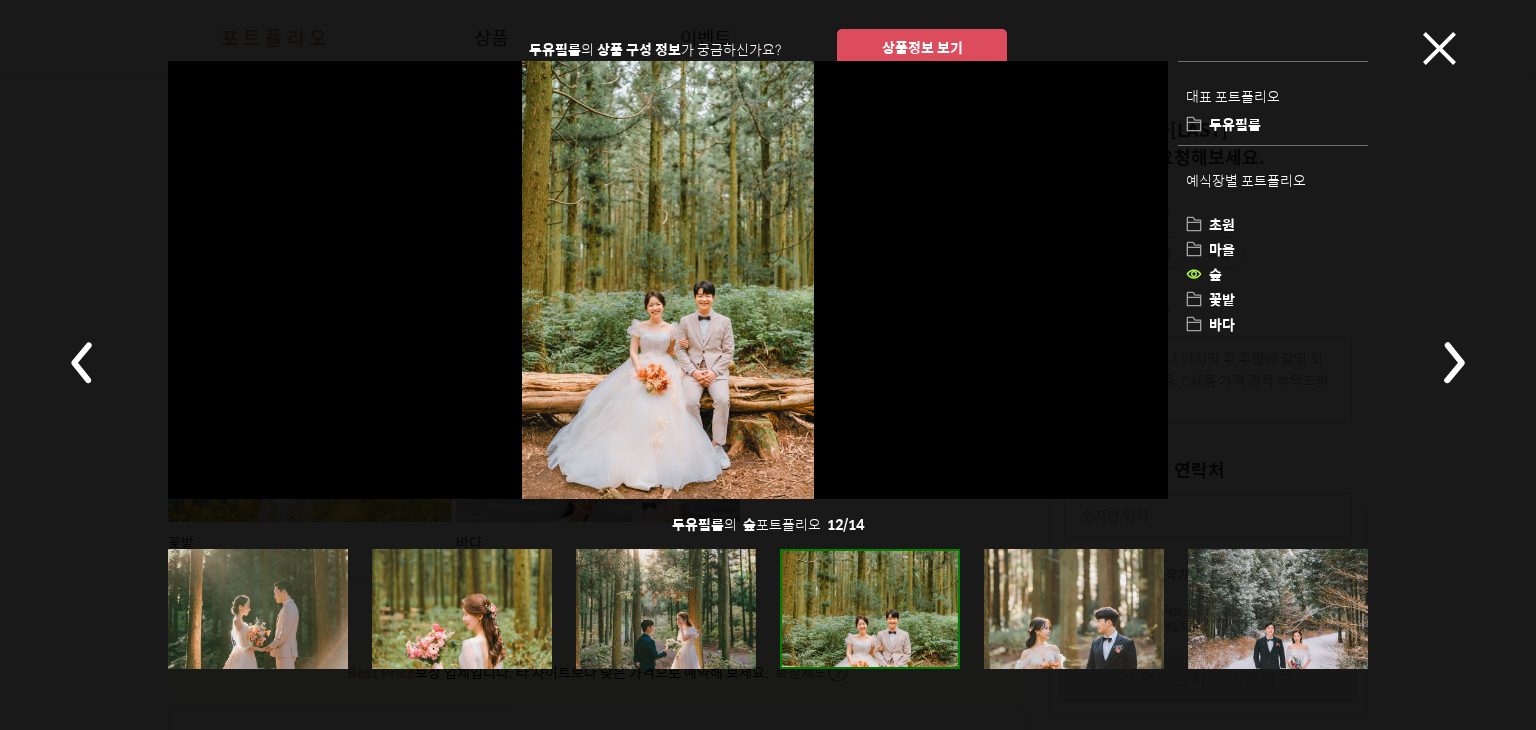 click at bounding box center [1453, 362] 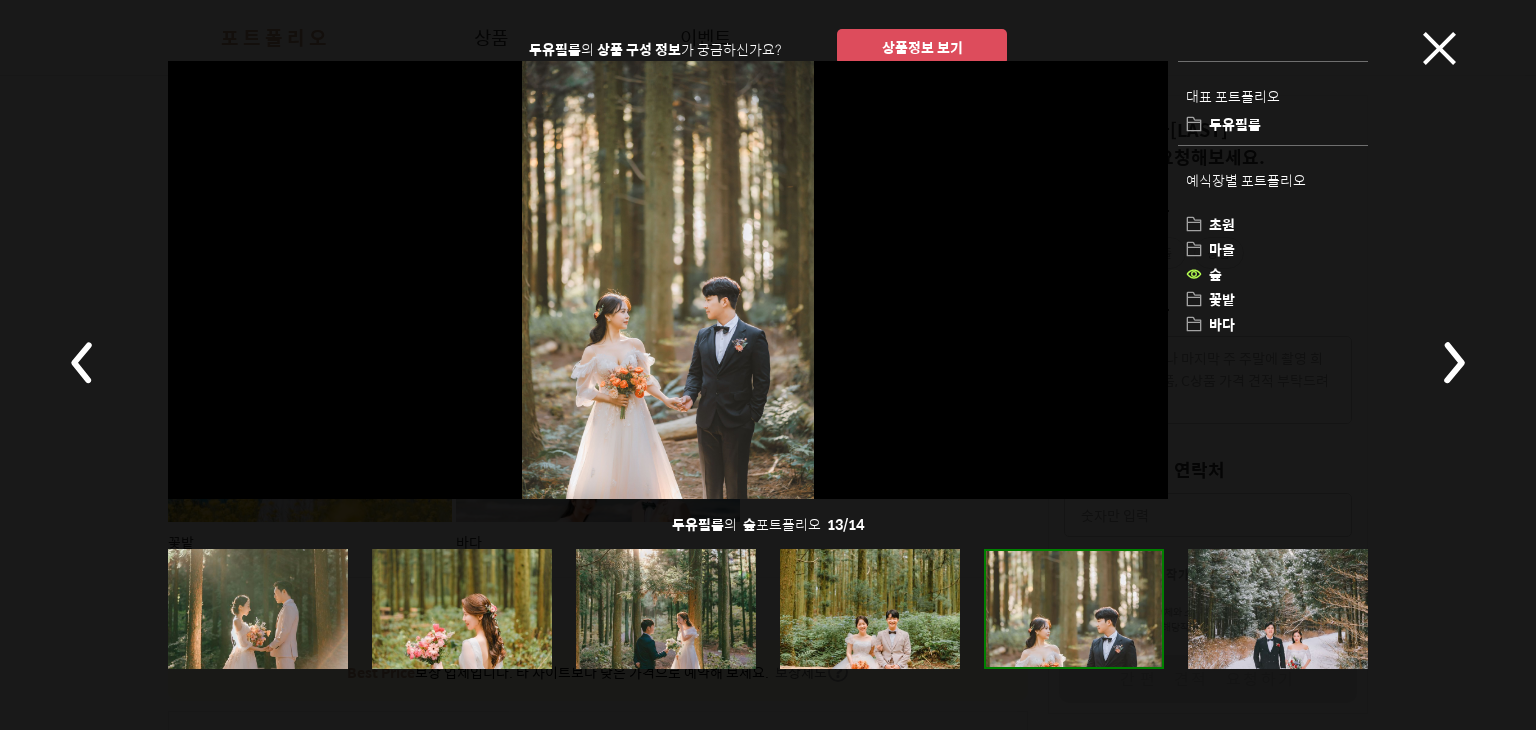 click at bounding box center [1453, 362] 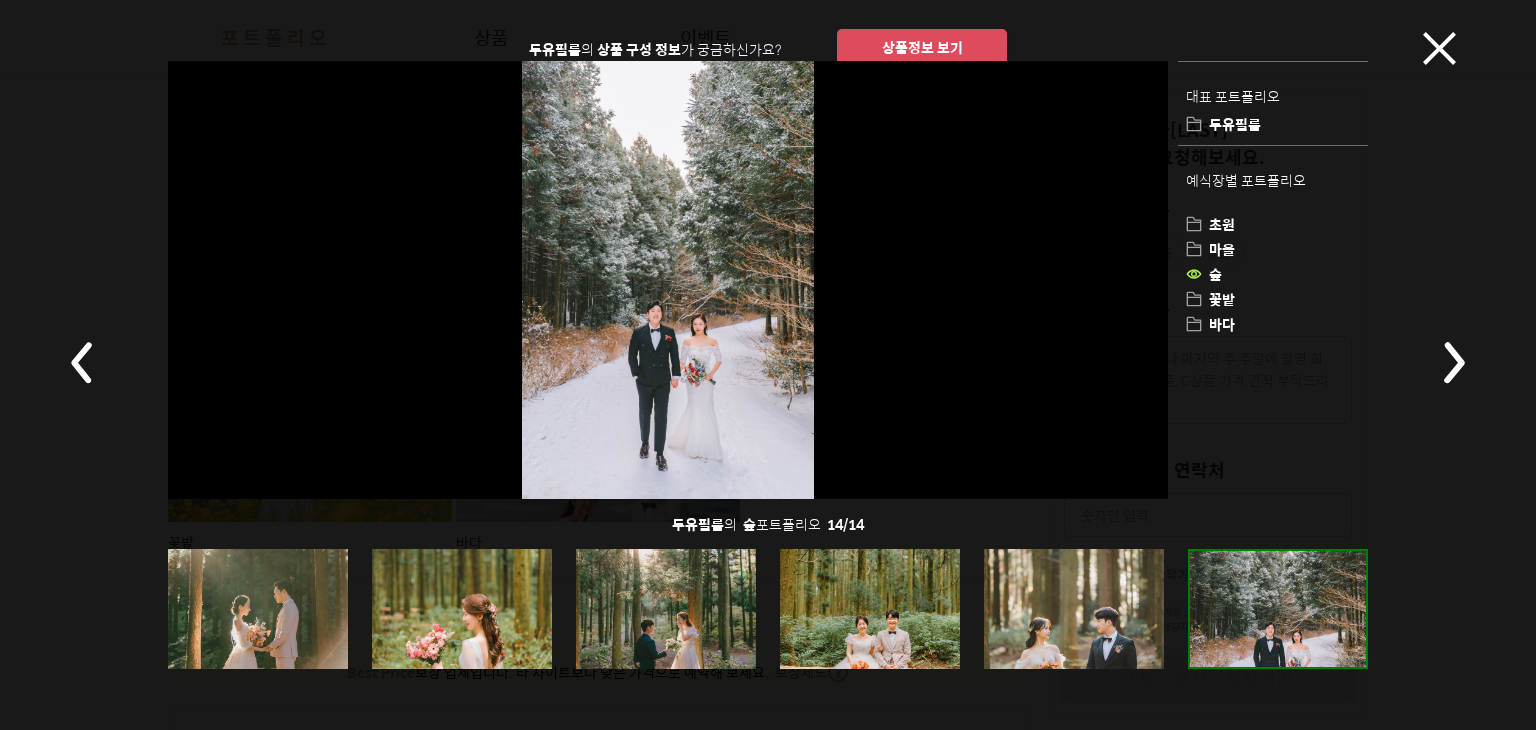 click at bounding box center (1453, 362) 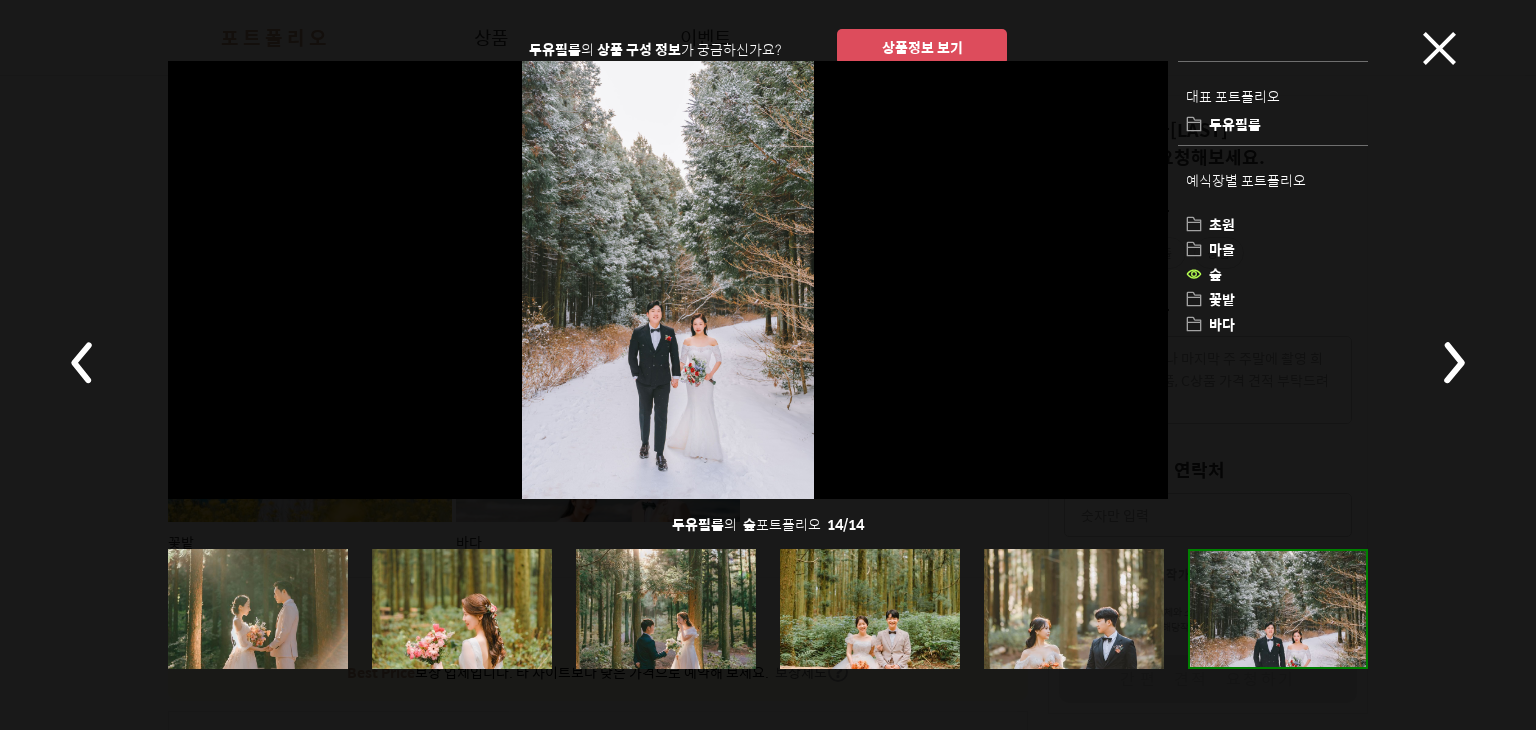 click on "두유필름 의   상품 구성 정보 가 궁금하신가요? 상품정보 보기 대표 포트폴리오 두유필름 예식장별 포트폴리오 초원 마을 숲 꽃밭 바다 두유필름 의 숲  포트폴리오 14  /  14" at bounding box center [768, 365] 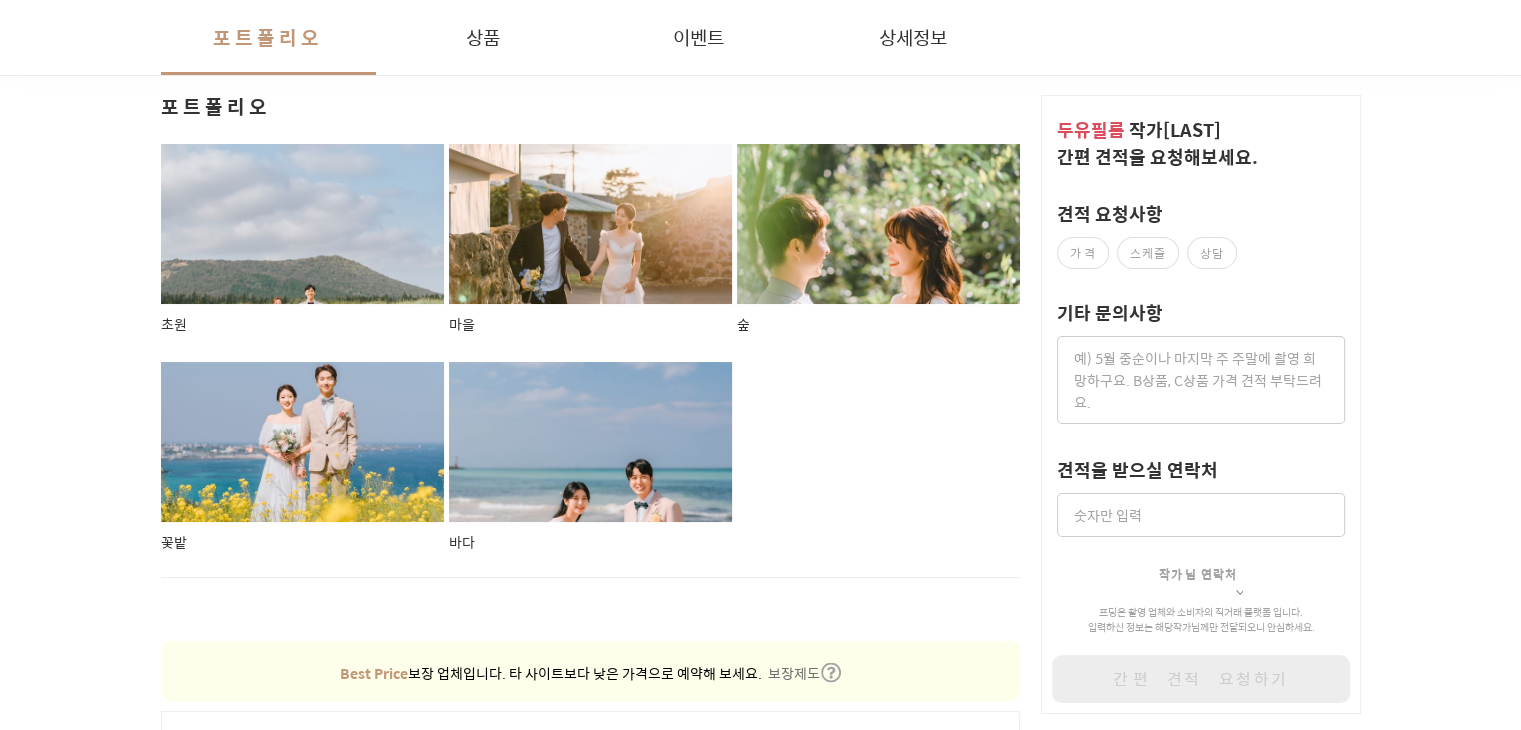 click at bounding box center (303, 442) 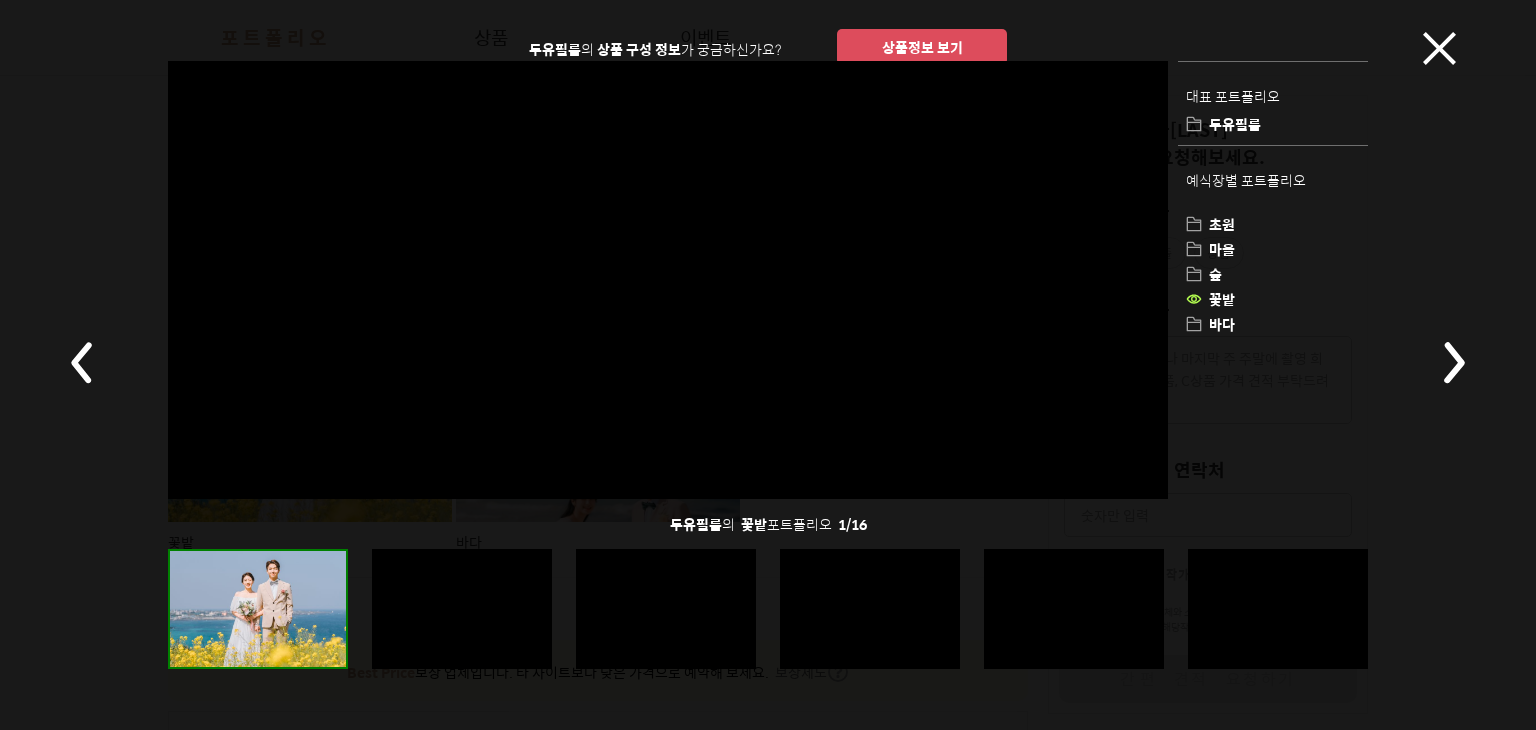 click at bounding box center [1454, 362] 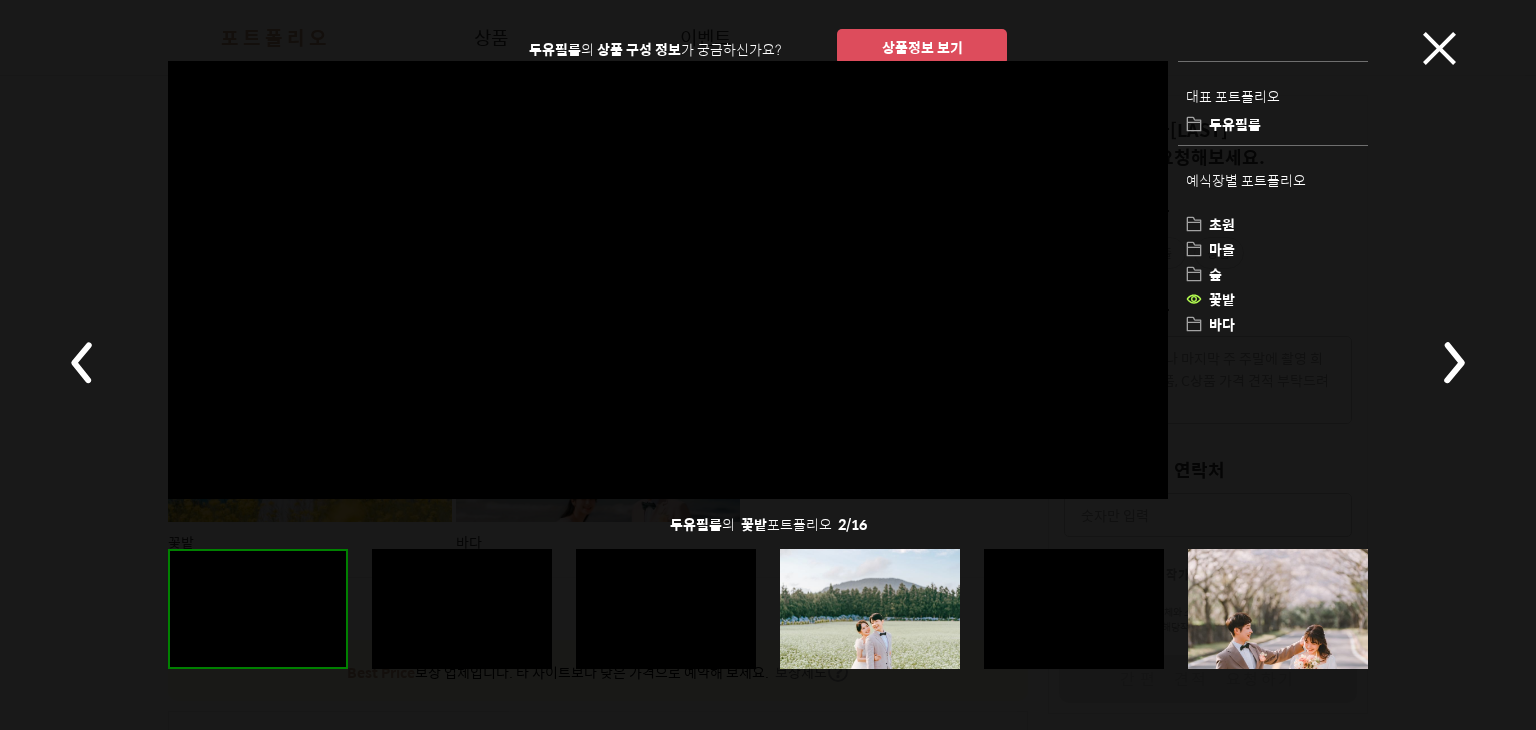 click at bounding box center (1454, 362) 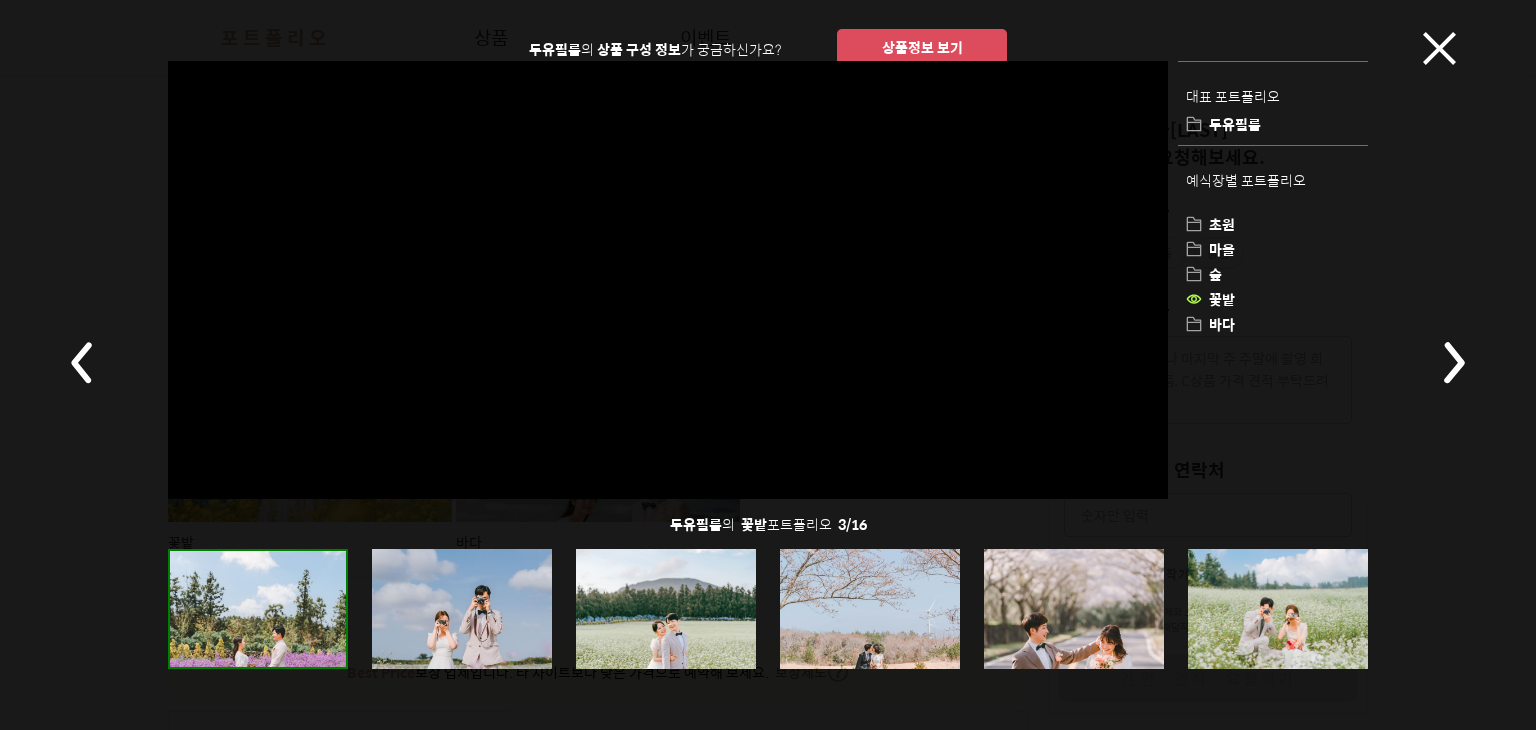 click at bounding box center [1454, 362] 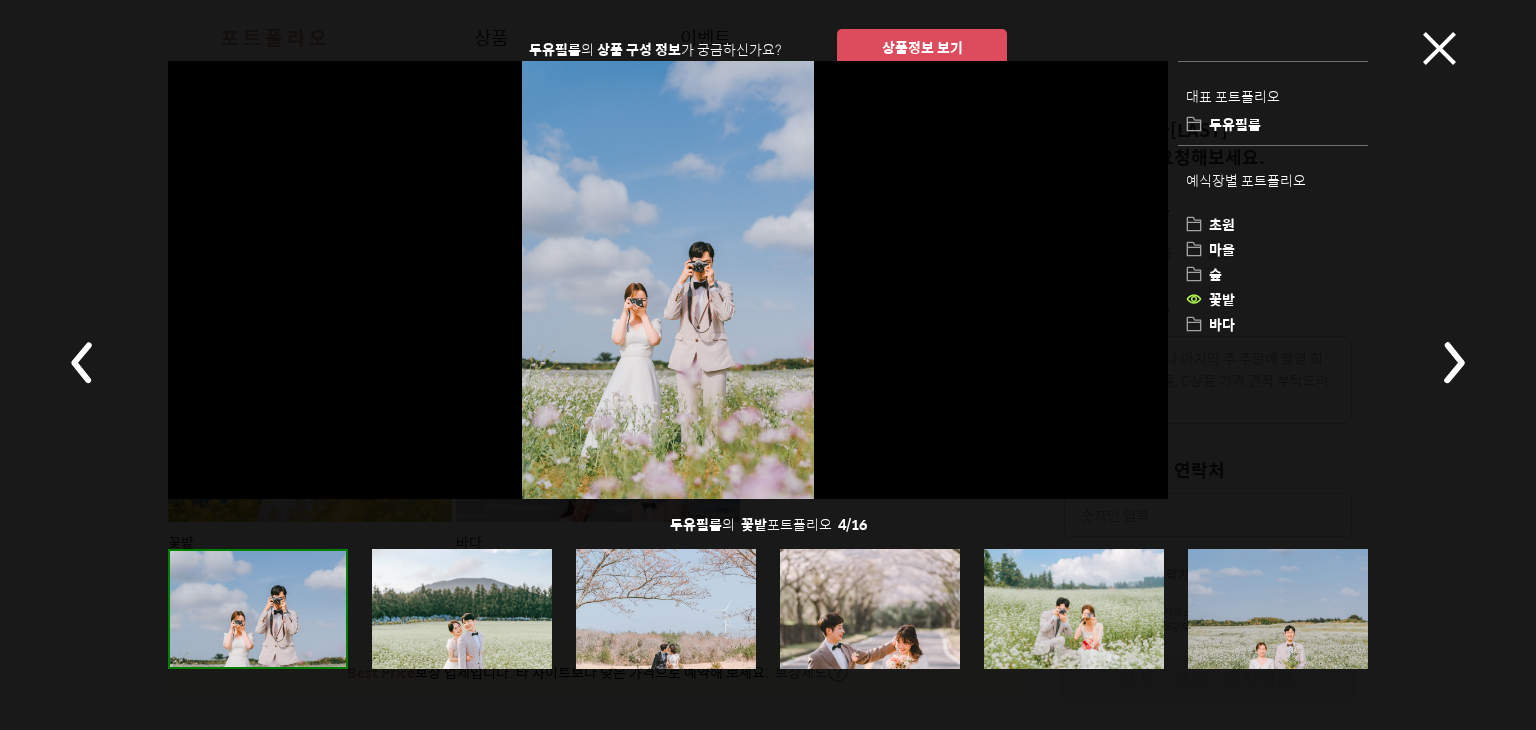 click at bounding box center [1454, 362] 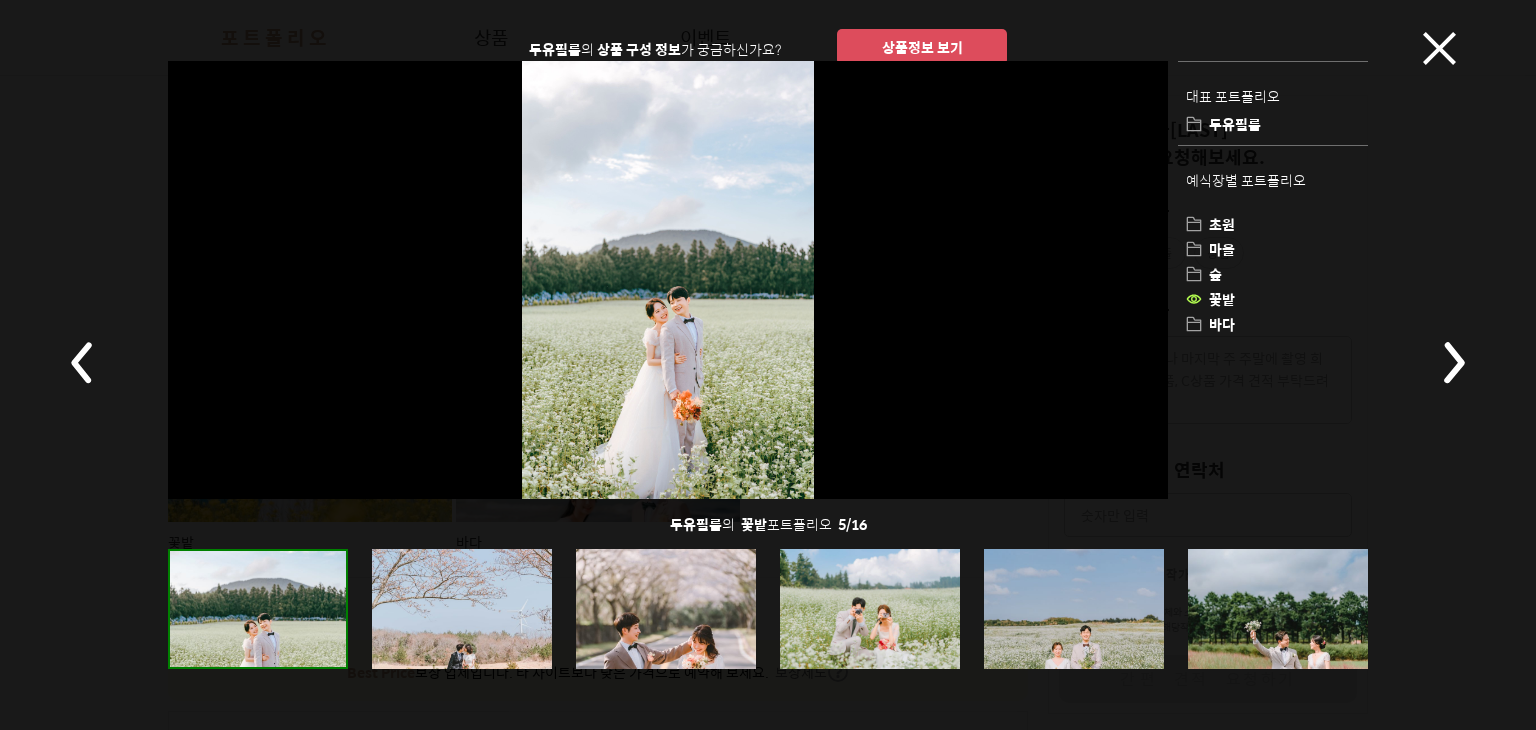 click at bounding box center (1454, 362) 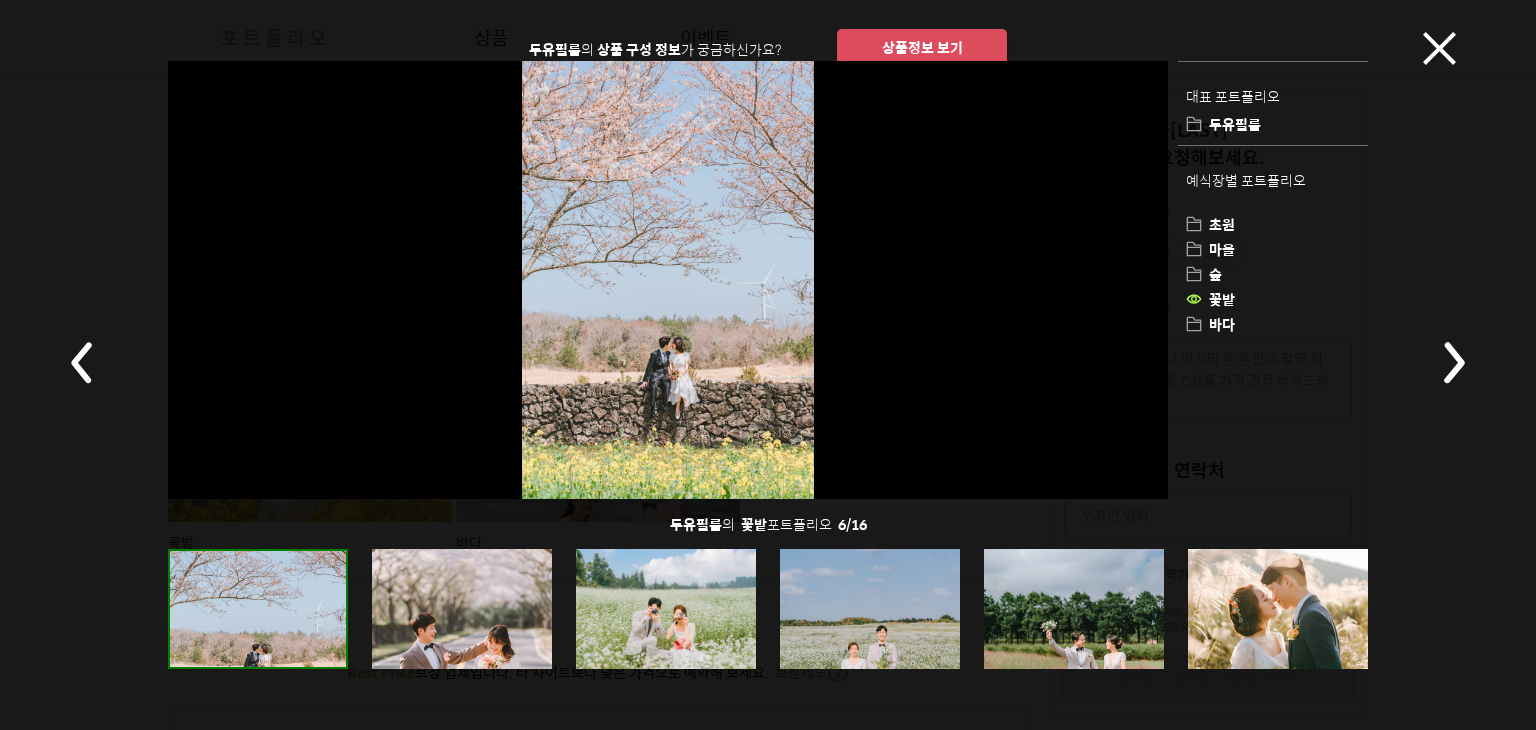 click at bounding box center (1454, 362) 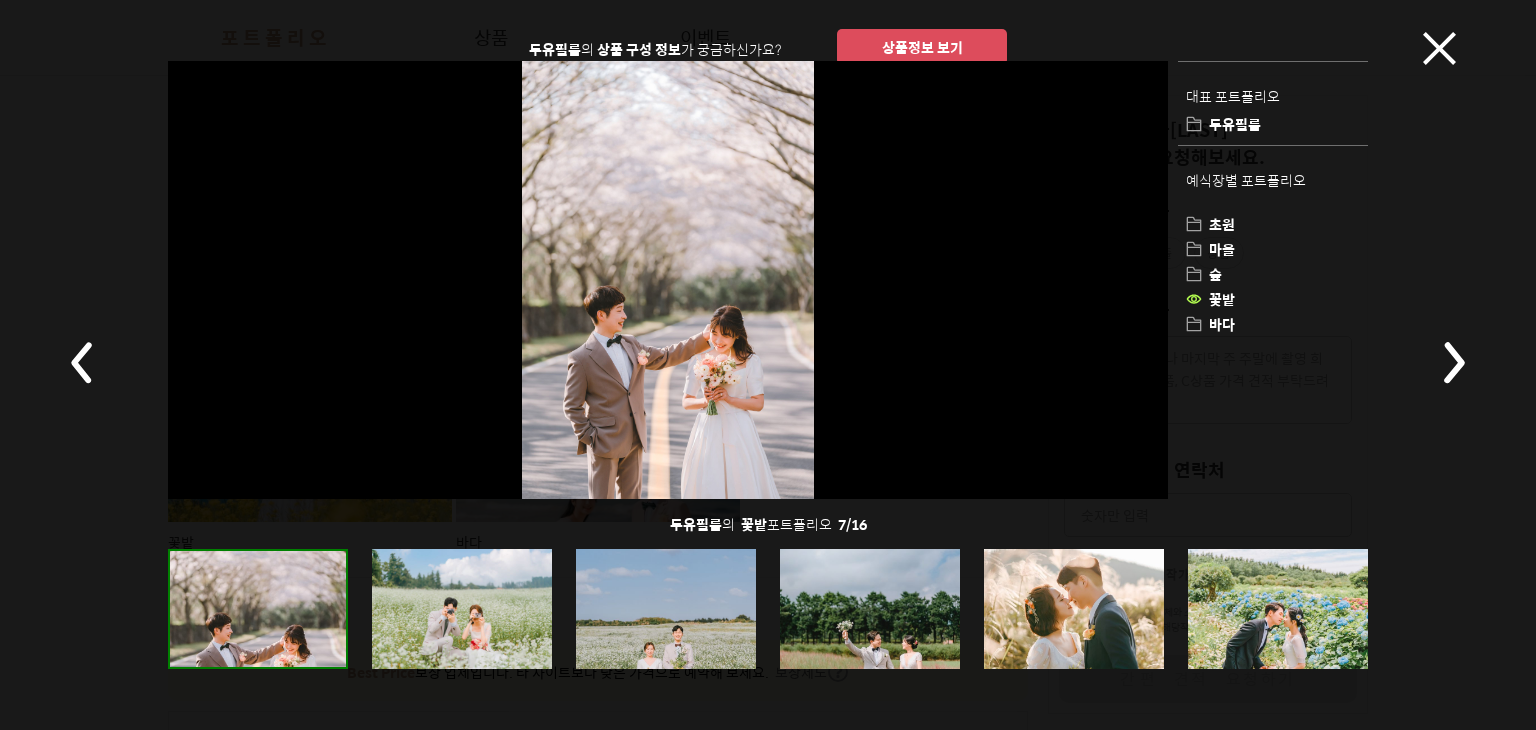 click at bounding box center (1454, 362) 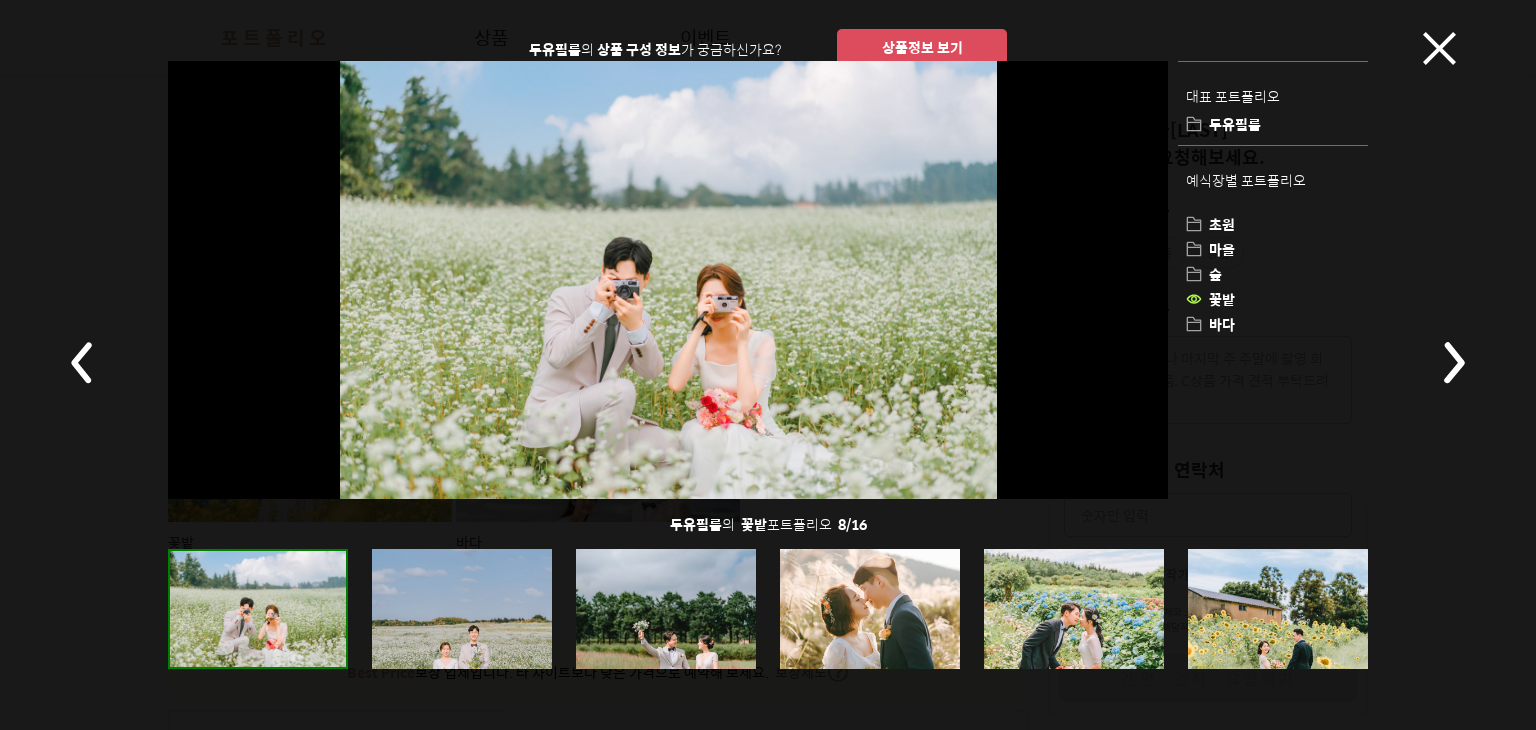 click at bounding box center [1454, 362] 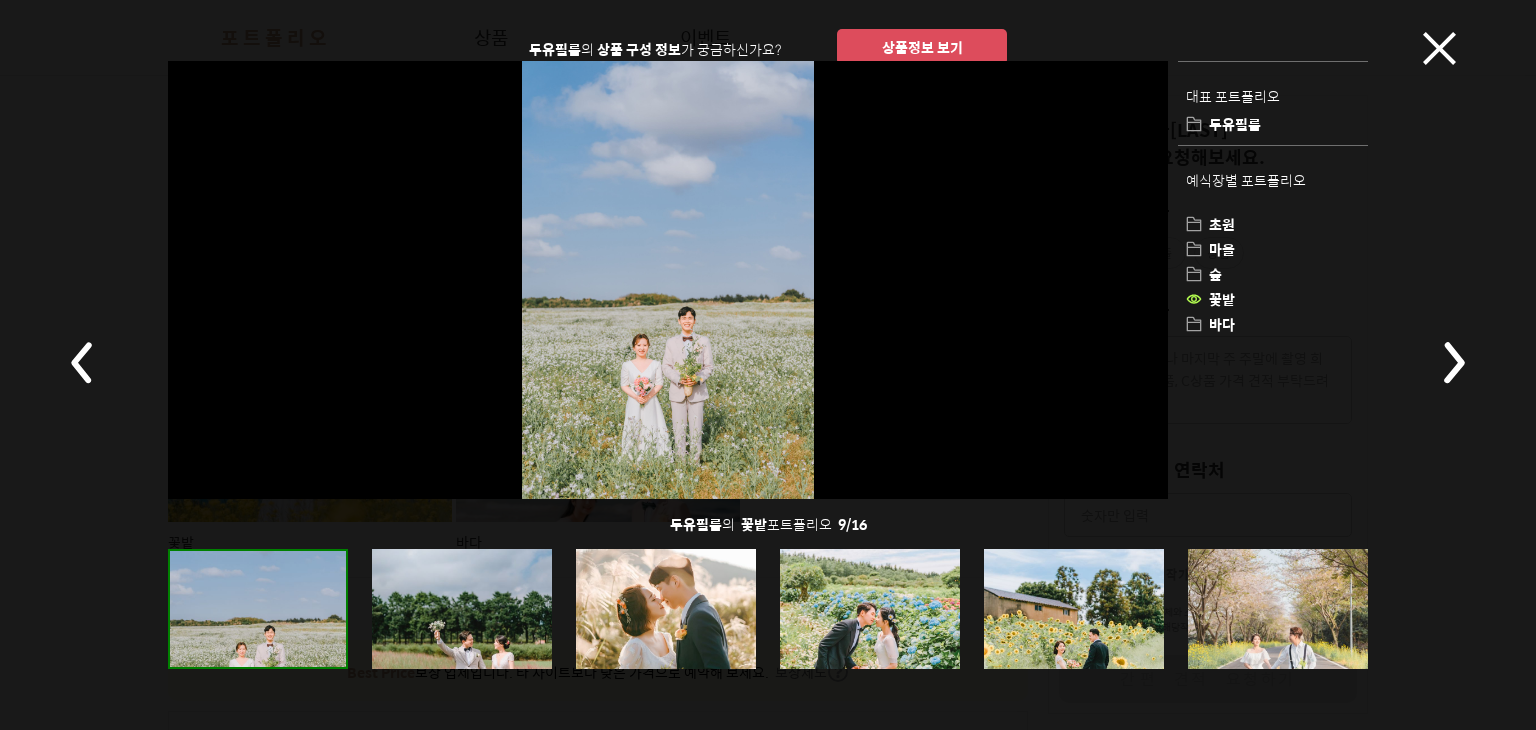 click at bounding box center (1454, 362) 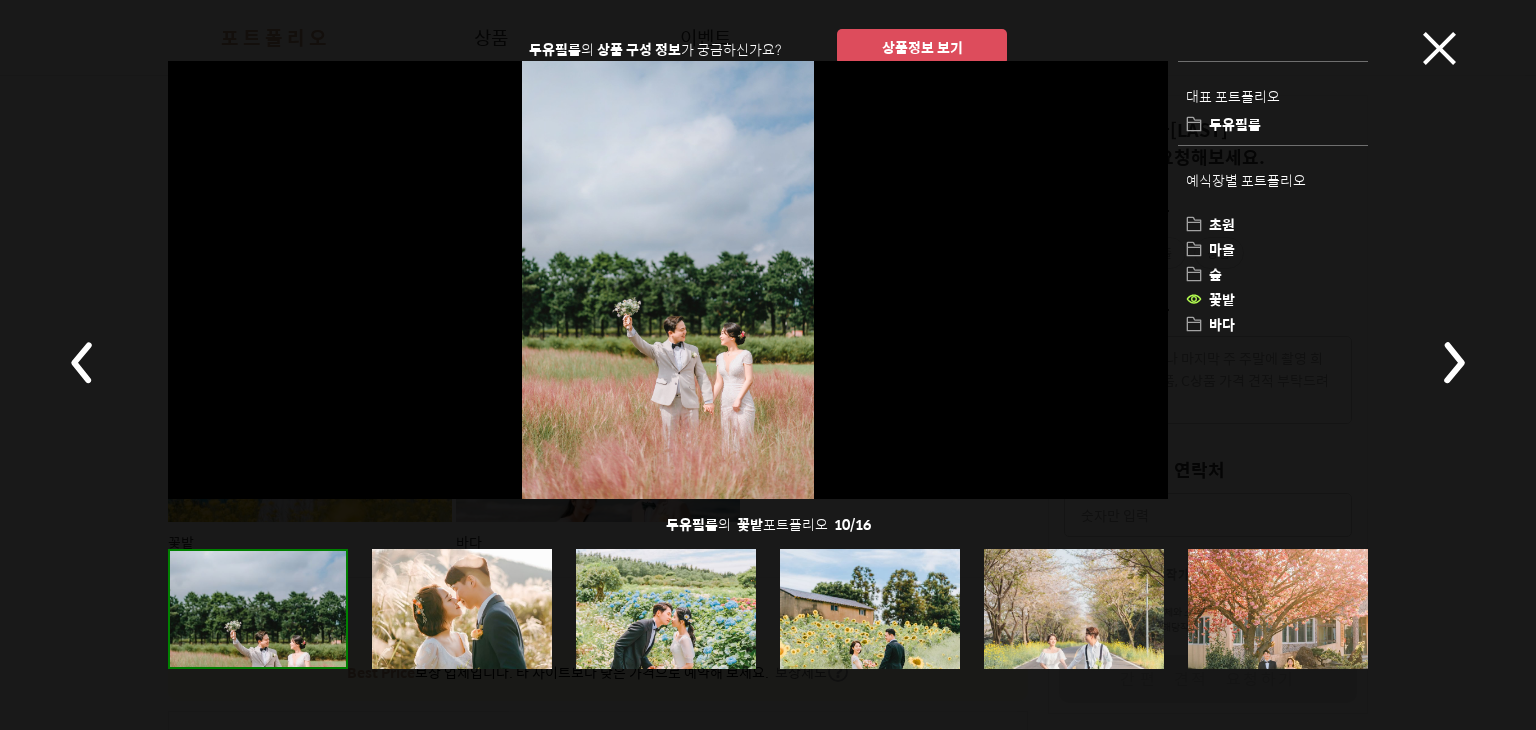click at bounding box center [1454, 362] 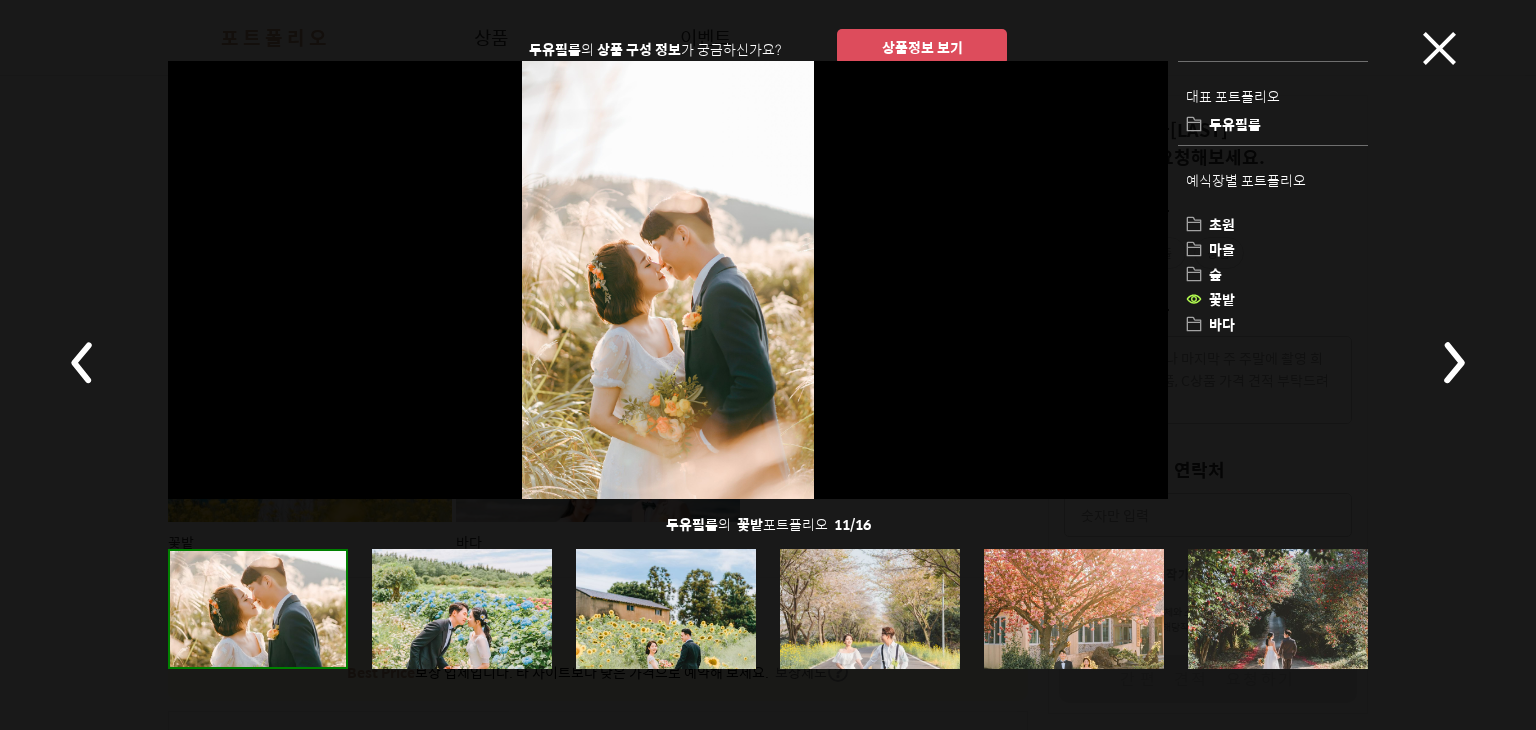 click at bounding box center [1454, 362] 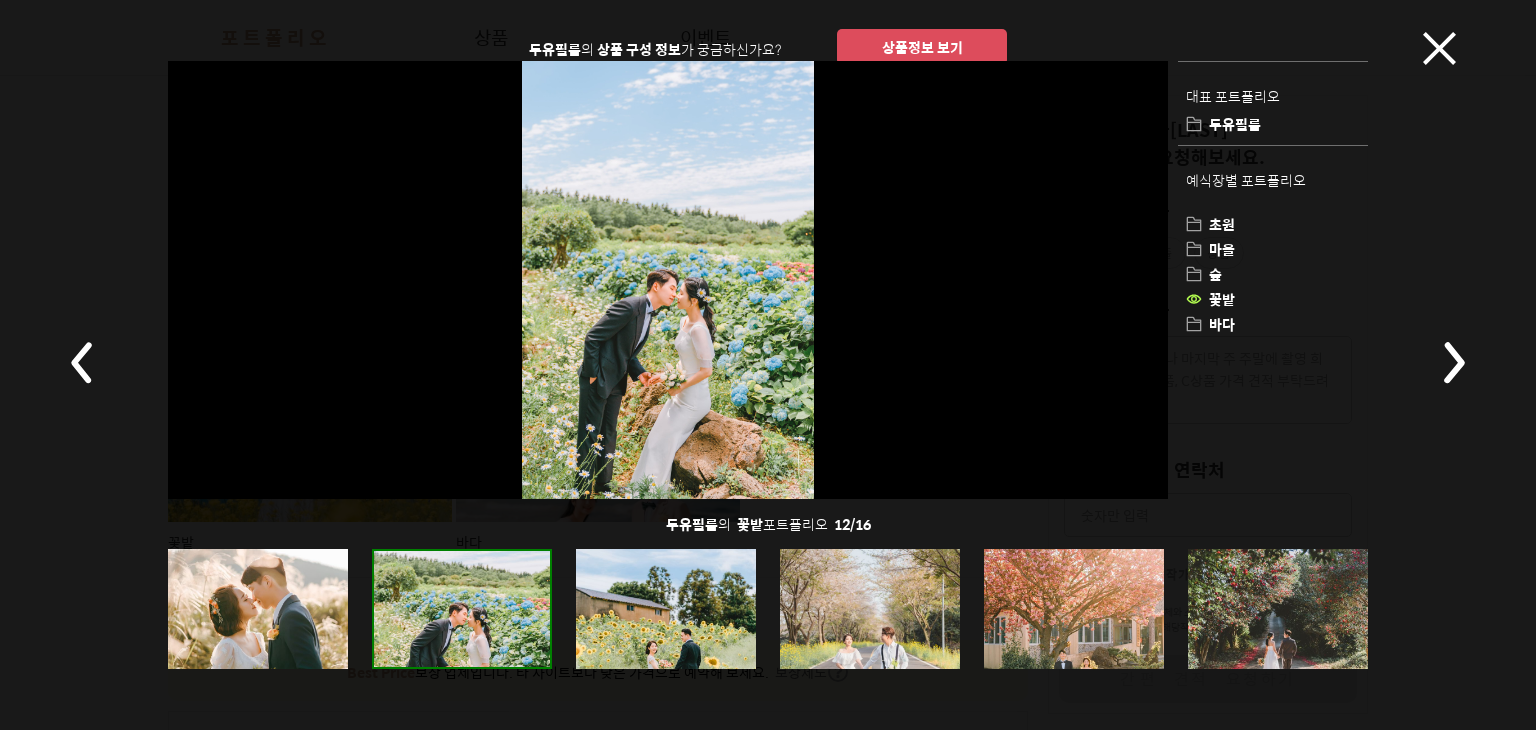 click at bounding box center [1454, 362] 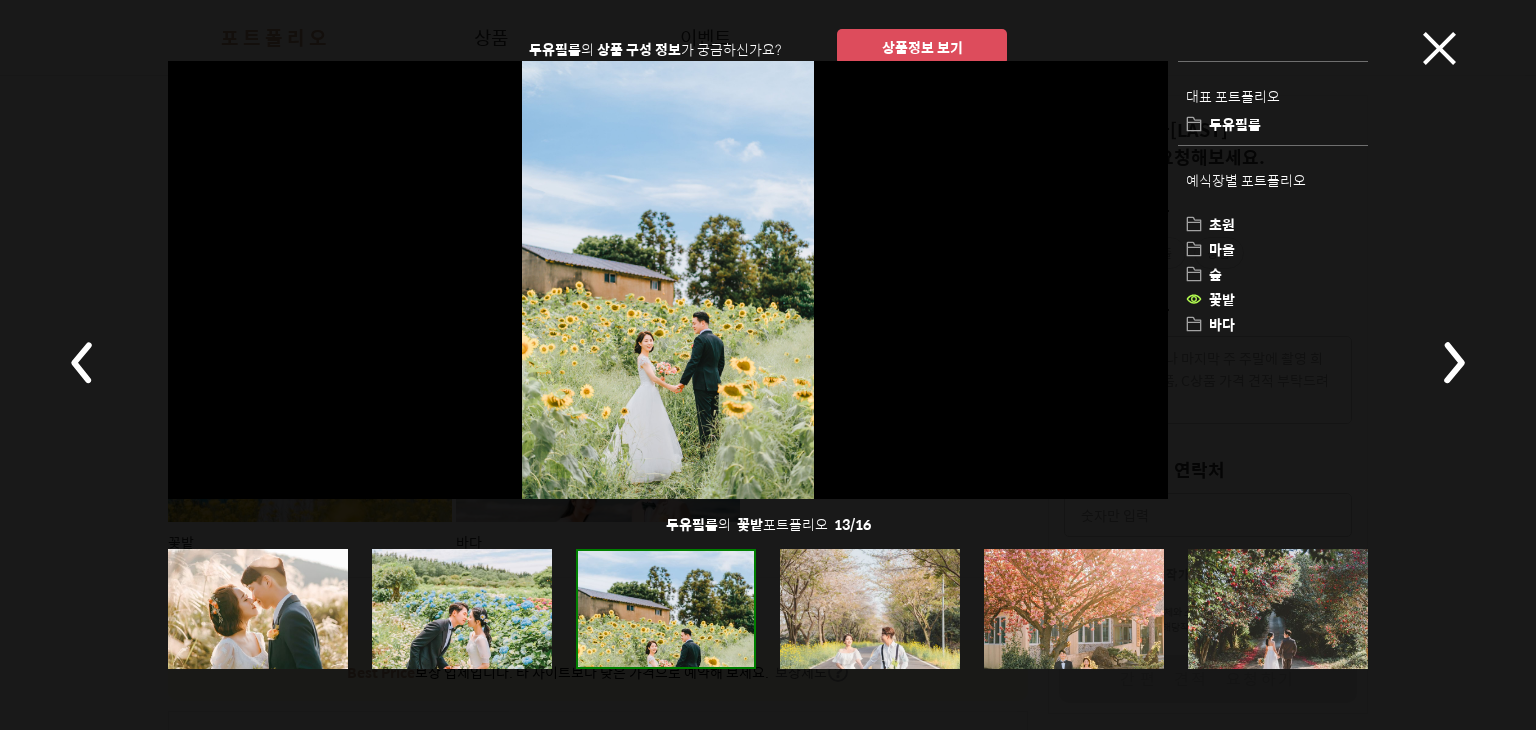 click at bounding box center [1454, 362] 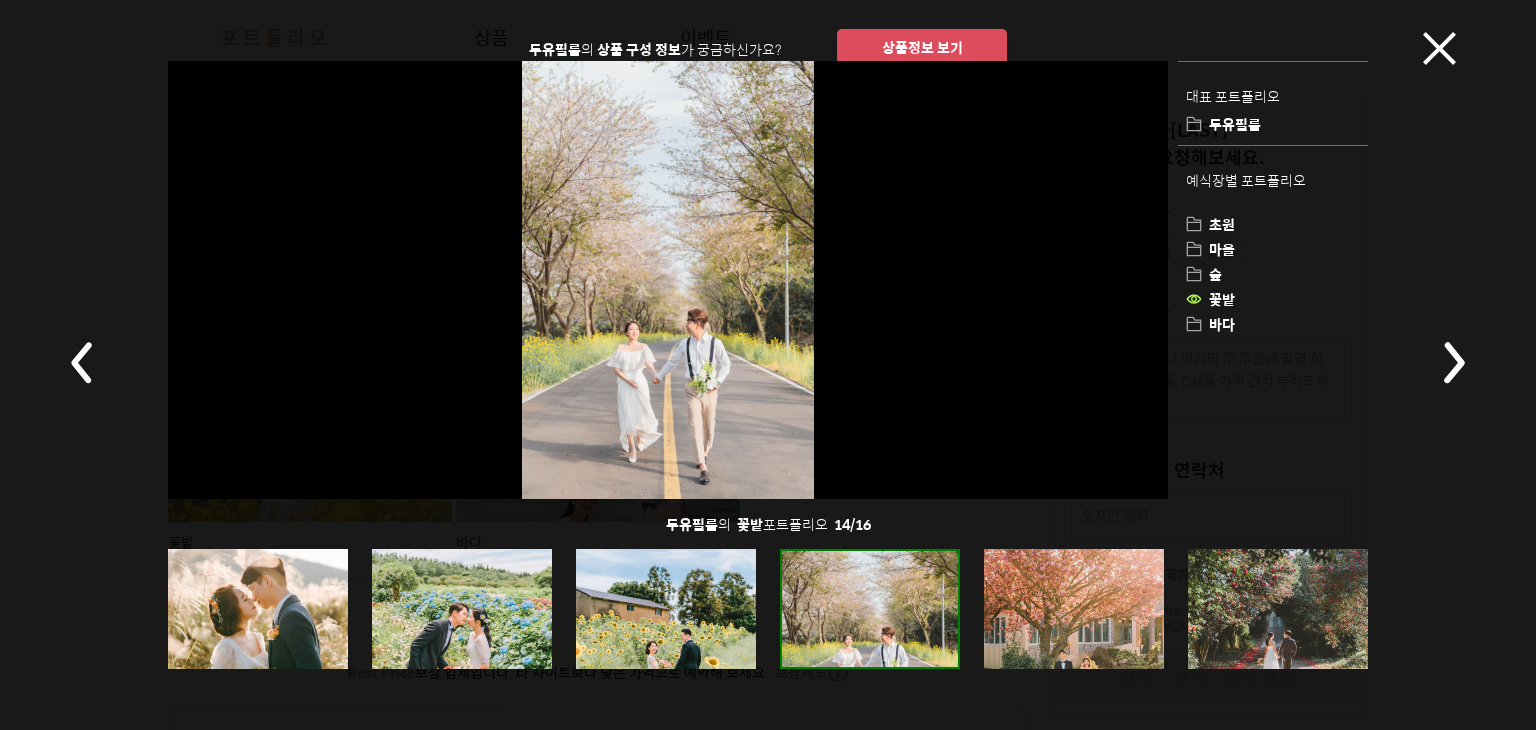 click at bounding box center [1454, 362] 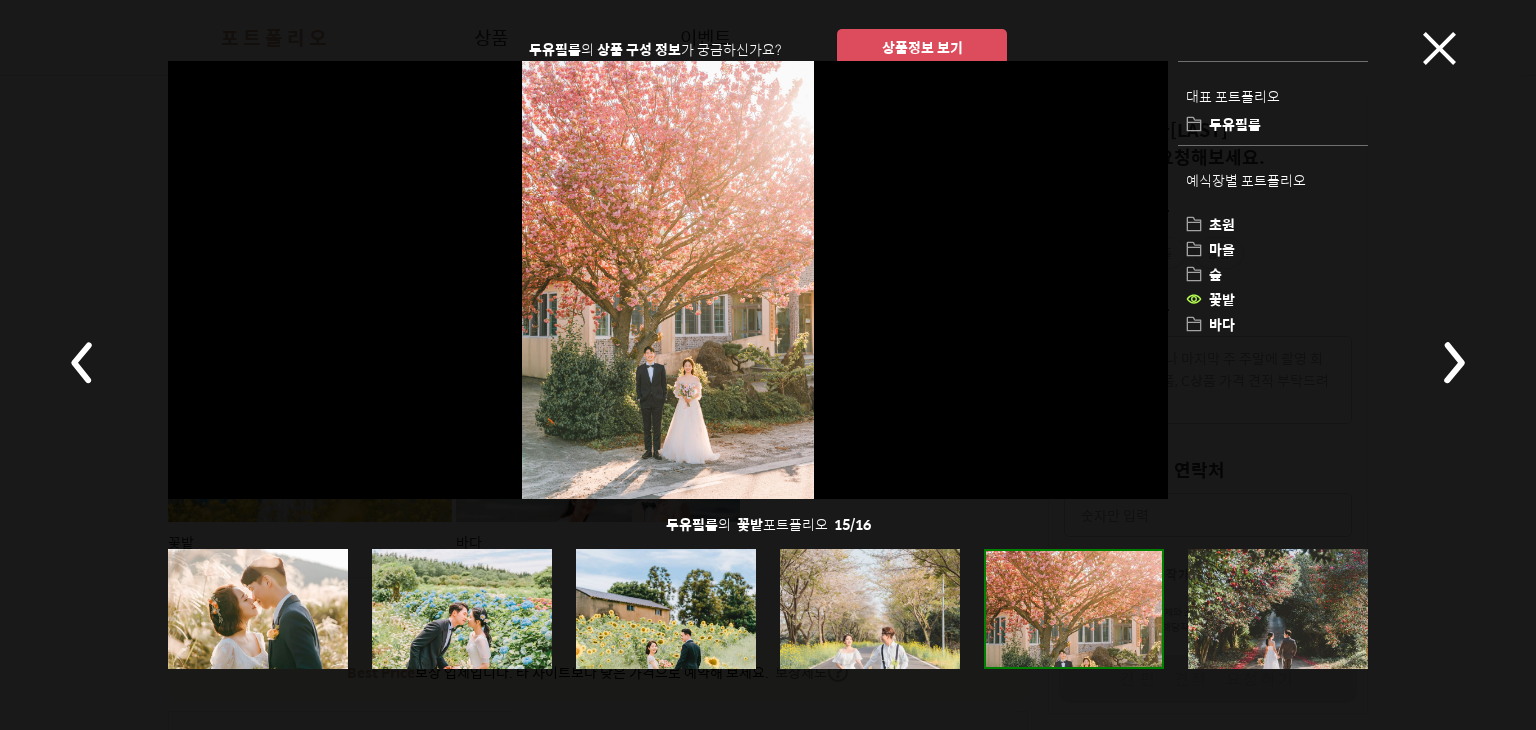 click at bounding box center [1439, 48] 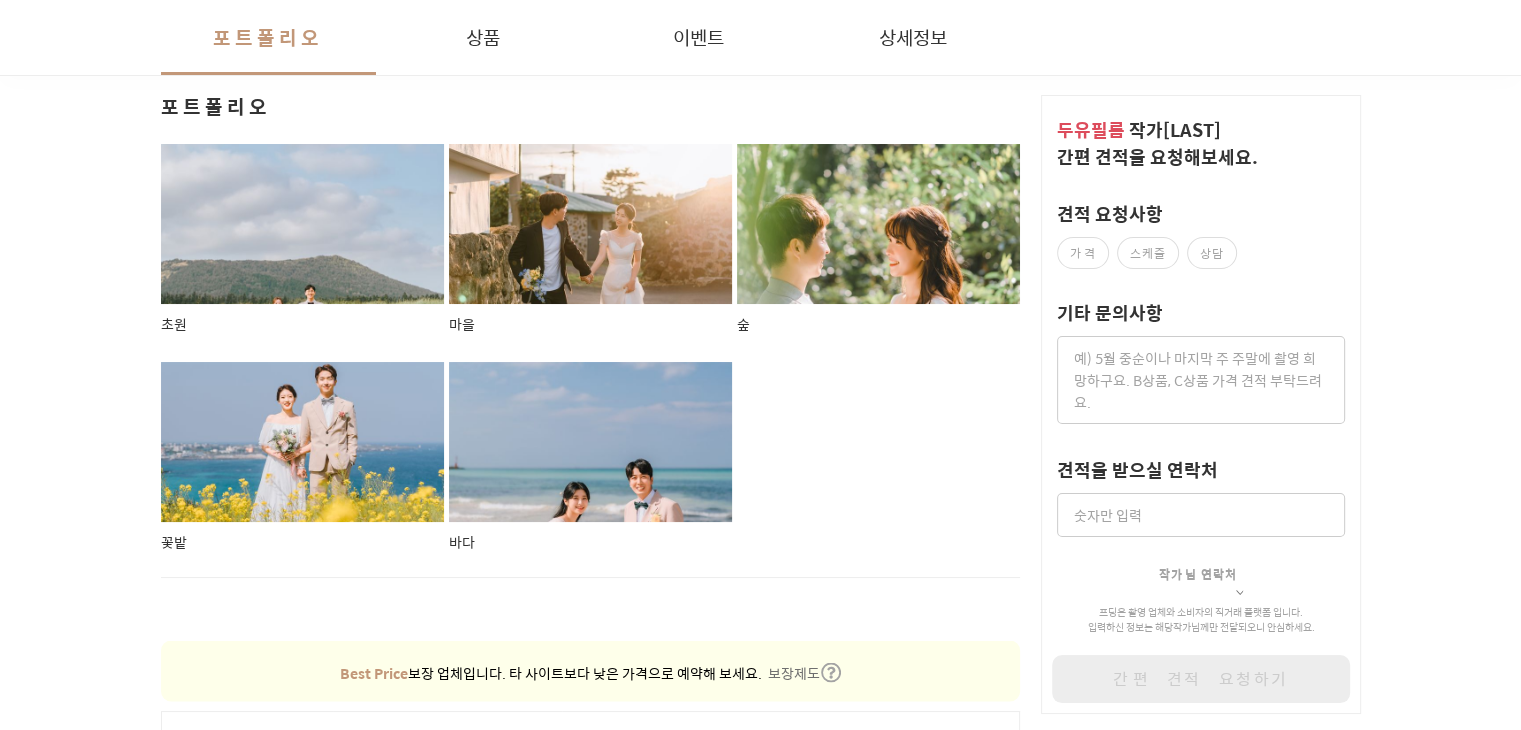click at bounding box center [591, 442] 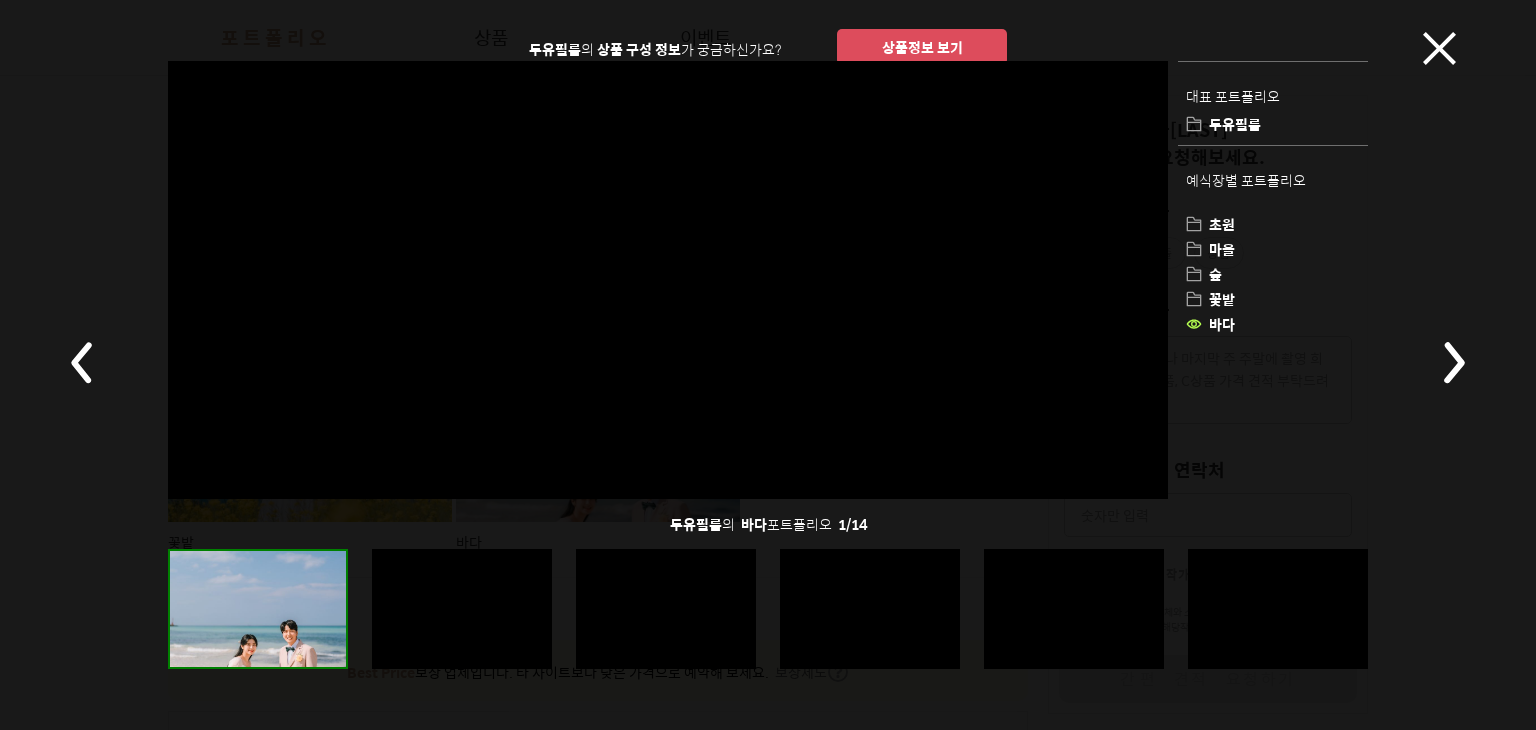 click at bounding box center (462, 609) 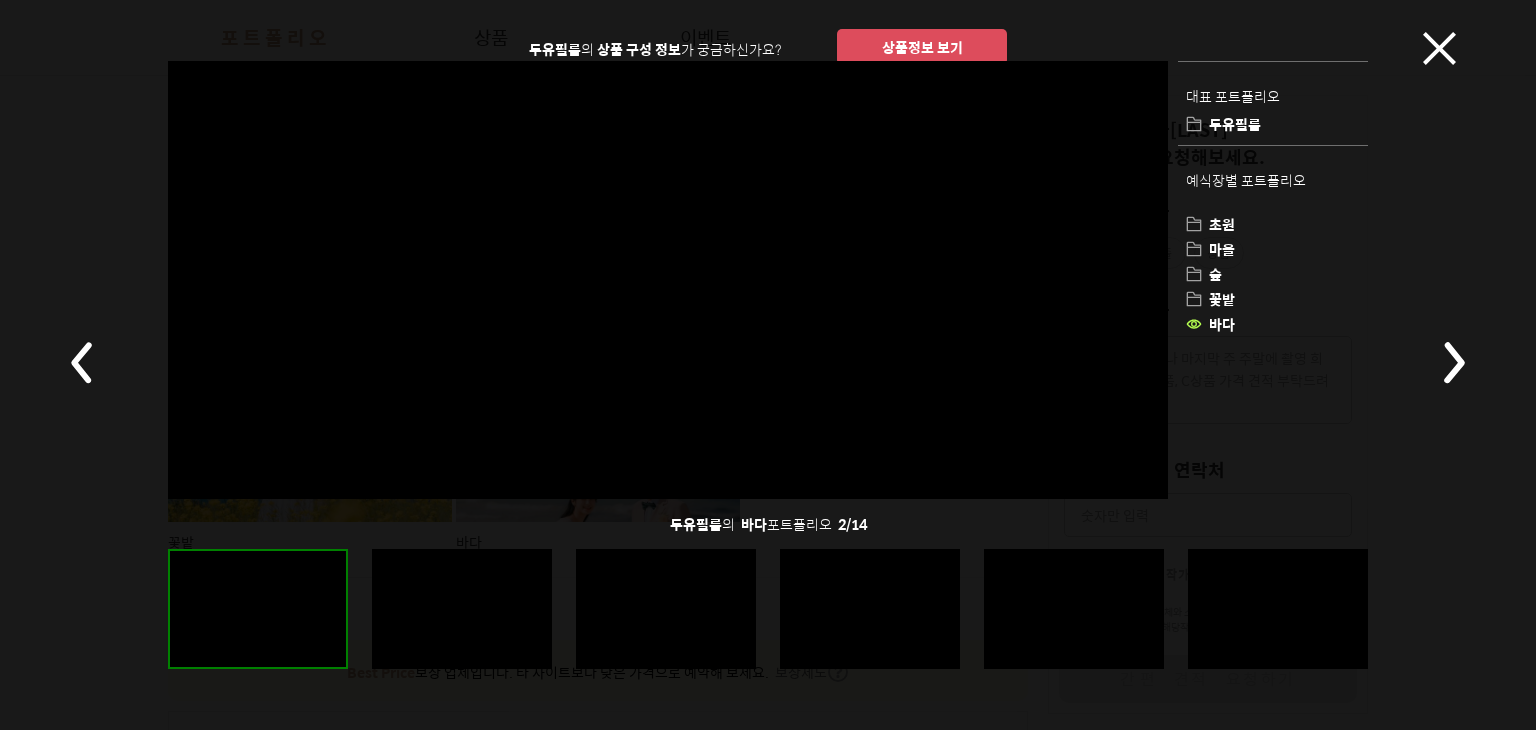 click at bounding box center (666, 609) 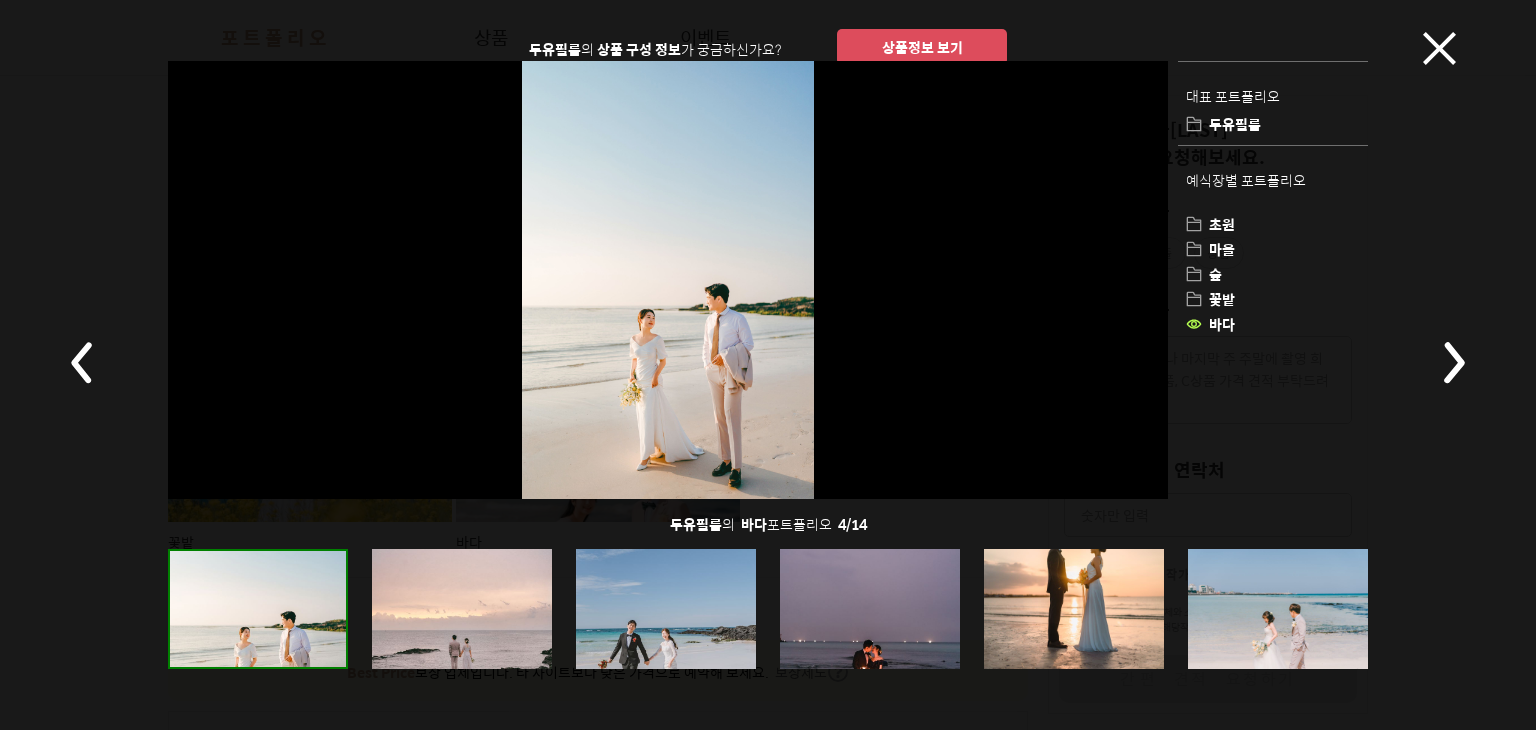 click at bounding box center (1453, 362) 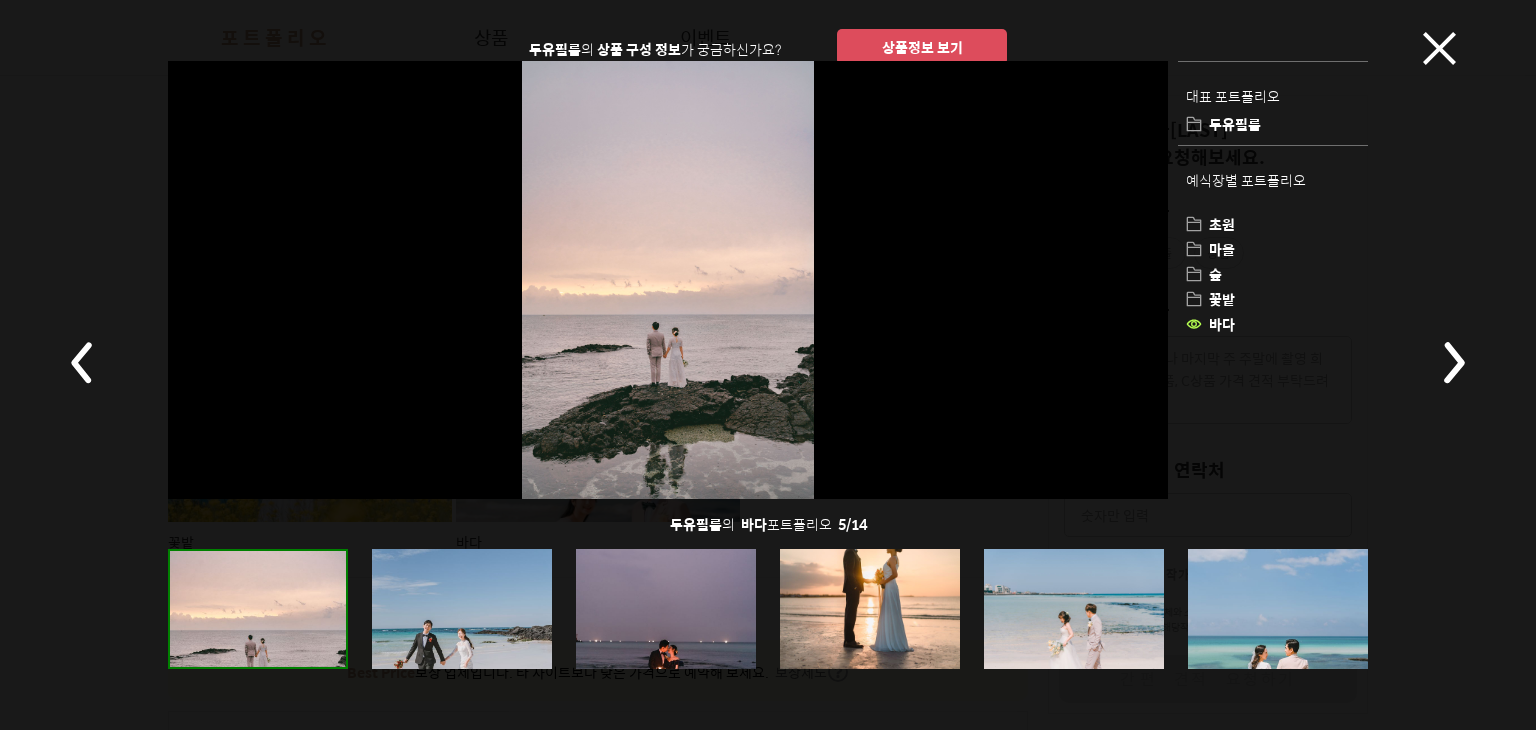 click at bounding box center (1453, 362) 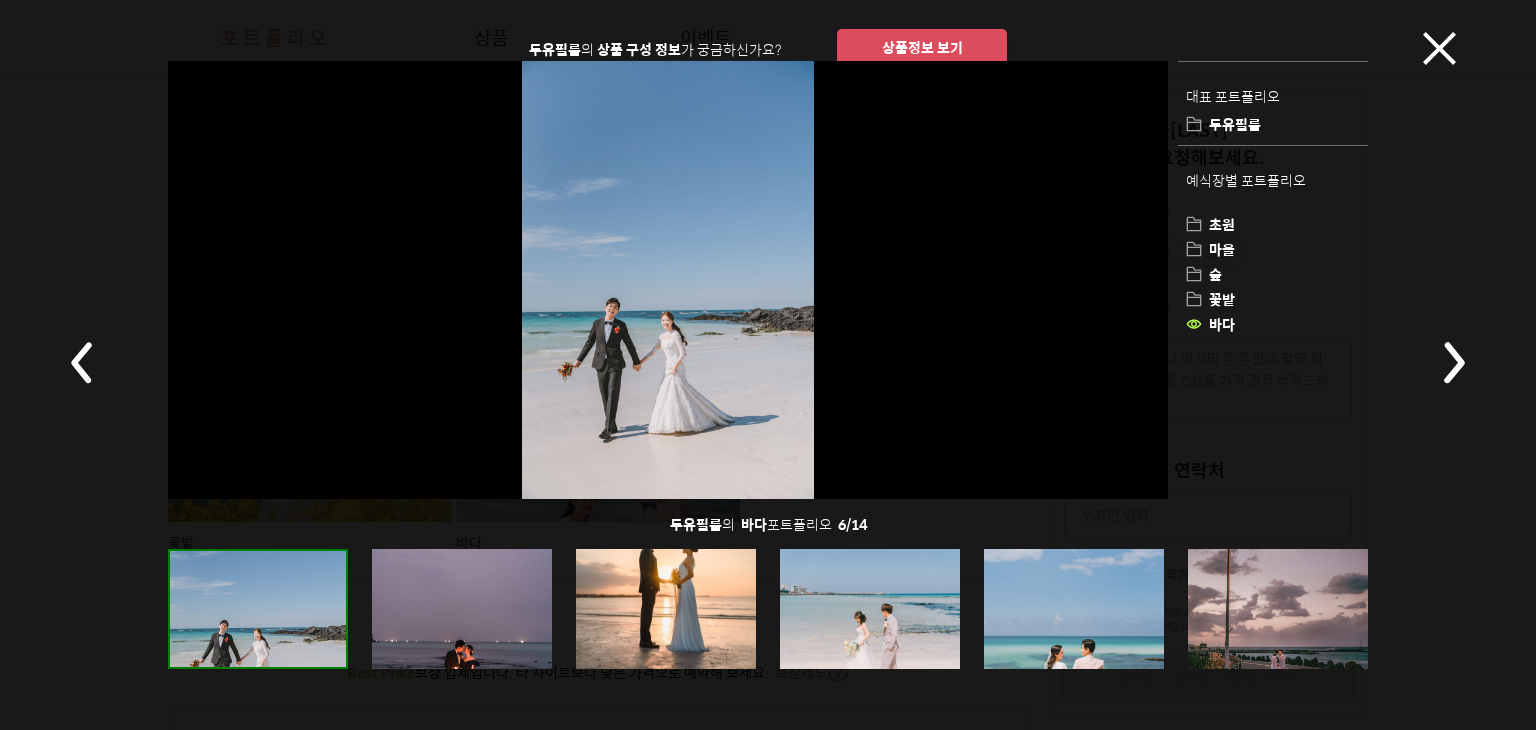 click at bounding box center (1453, 362) 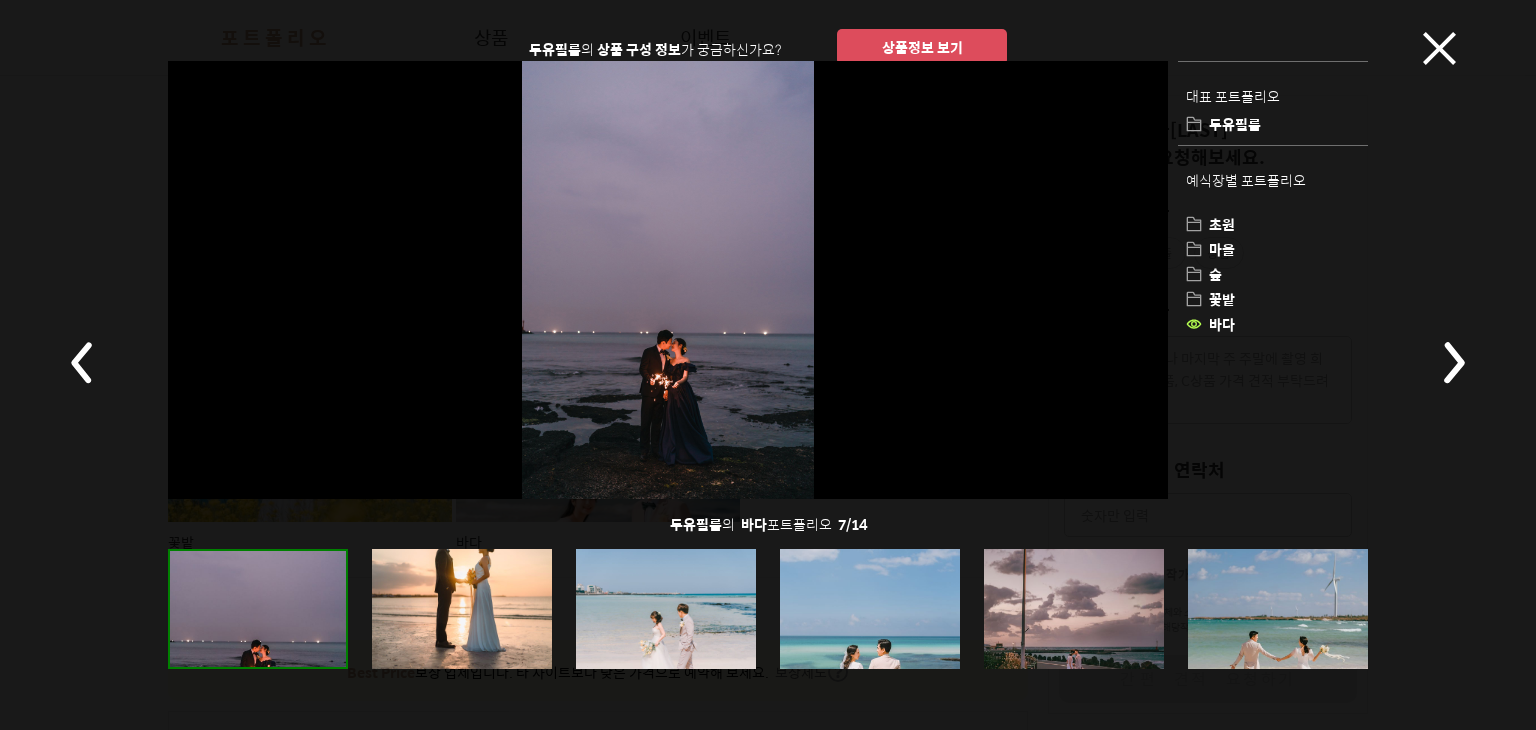 click at bounding box center (1453, 362) 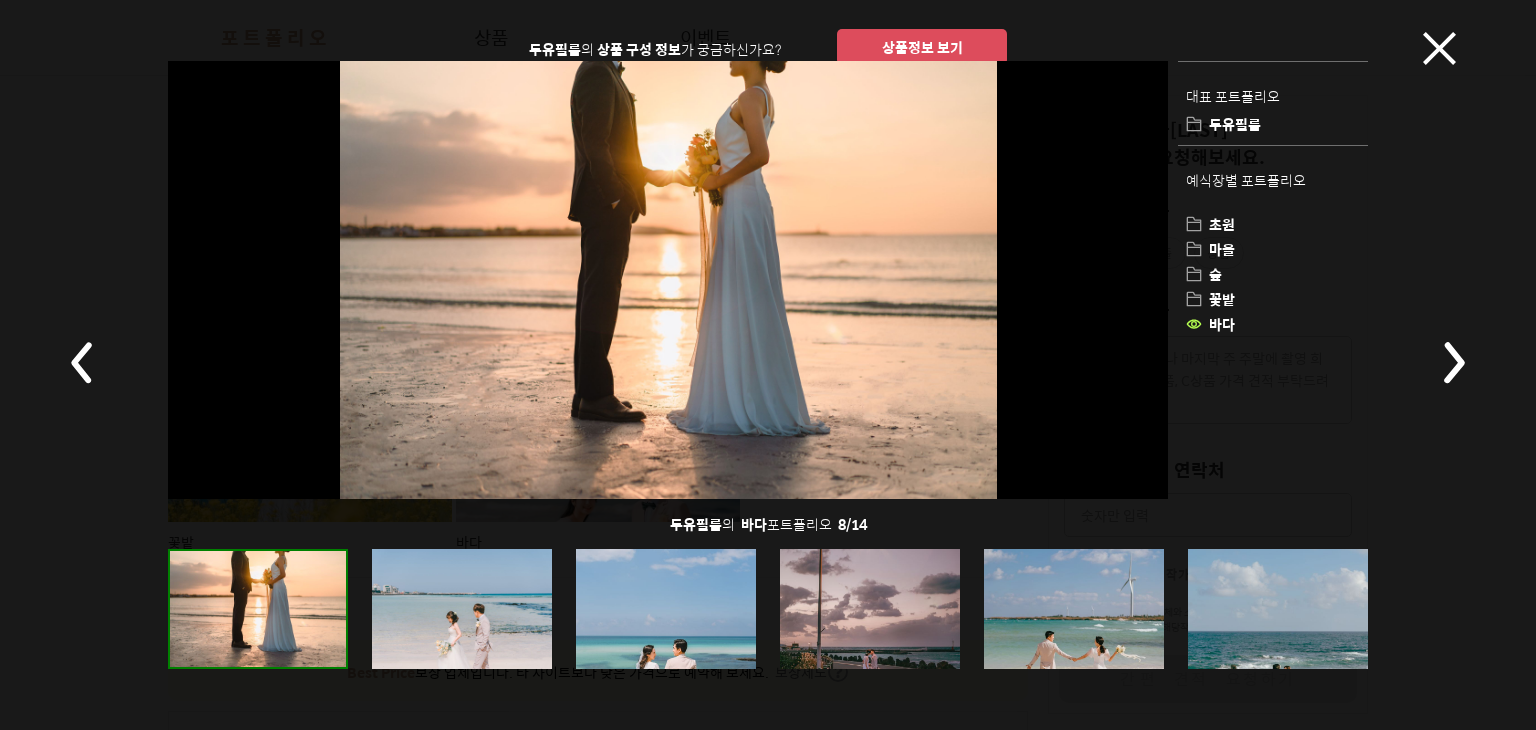 click at bounding box center [1453, 362] 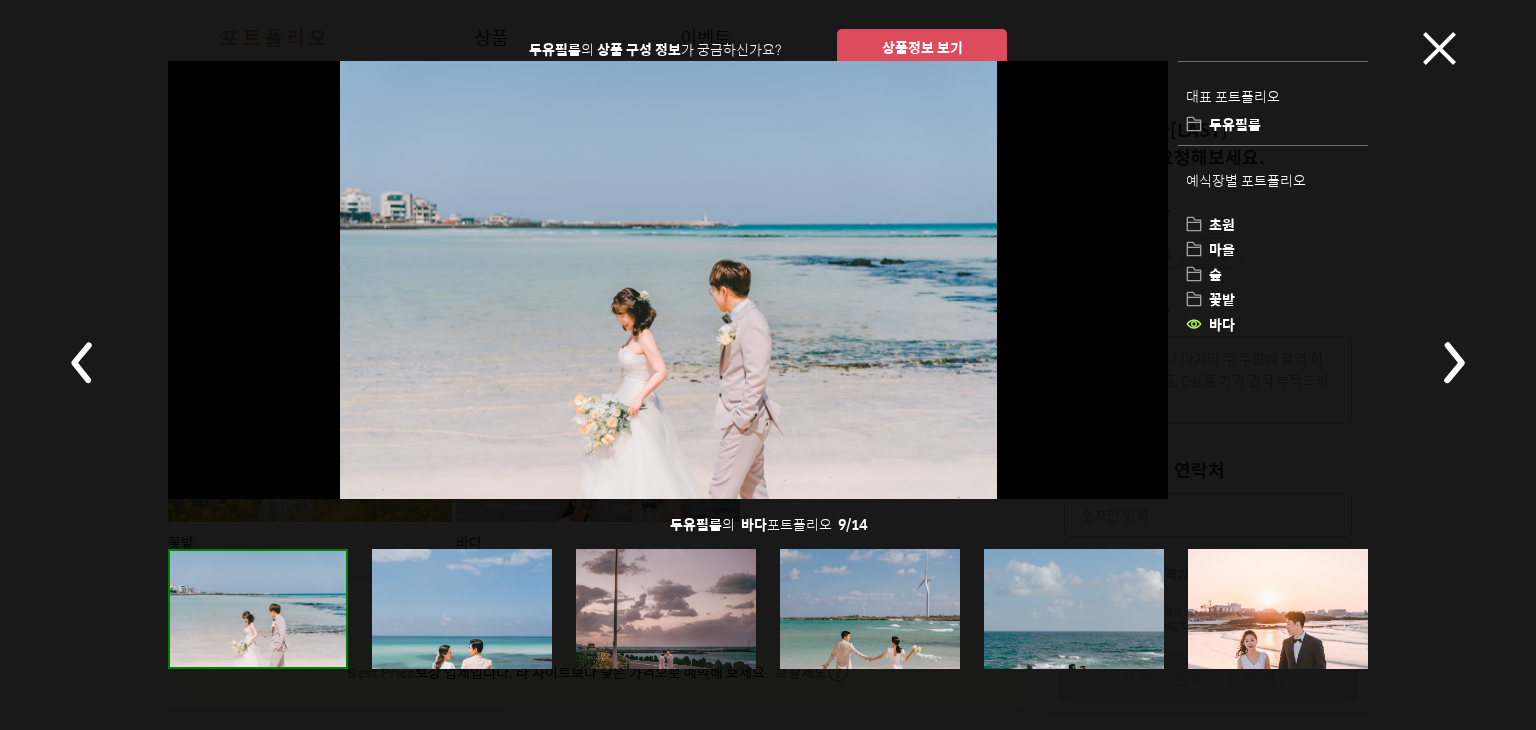 click at bounding box center [1453, 362] 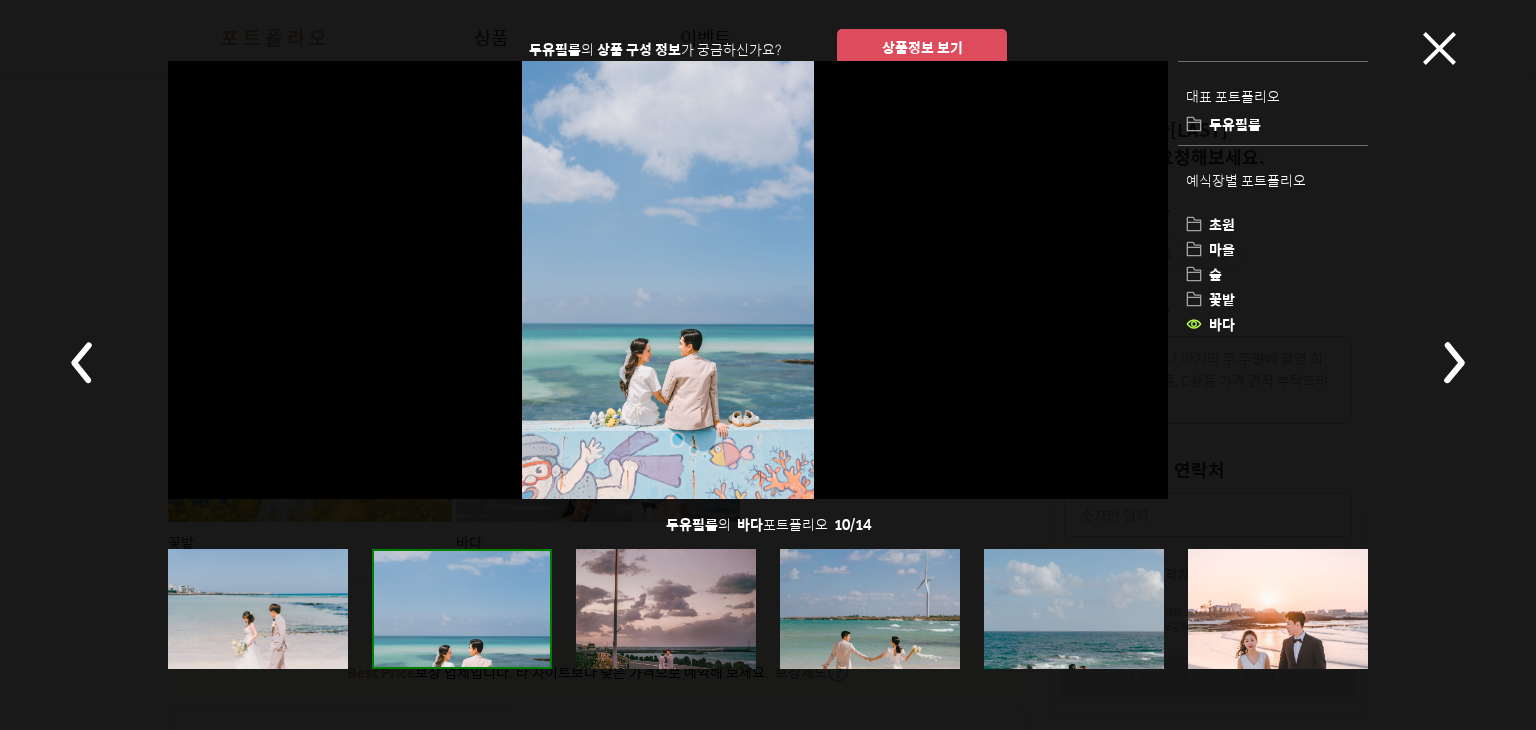 click at bounding box center (1453, 362) 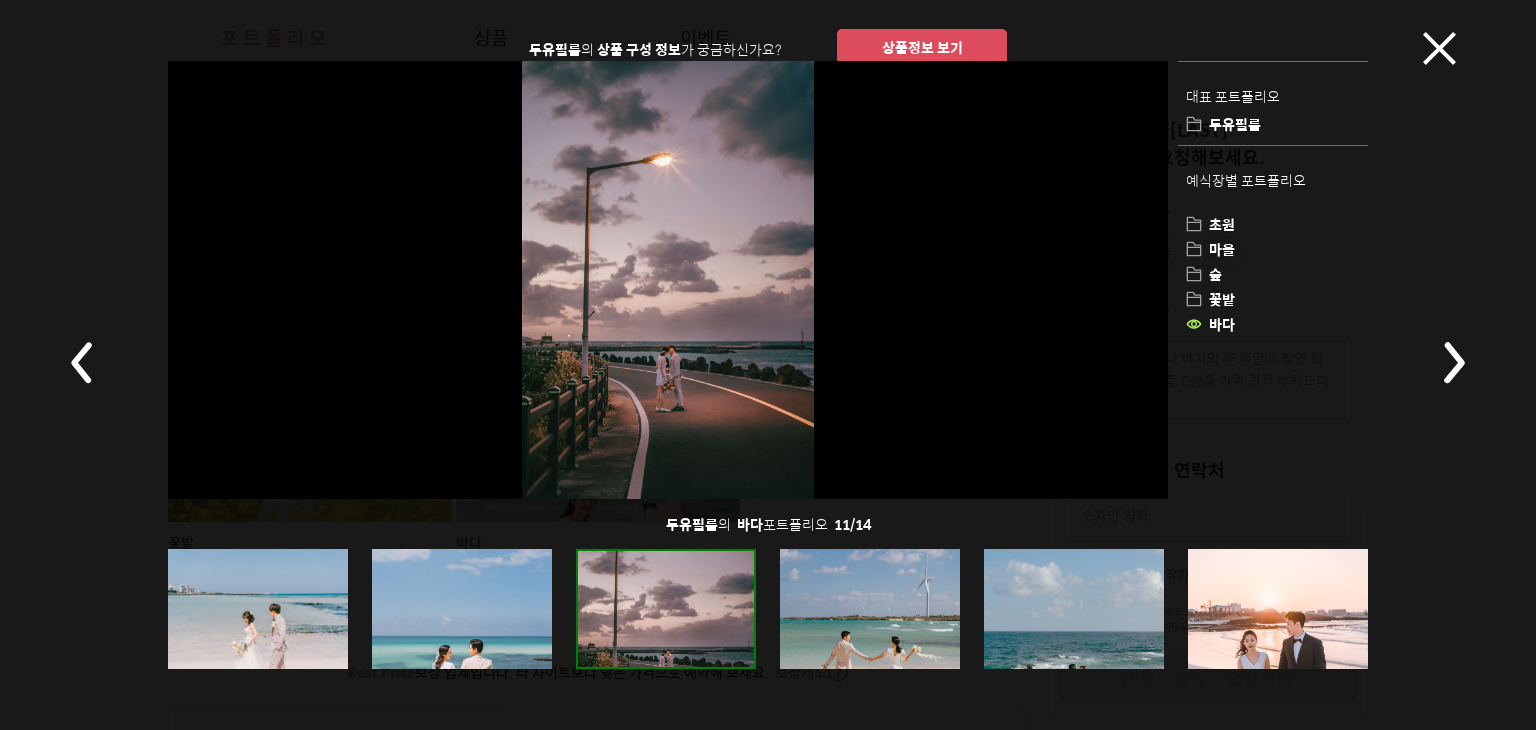 click at bounding box center (1453, 362) 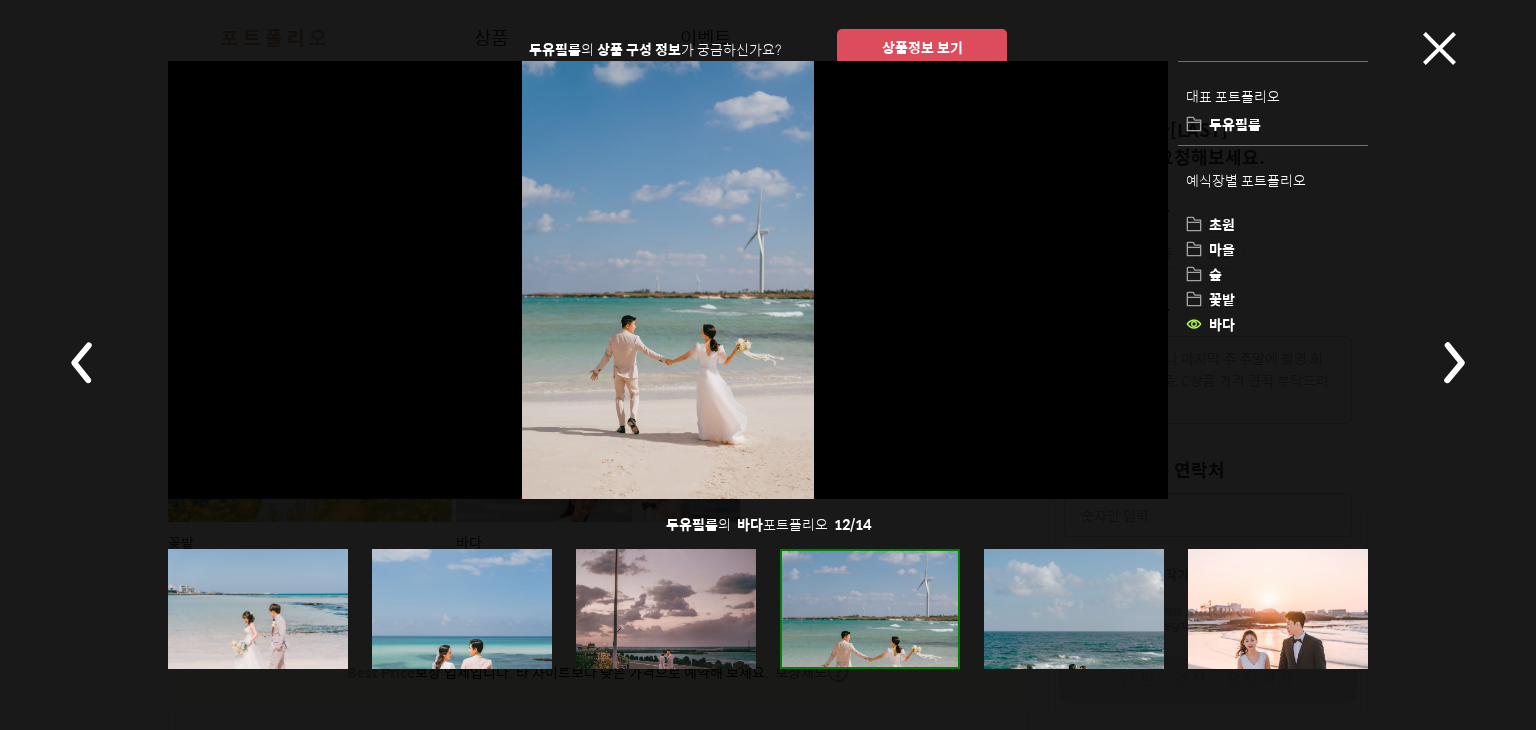click at bounding box center [1453, 362] 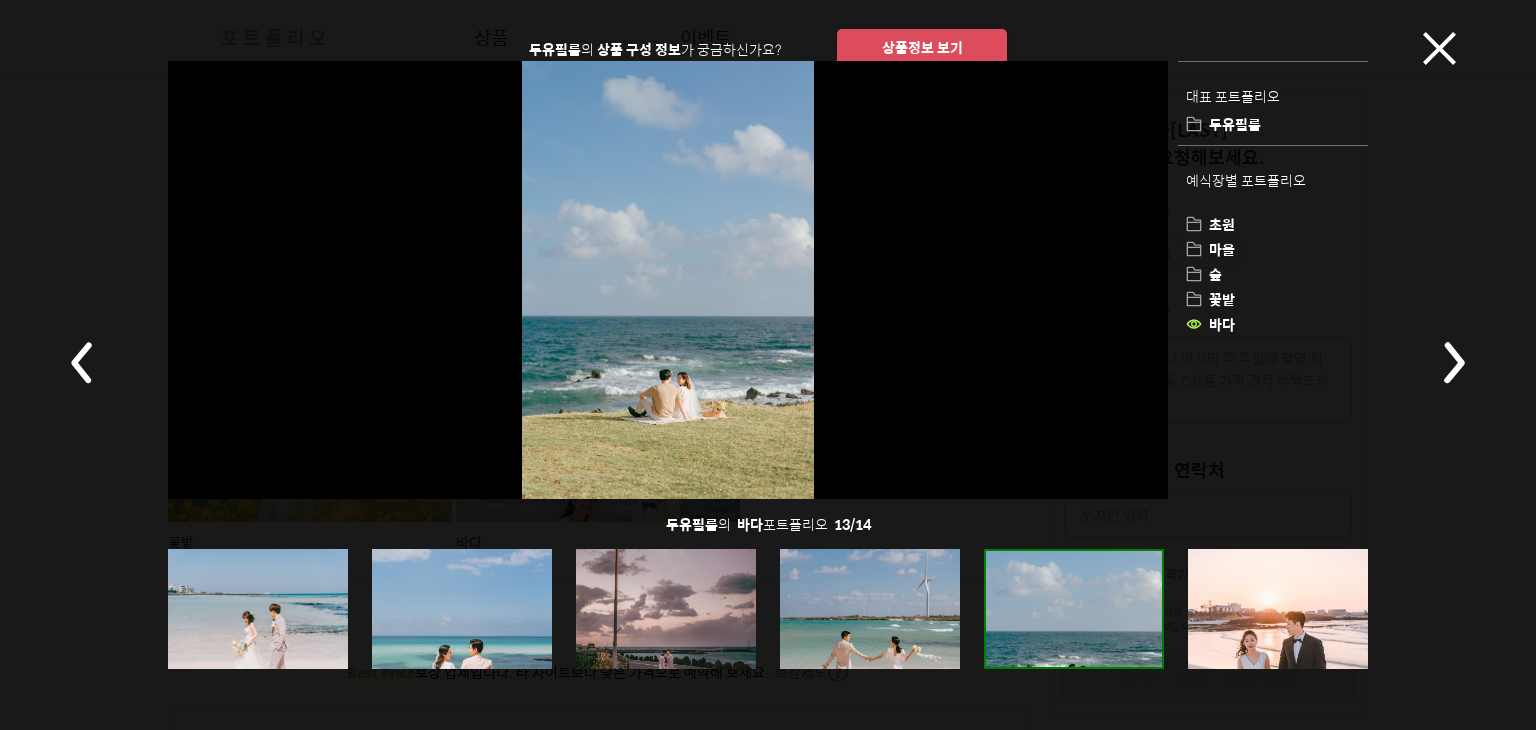 click at bounding box center [1453, 362] 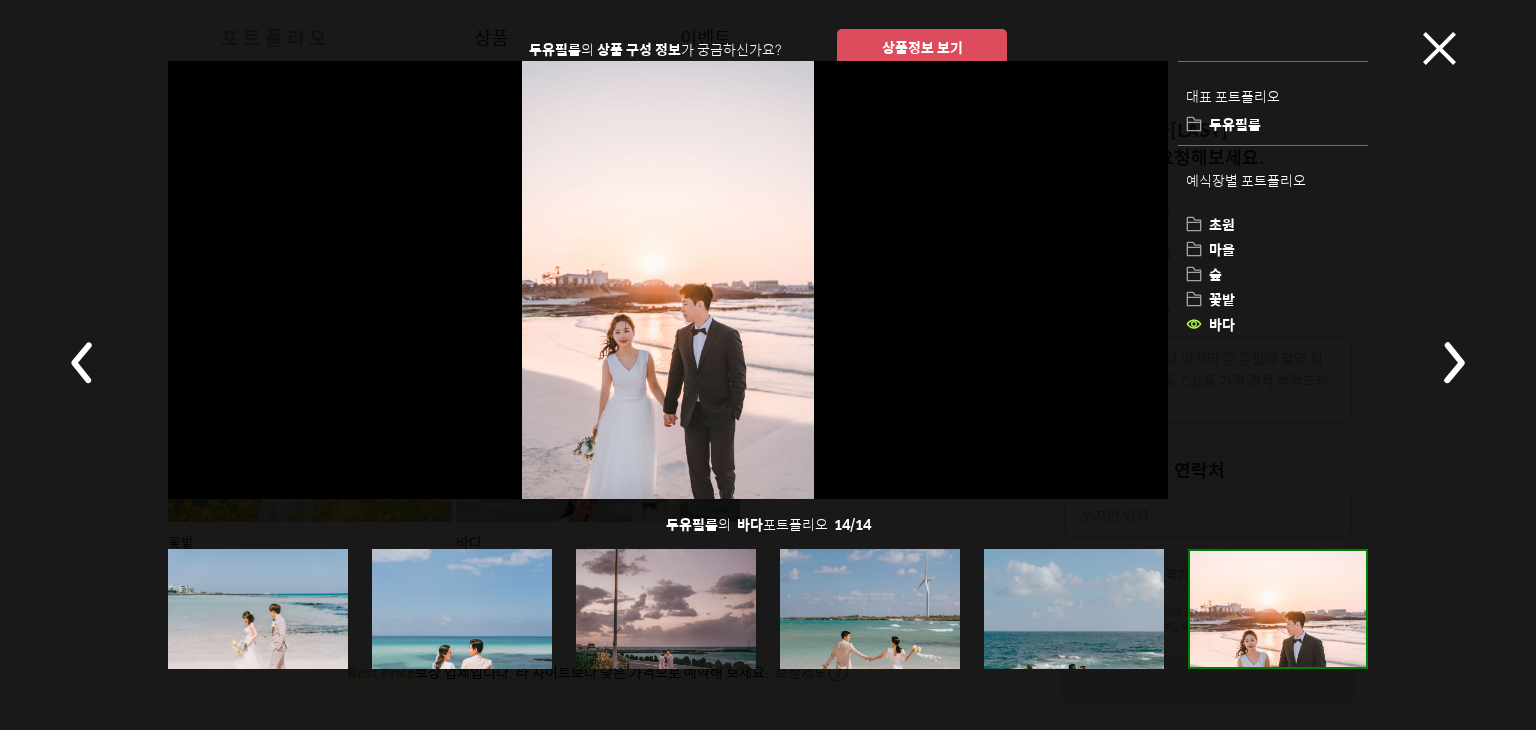 click at bounding box center (1453, 362) 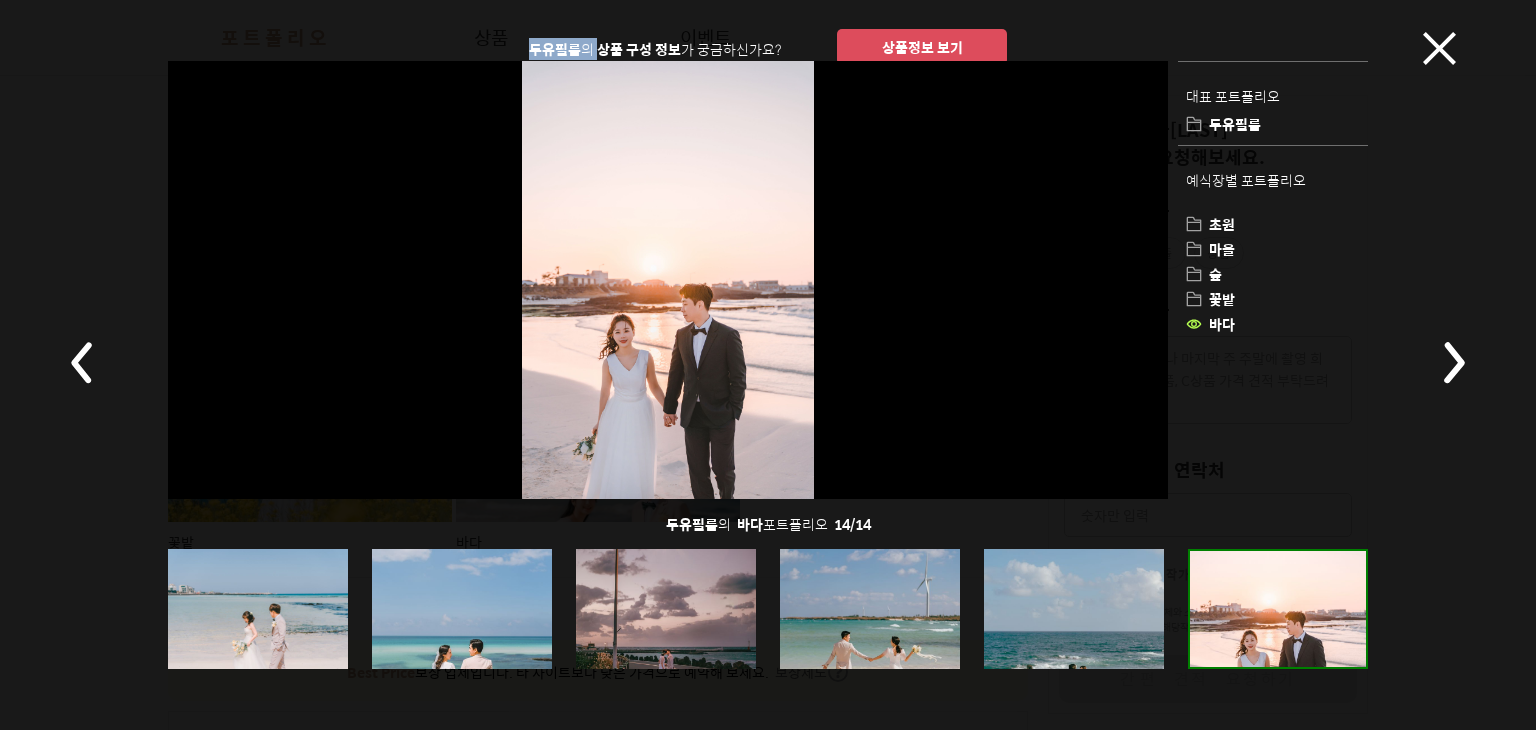 click on "두유필름 의   상품 구성 정보 가 궁금하신가요? 상품정보 보기 대표 포트폴리오 두유필름 예식장별 포트폴리오 초원 마을 숲 꽃밭 바다 두유필름 의 바다  포트폴리오 14  /  14" at bounding box center [768, 365] 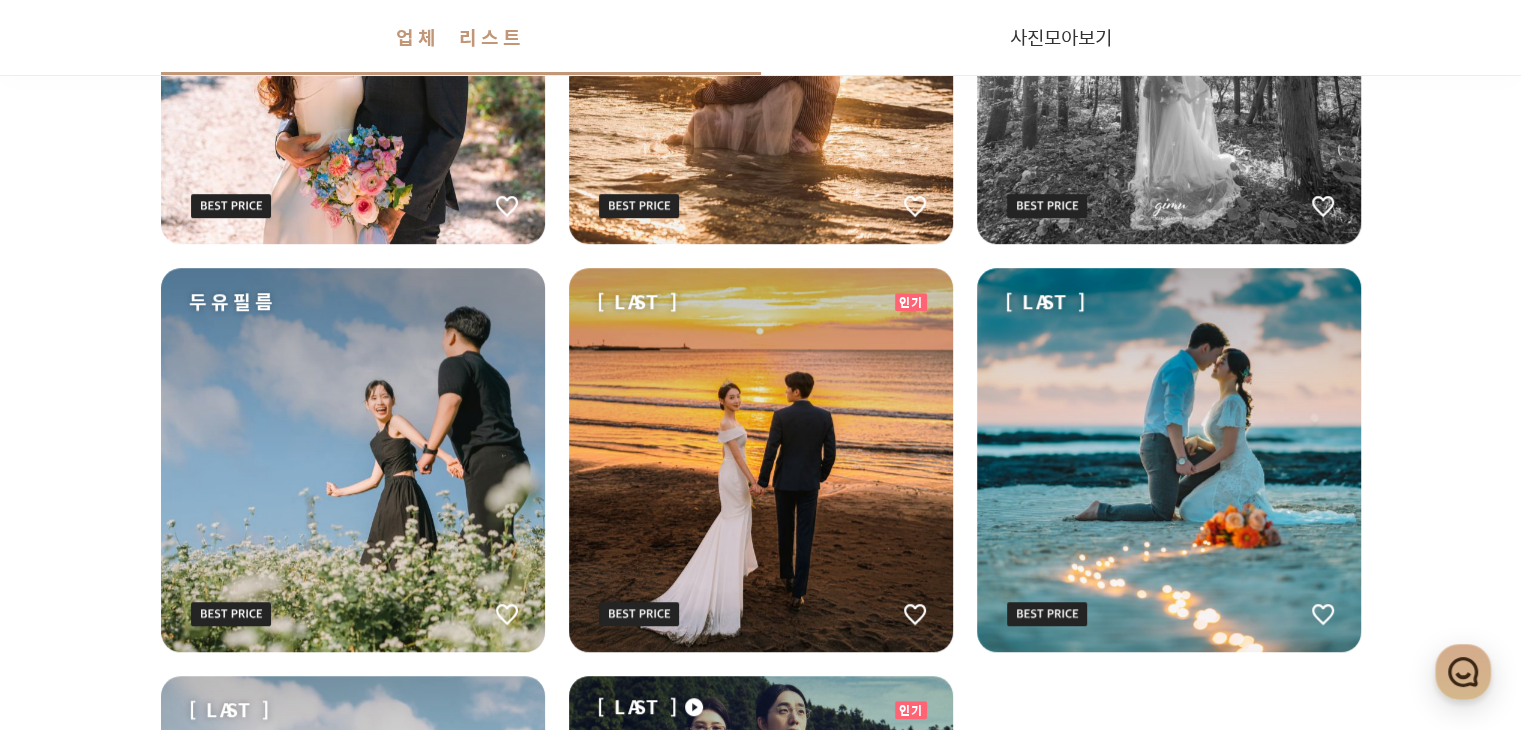 scroll, scrollTop: 1700, scrollLeft: 0, axis: vertical 